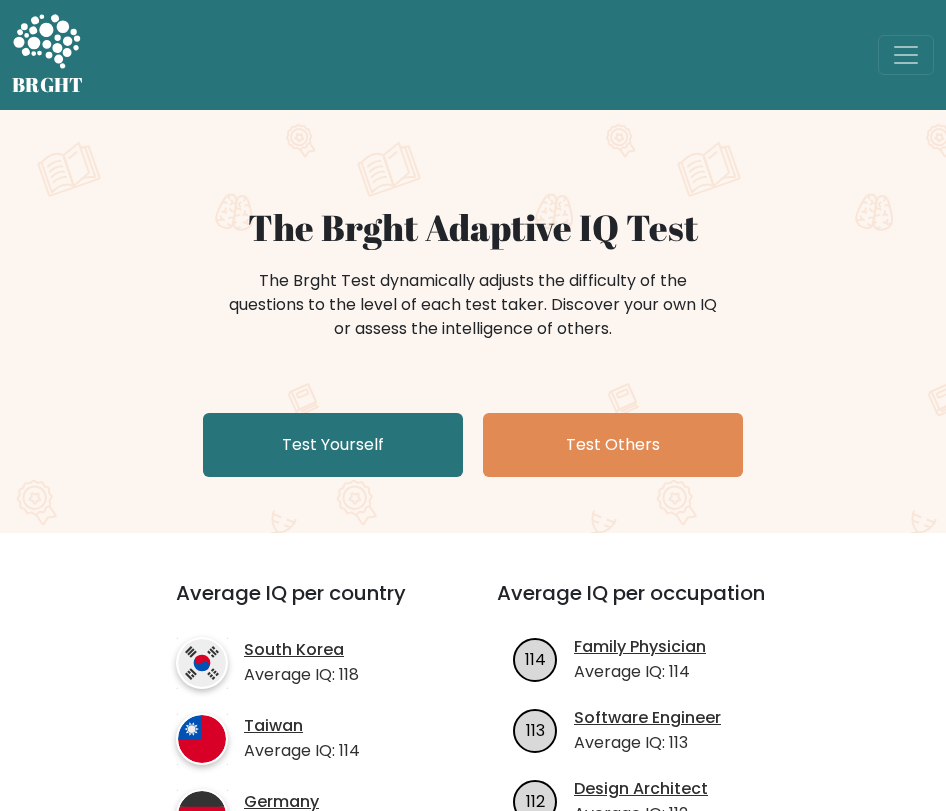 scroll, scrollTop: 0, scrollLeft: 0, axis: both 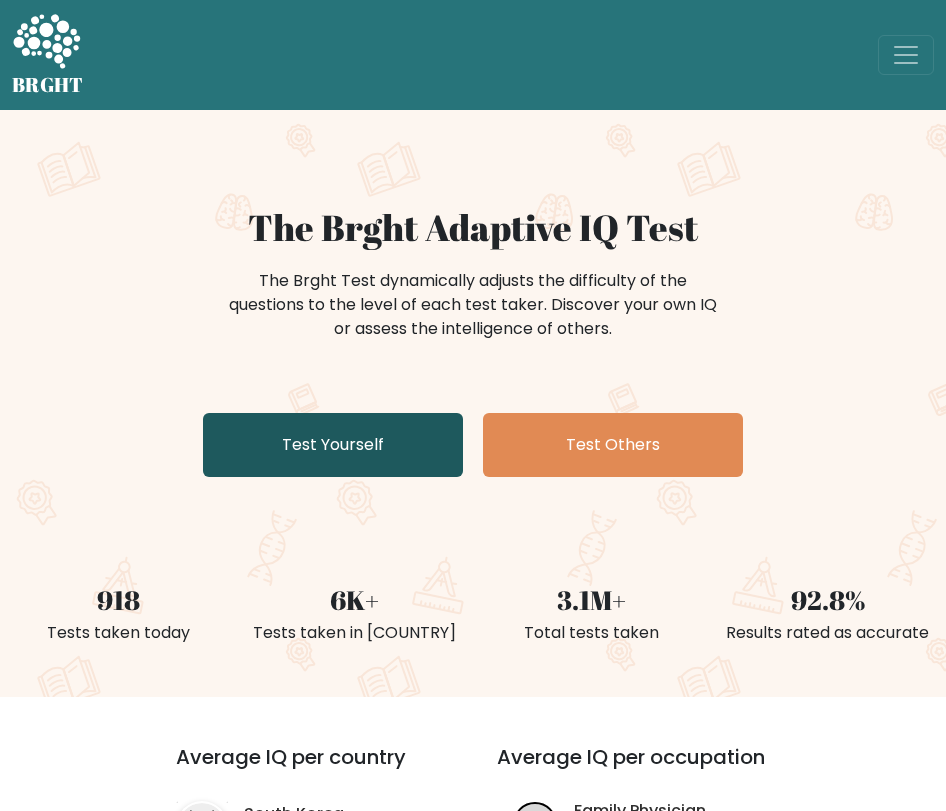 click on "Test Yourself" at bounding box center (333, 445) 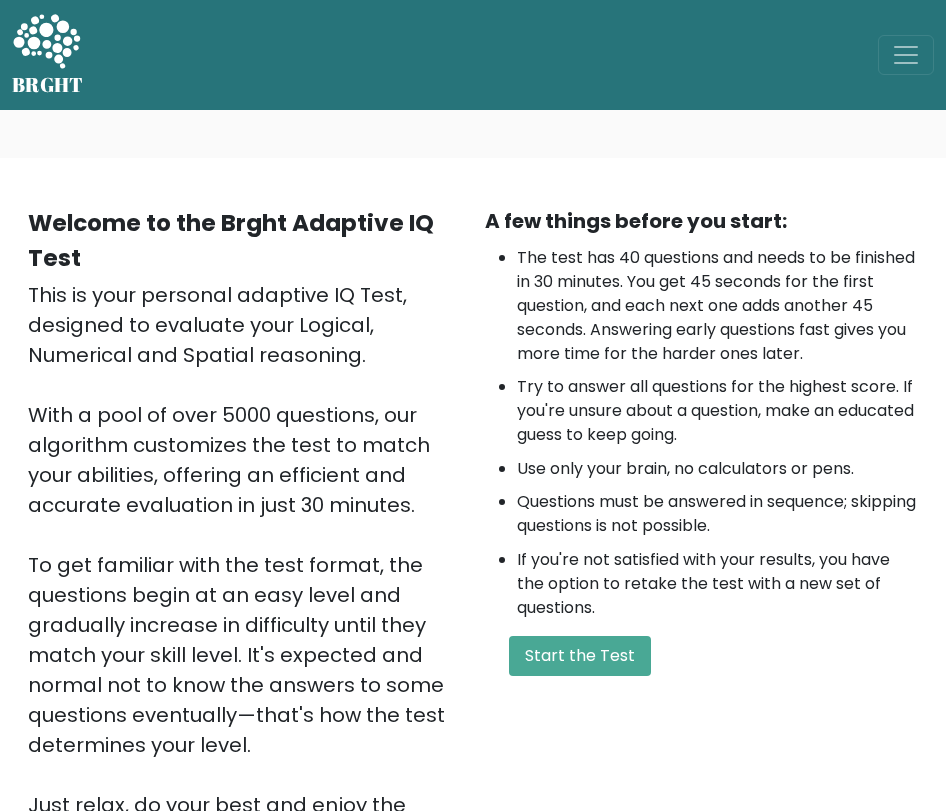 scroll, scrollTop: 0, scrollLeft: 0, axis: both 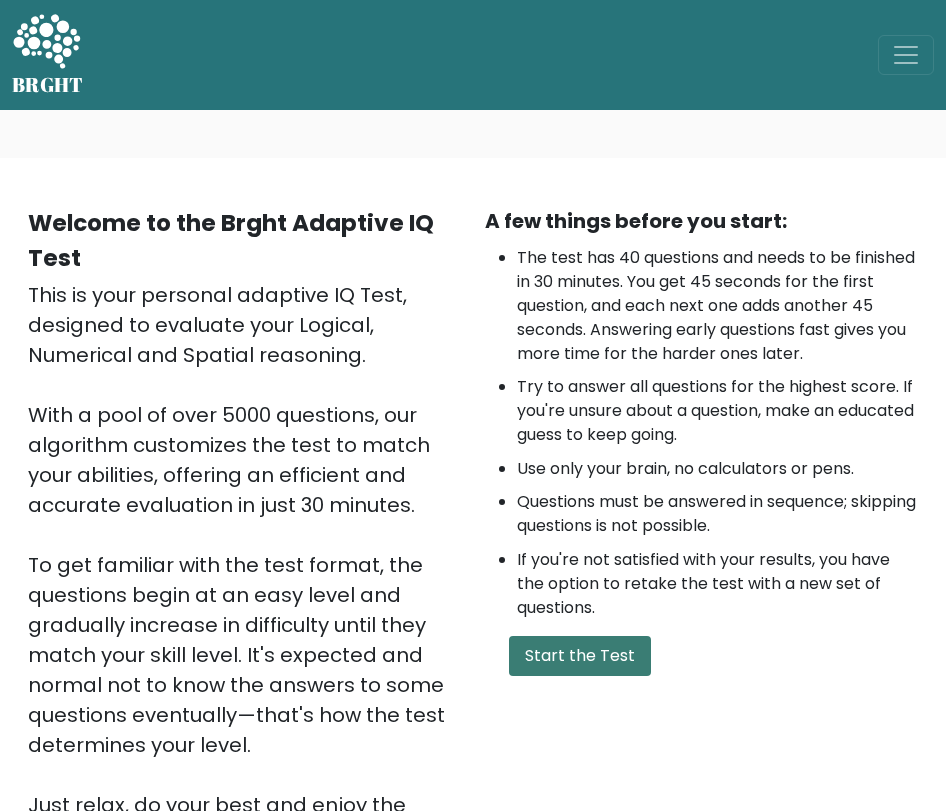 click on "Start the Test" at bounding box center (580, 656) 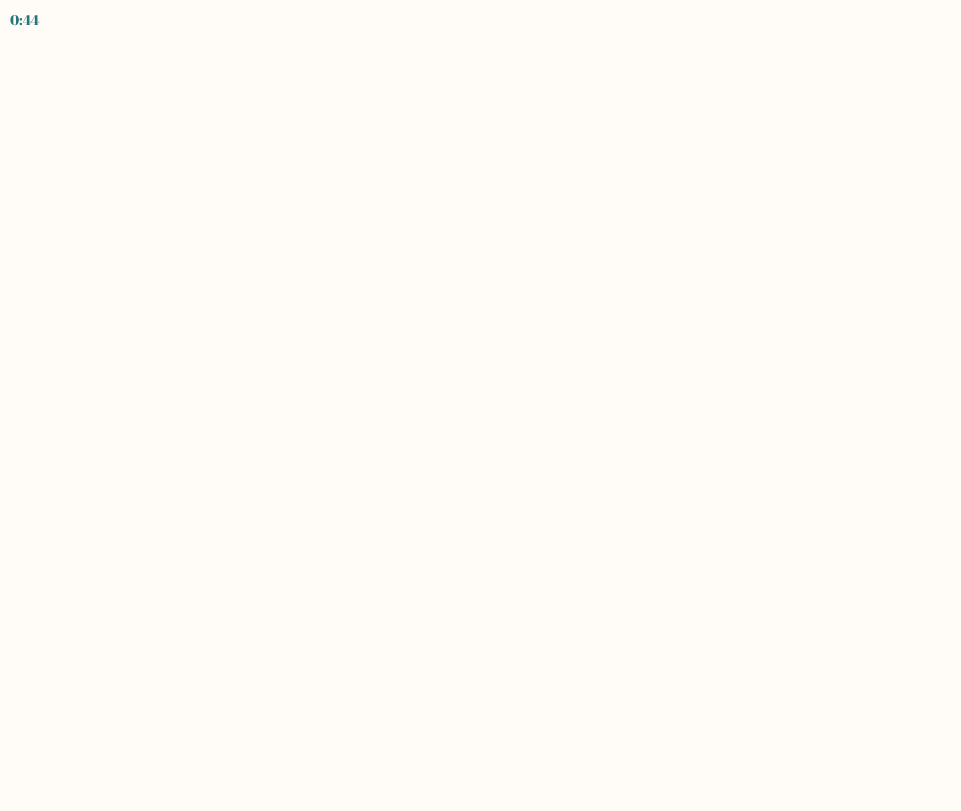 scroll, scrollTop: 0, scrollLeft: 0, axis: both 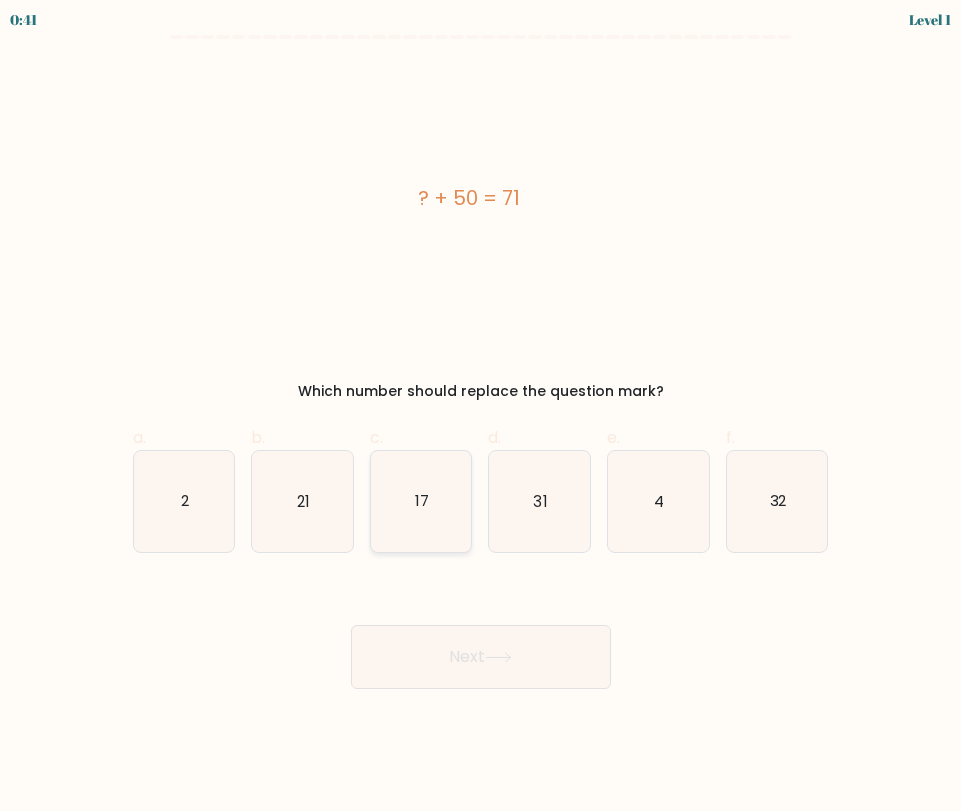 click on "17" 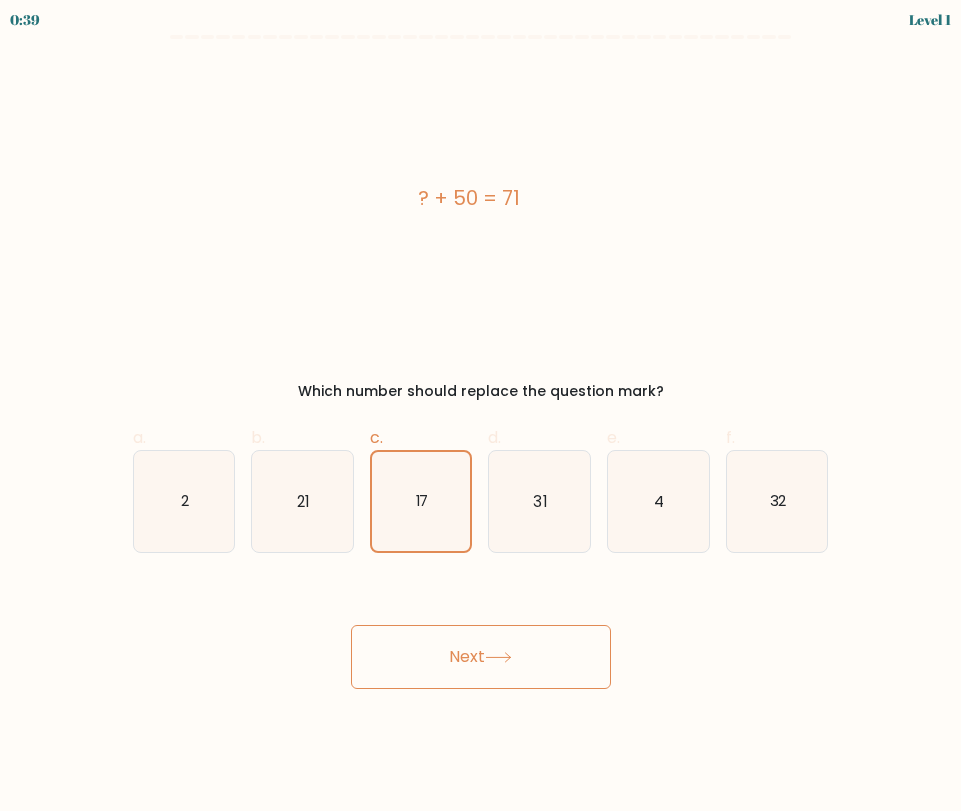 drag, startPoint x: 291, startPoint y: 512, endPoint x: 418, endPoint y: 602, distance: 155.65668 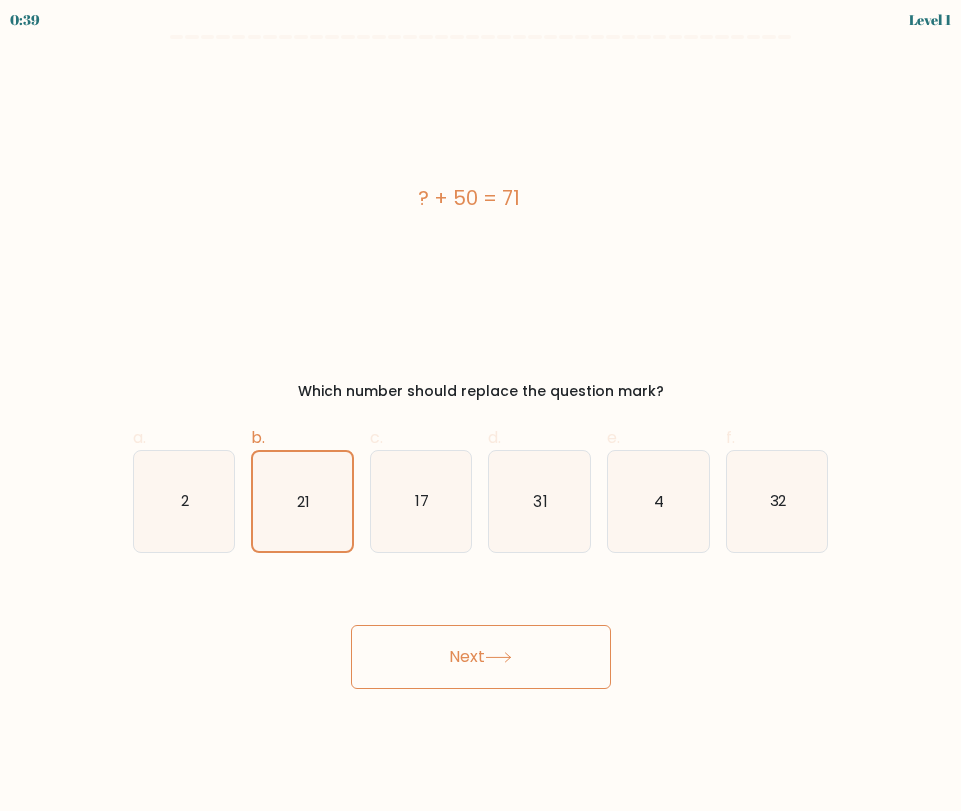 click on "Next" at bounding box center (481, 657) 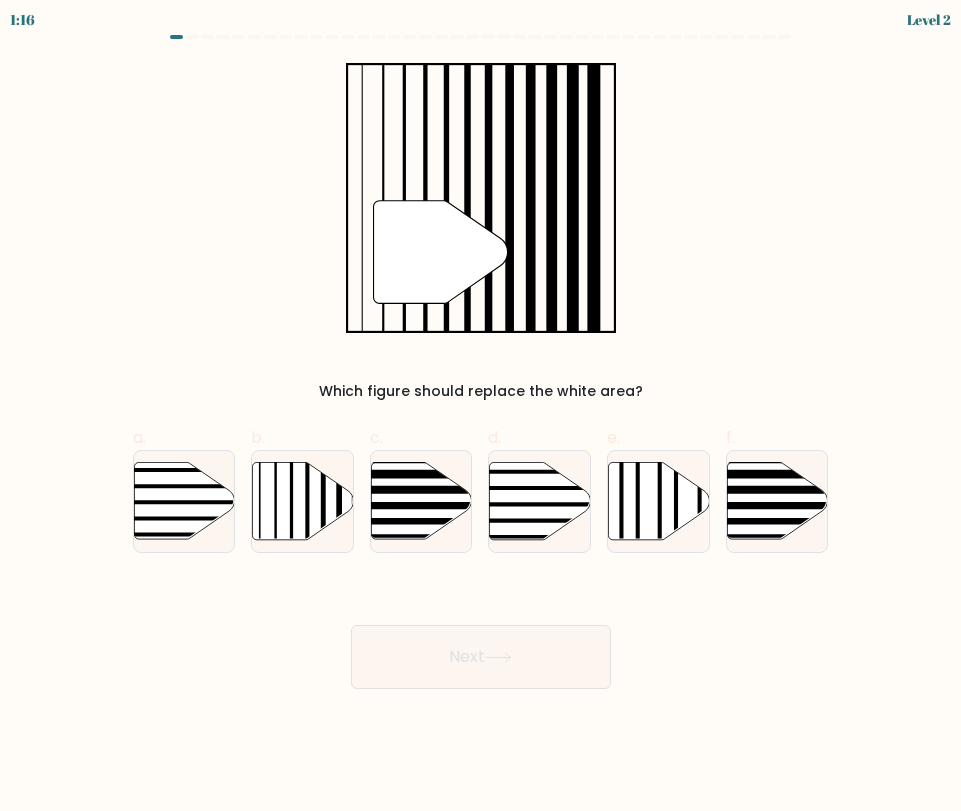 drag, startPoint x: 320, startPoint y: 521, endPoint x: 407, endPoint y: 634, distance: 142.61136 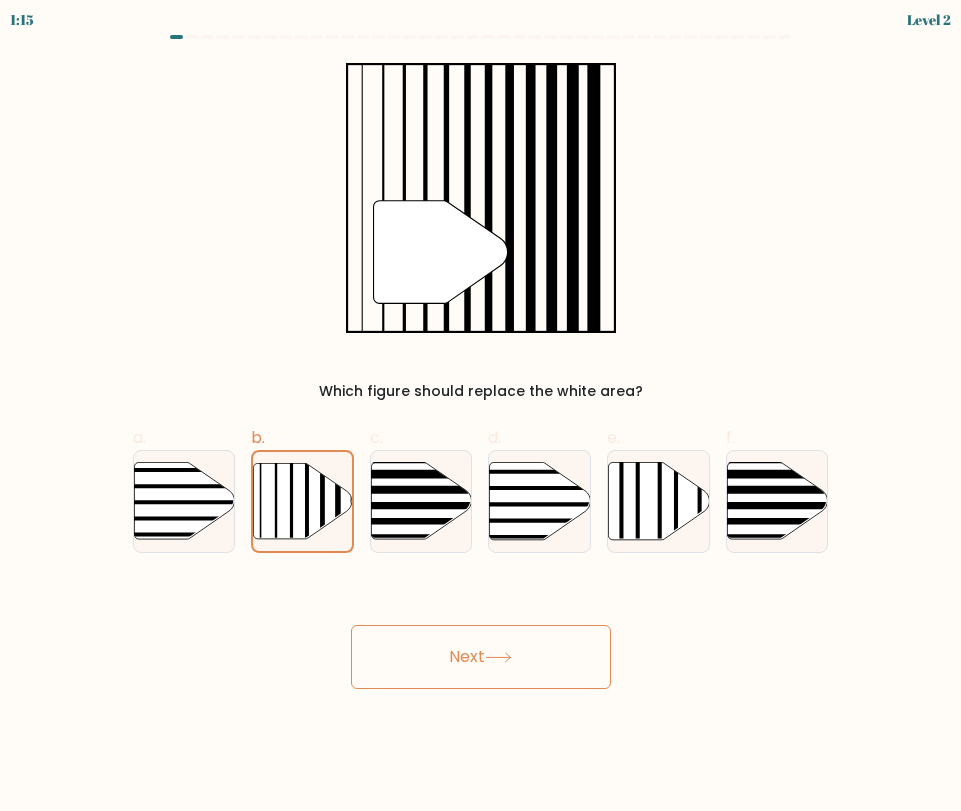 drag, startPoint x: 449, startPoint y: 677, endPoint x: 436, endPoint y: 676, distance: 13.038404 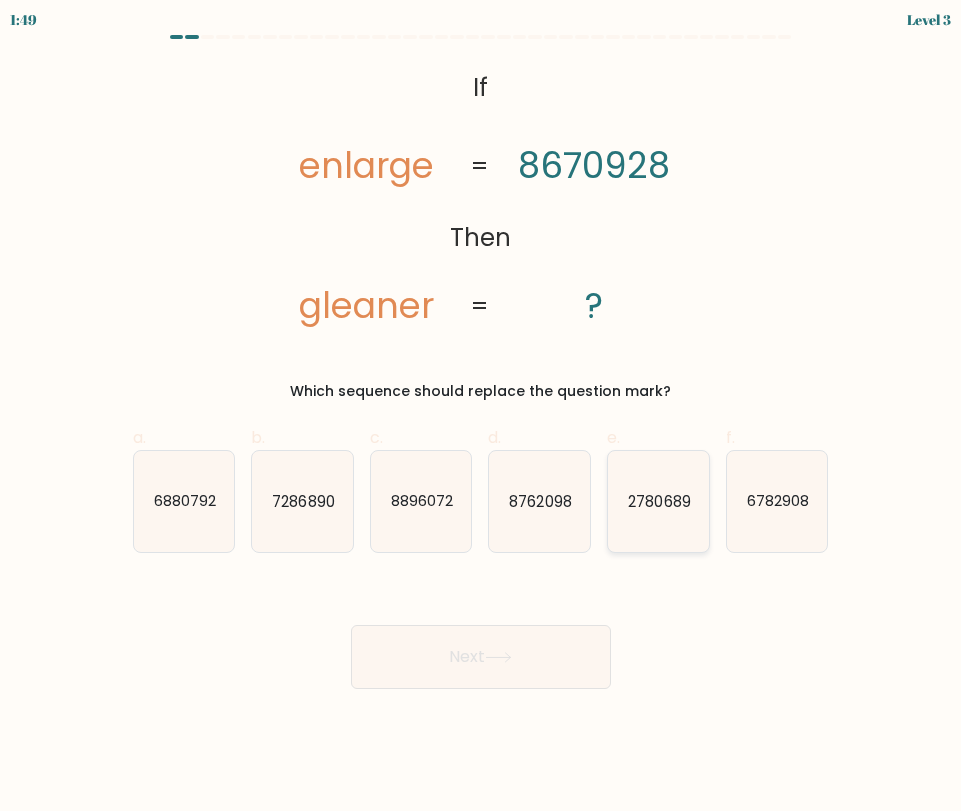 click on "2780689" 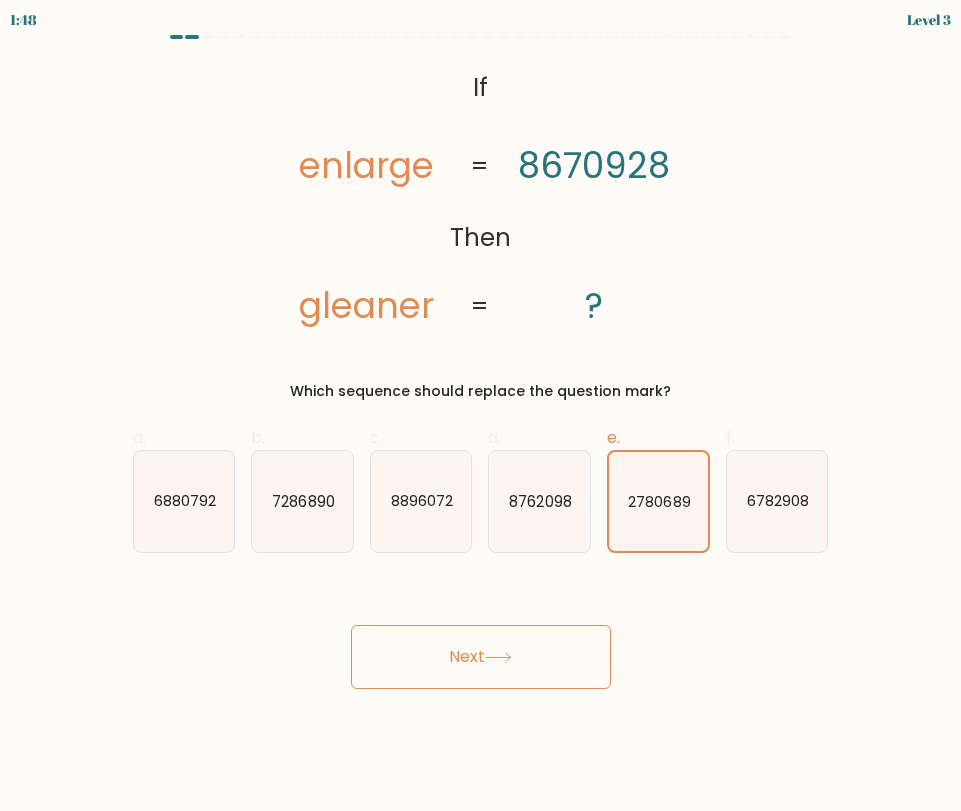 click on "Next" at bounding box center (481, 657) 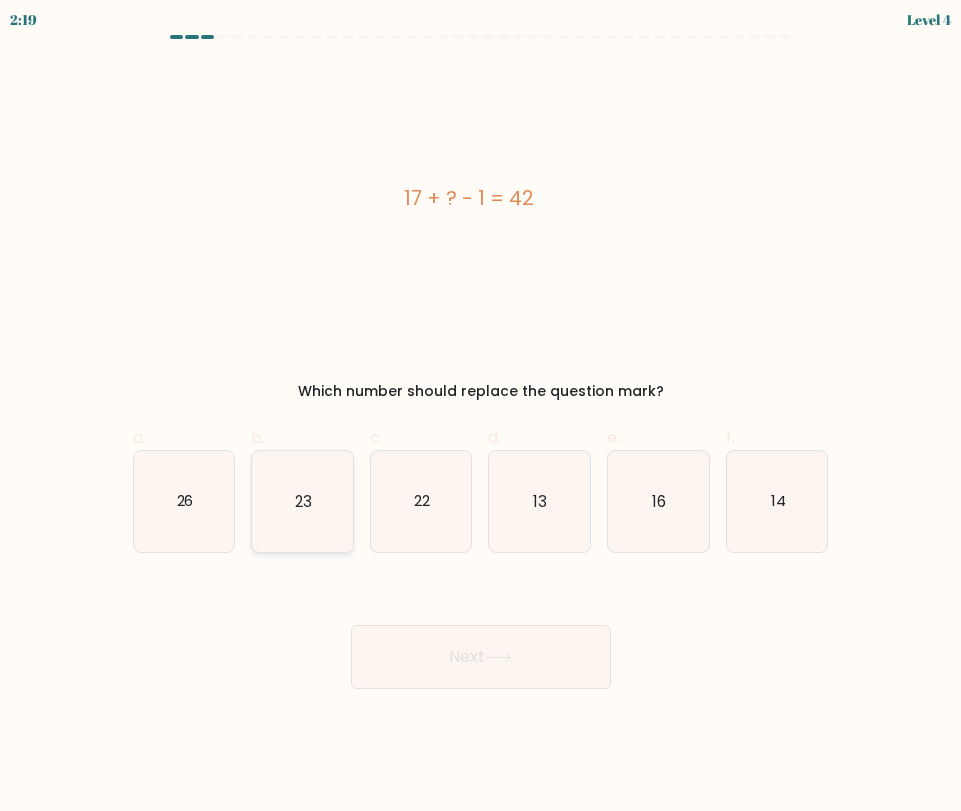 click on "23" 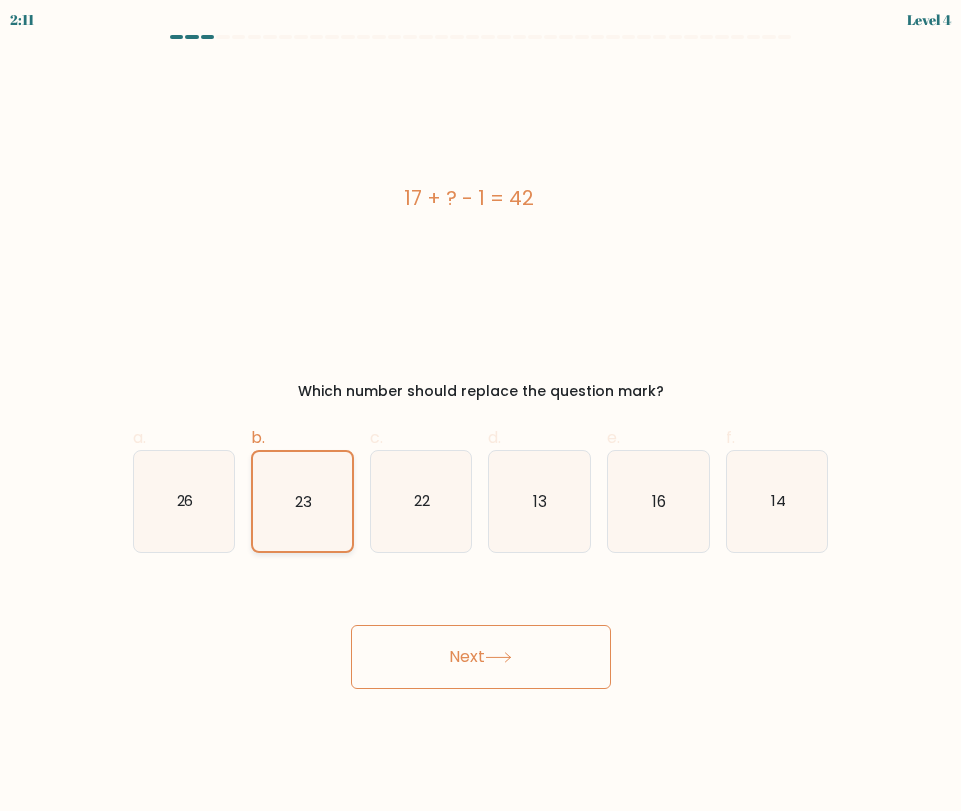click on "23" 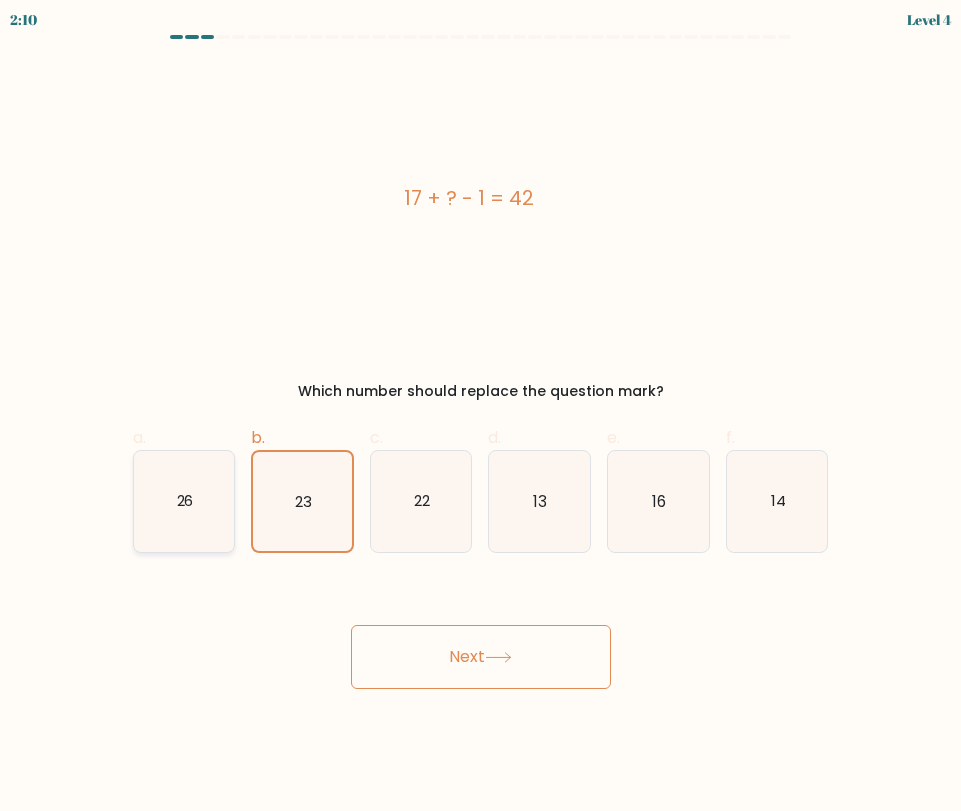 drag, startPoint x: 201, startPoint y: 498, endPoint x: 175, endPoint y: 487, distance: 28.231188 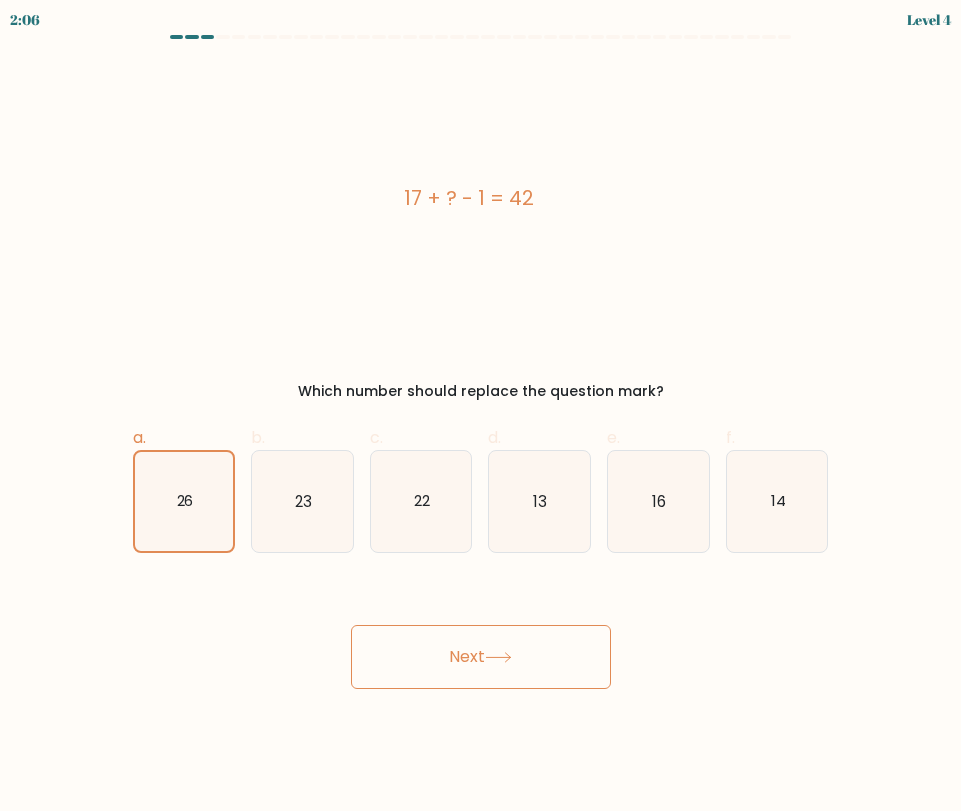 click on "Next" at bounding box center [481, 657] 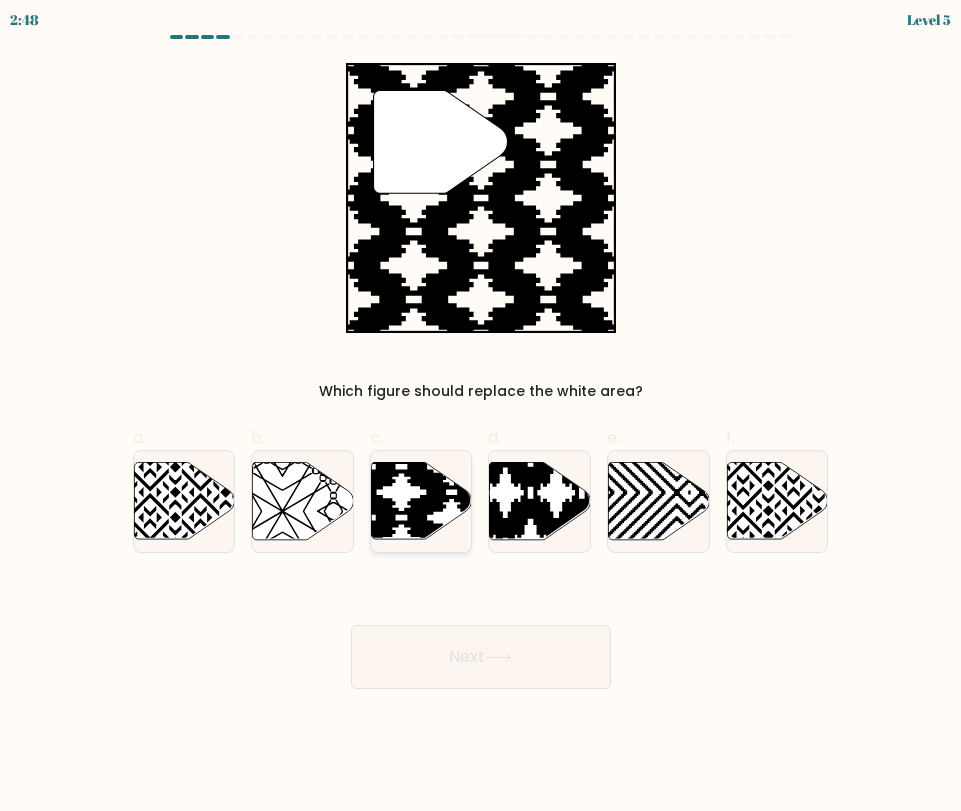 click 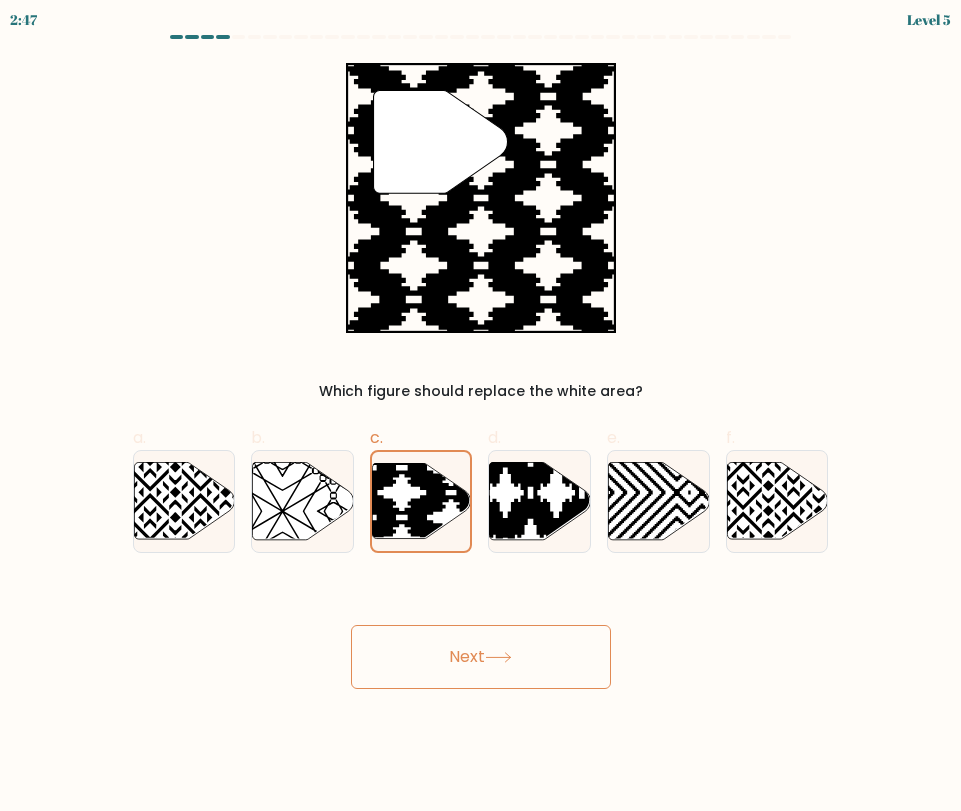 click on "Next" at bounding box center (481, 657) 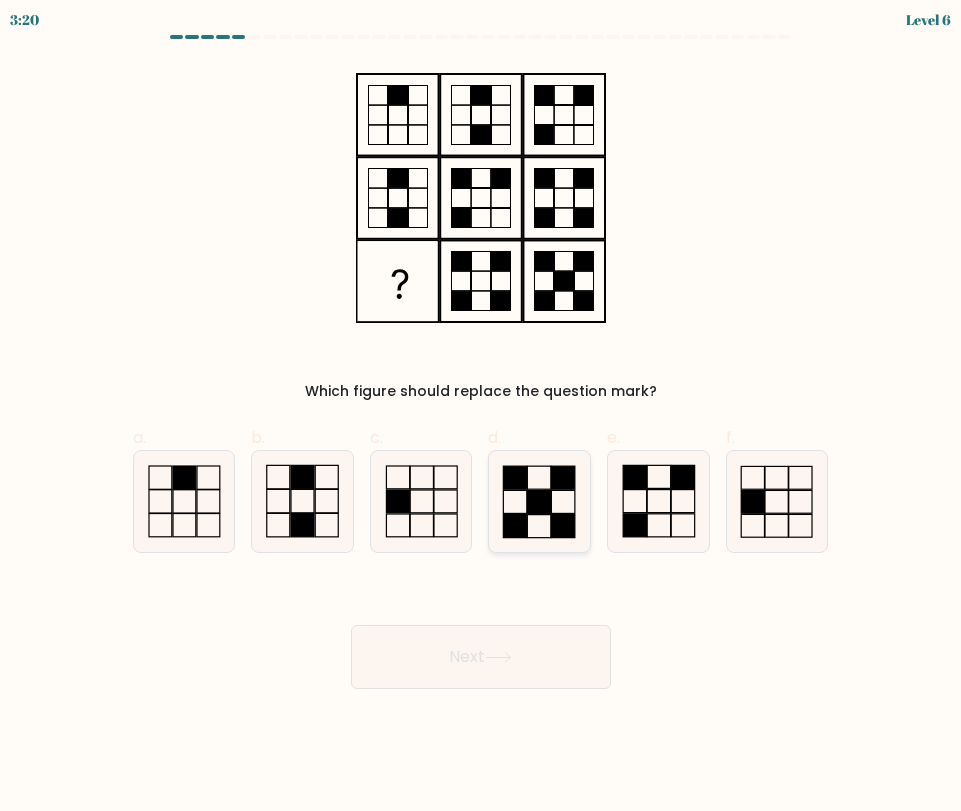 click 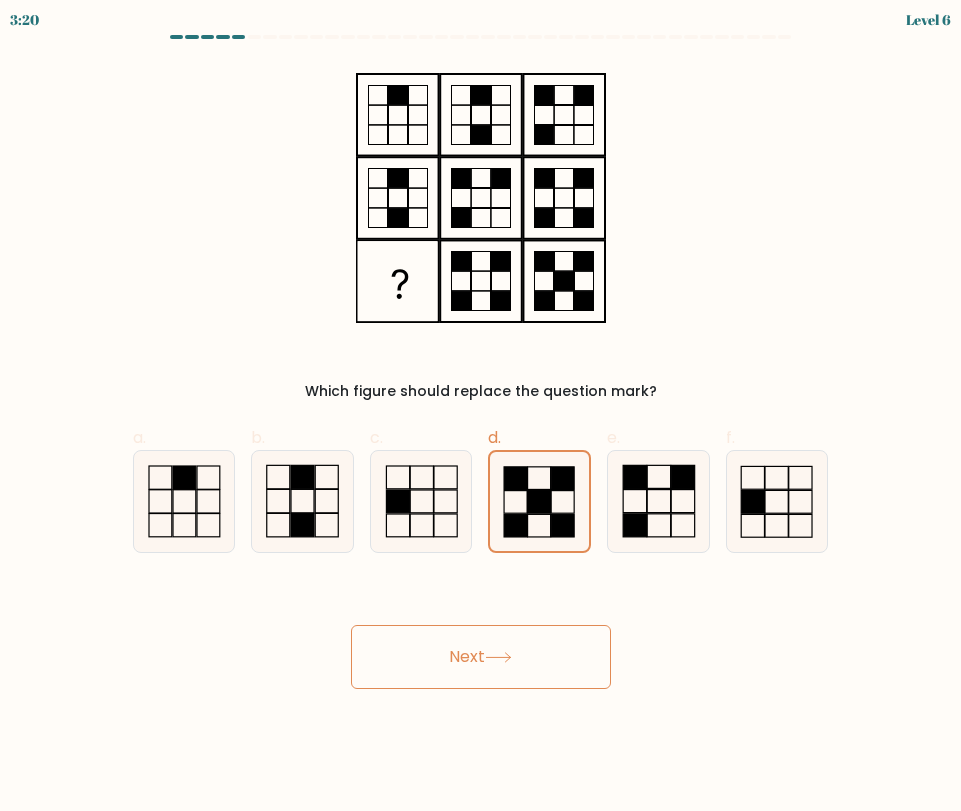 click 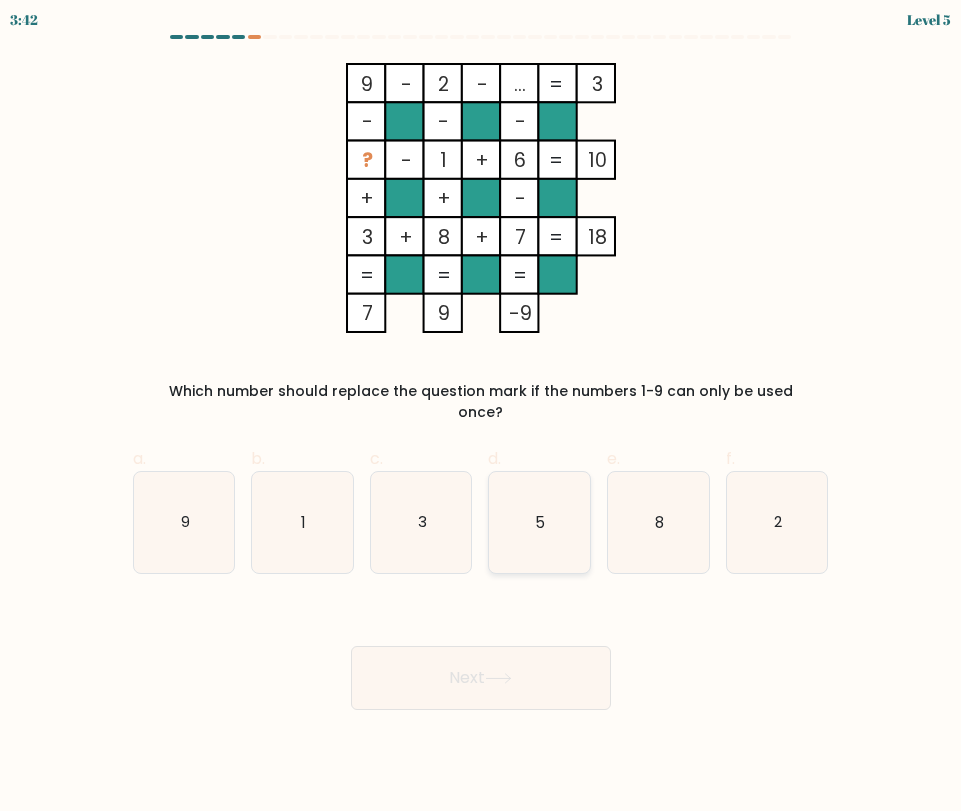 click on "5" 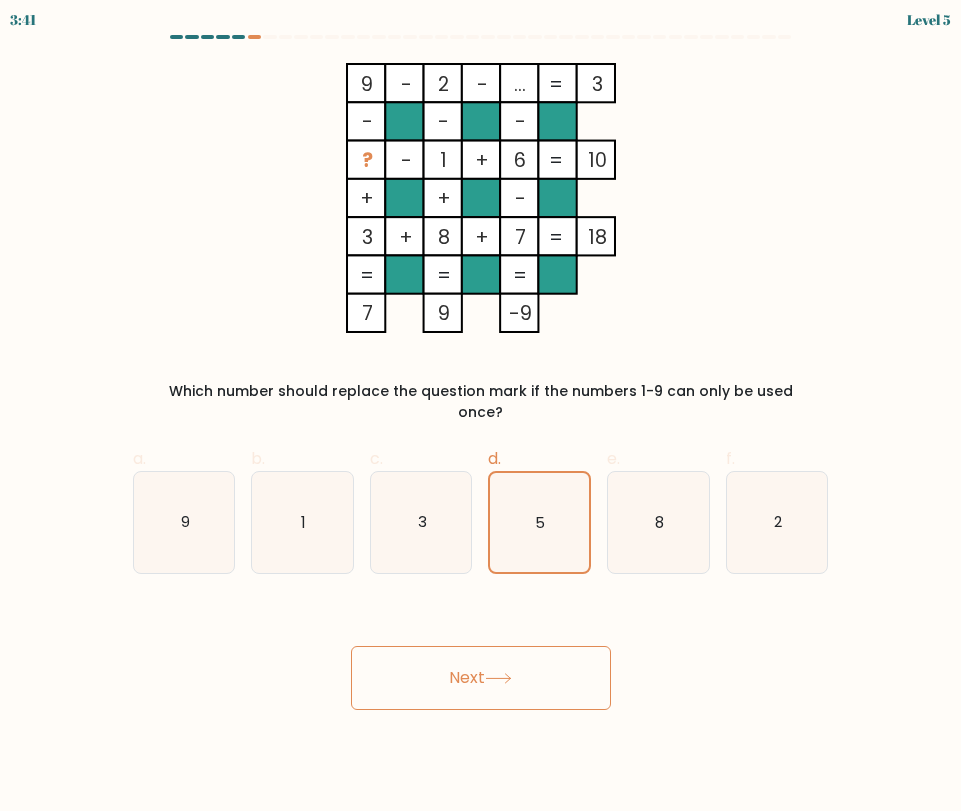 click on "Next" at bounding box center (481, 678) 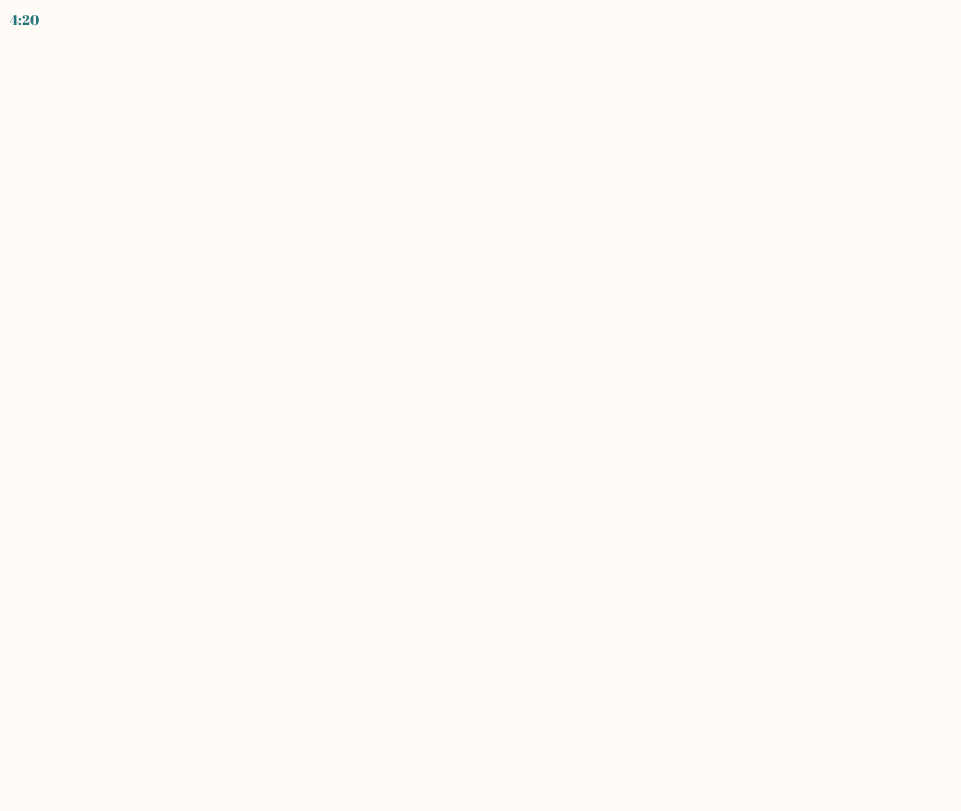 scroll, scrollTop: 0, scrollLeft: 0, axis: both 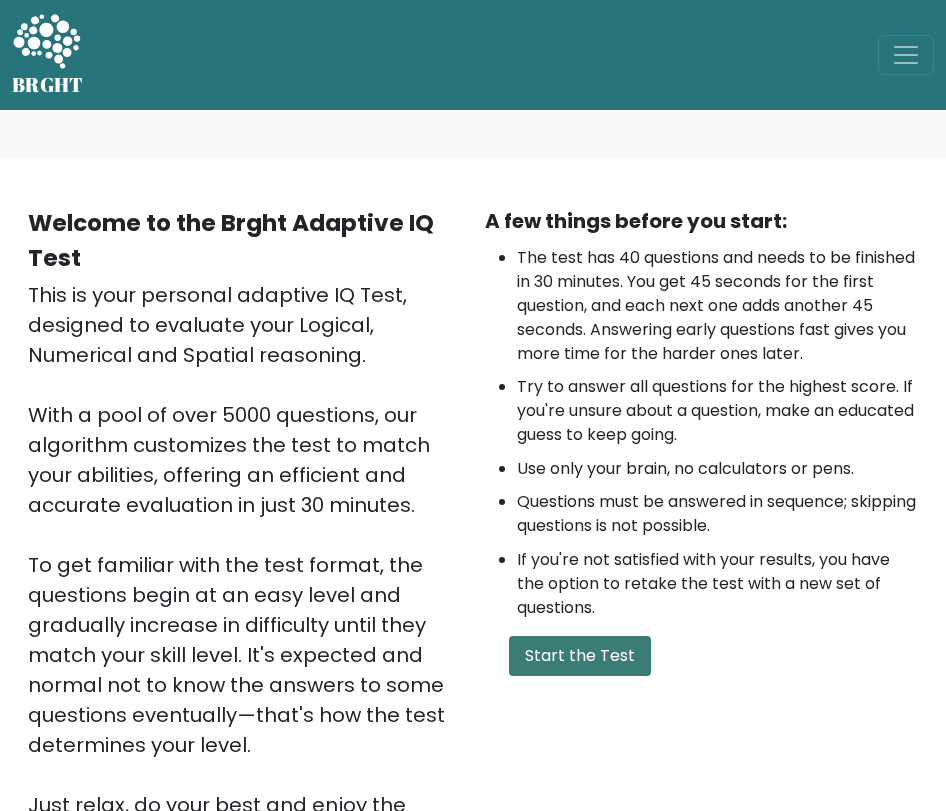 click on "Start the Test" at bounding box center (580, 656) 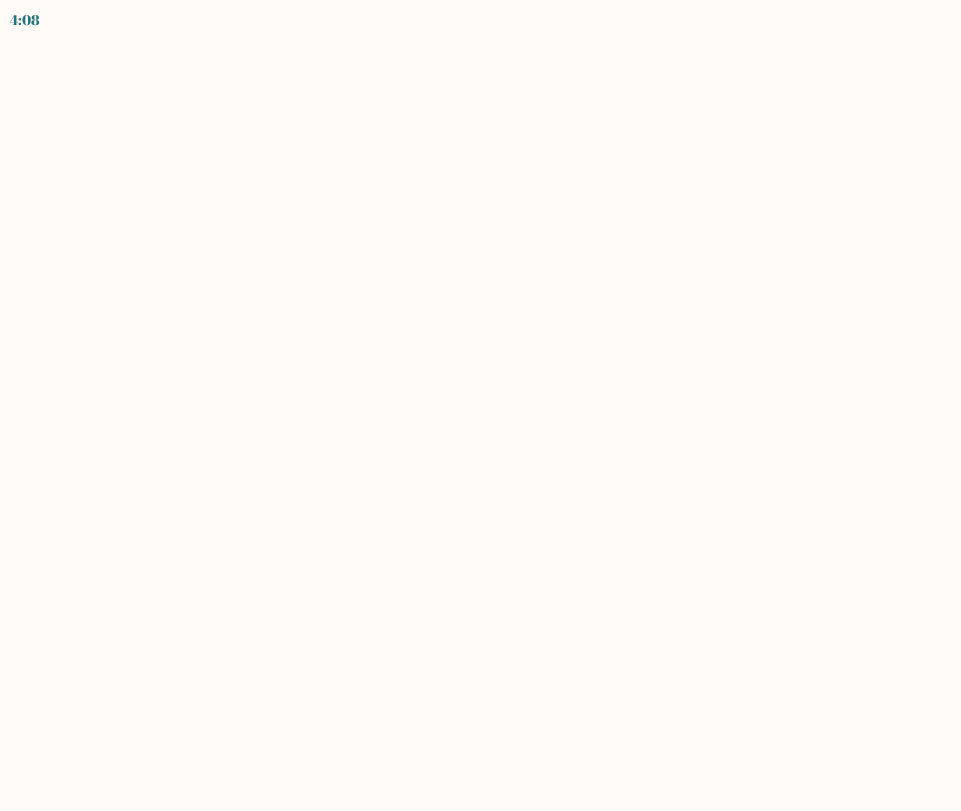 scroll, scrollTop: 0, scrollLeft: 0, axis: both 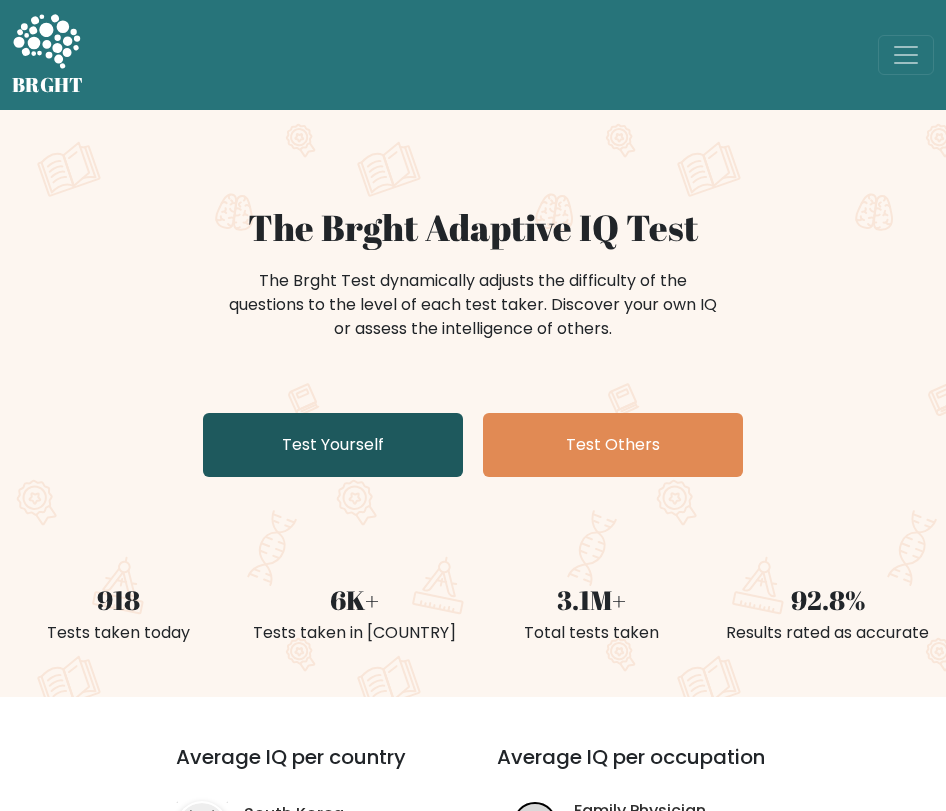 click on "Test Yourself" at bounding box center (333, 445) 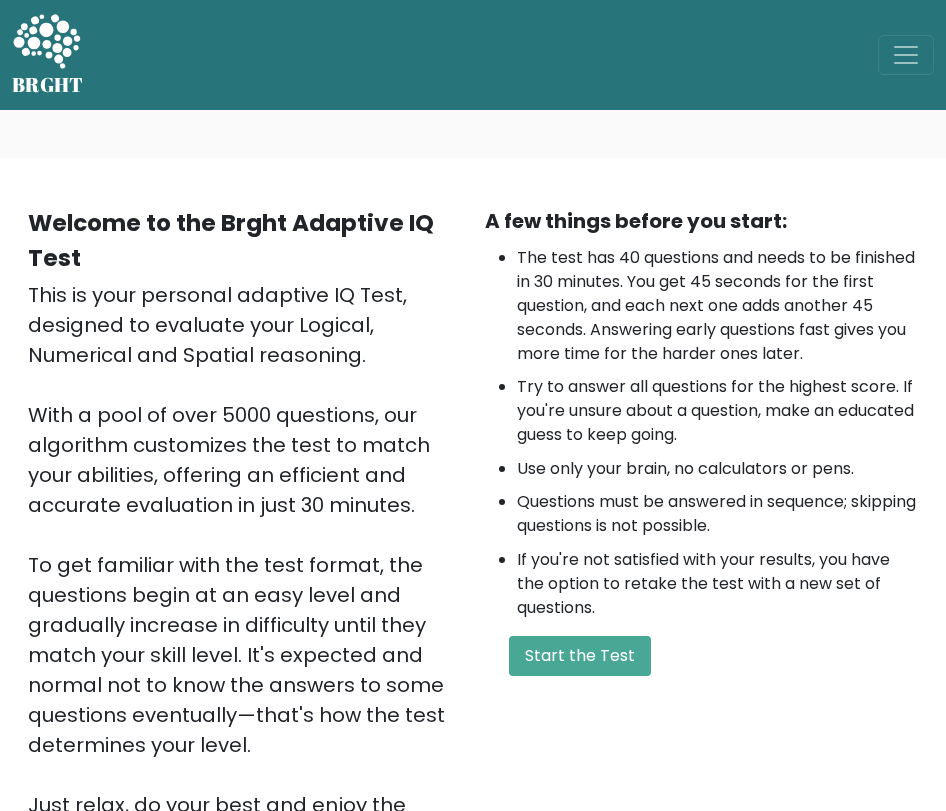 scroll, scrollTop: 0, scrollLeft: 0, axis: both 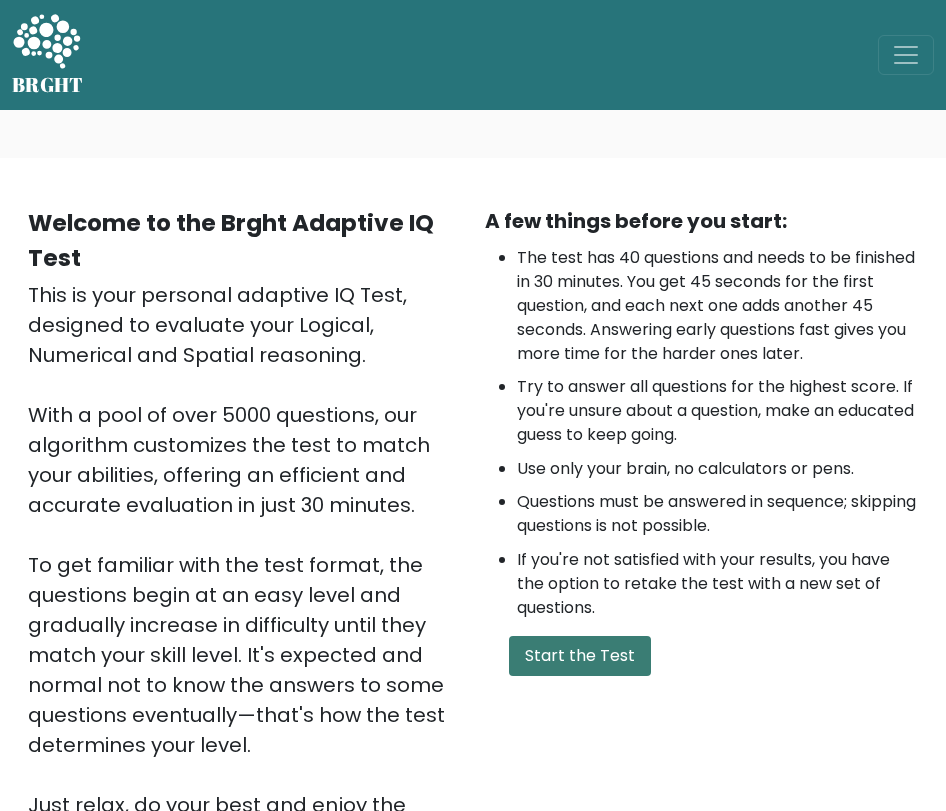 click on "Start the Test" at bounding box center [580, 656] 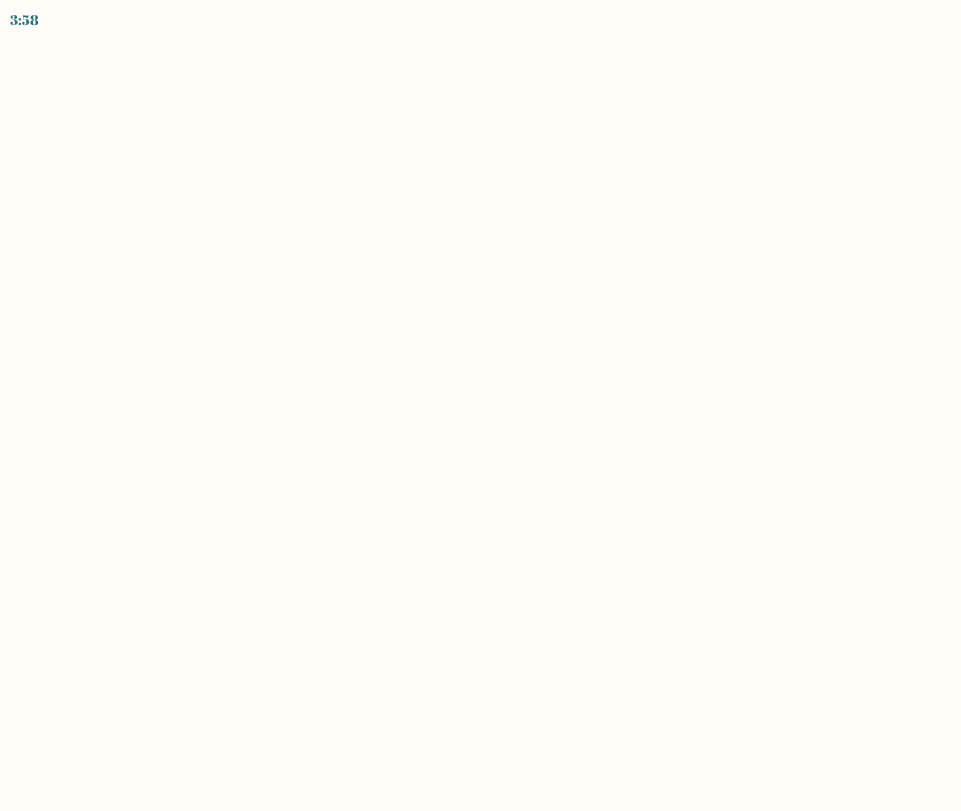 scroll, scrollTop: 0, scrollLeft: 0, axis: both 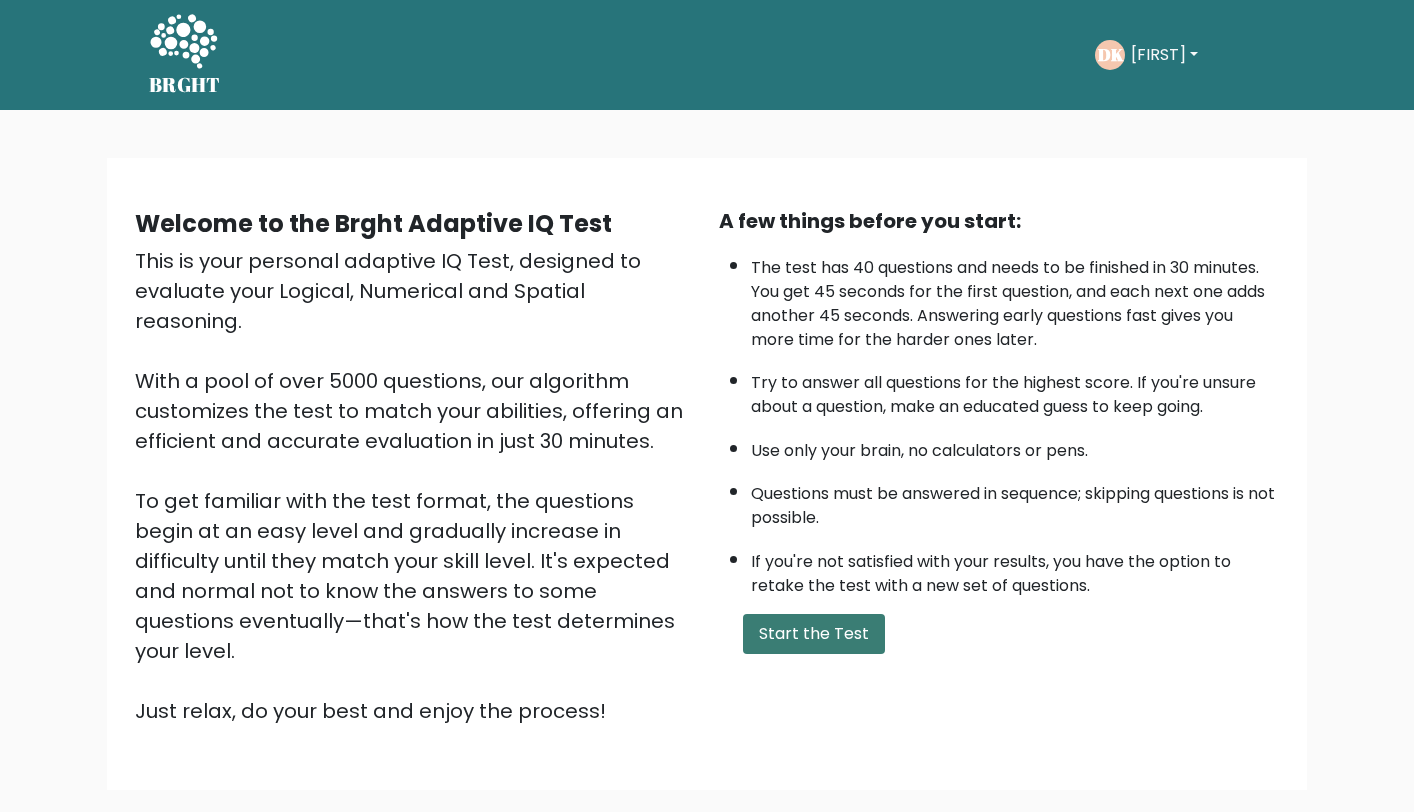 click on "Start the Test" at bounding box center (814, 634) 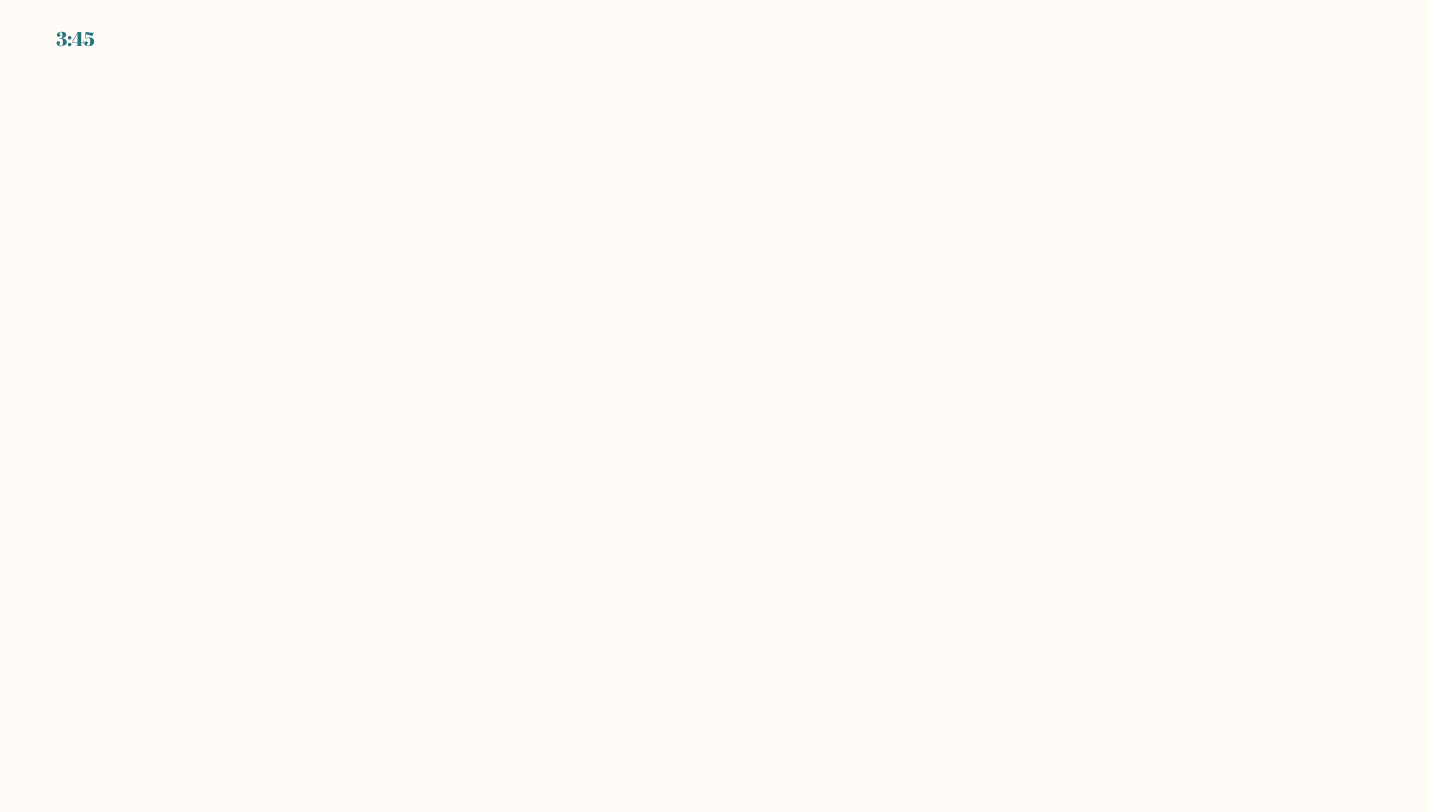 scroll, scrollTop: 0, scrollLeft: 0, axis: both 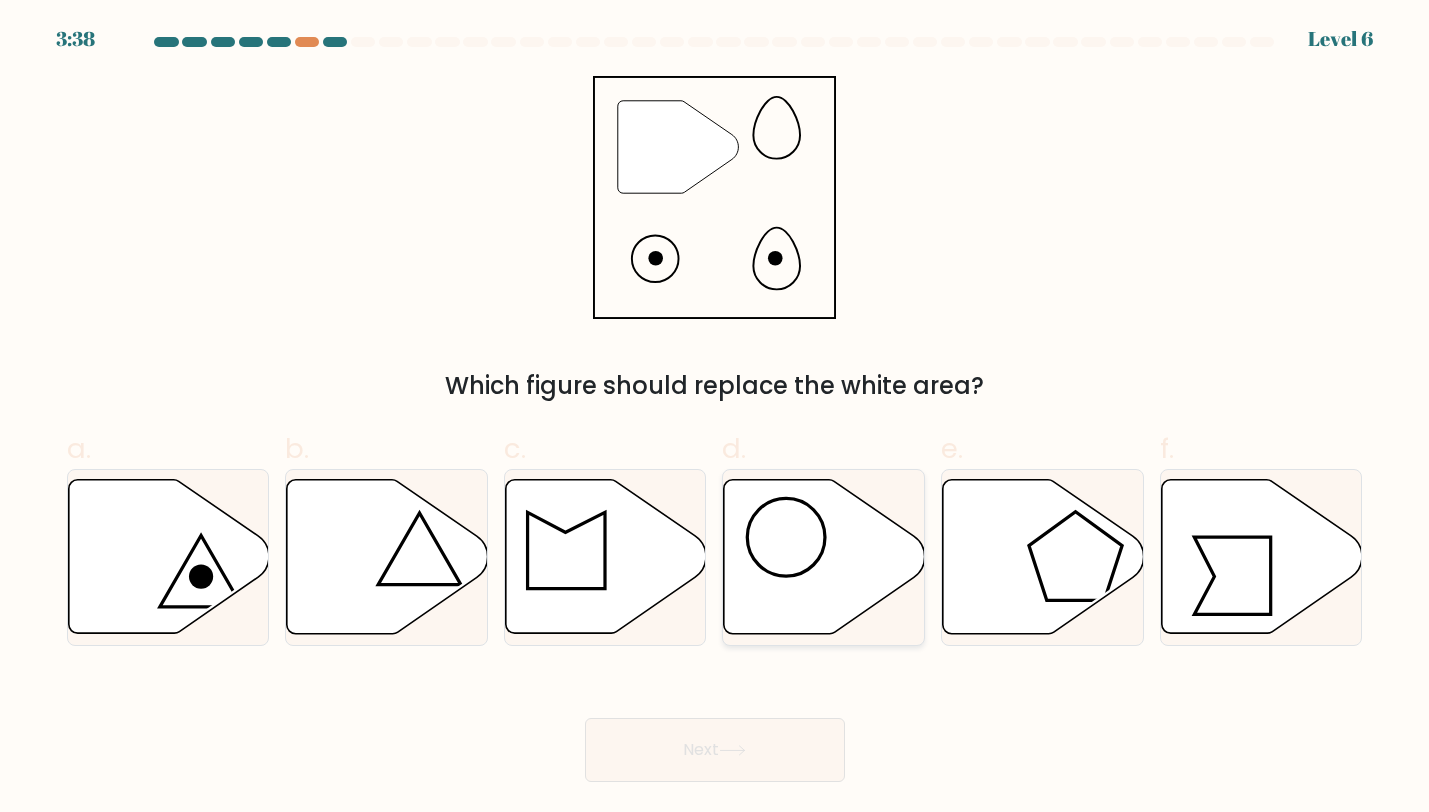 click 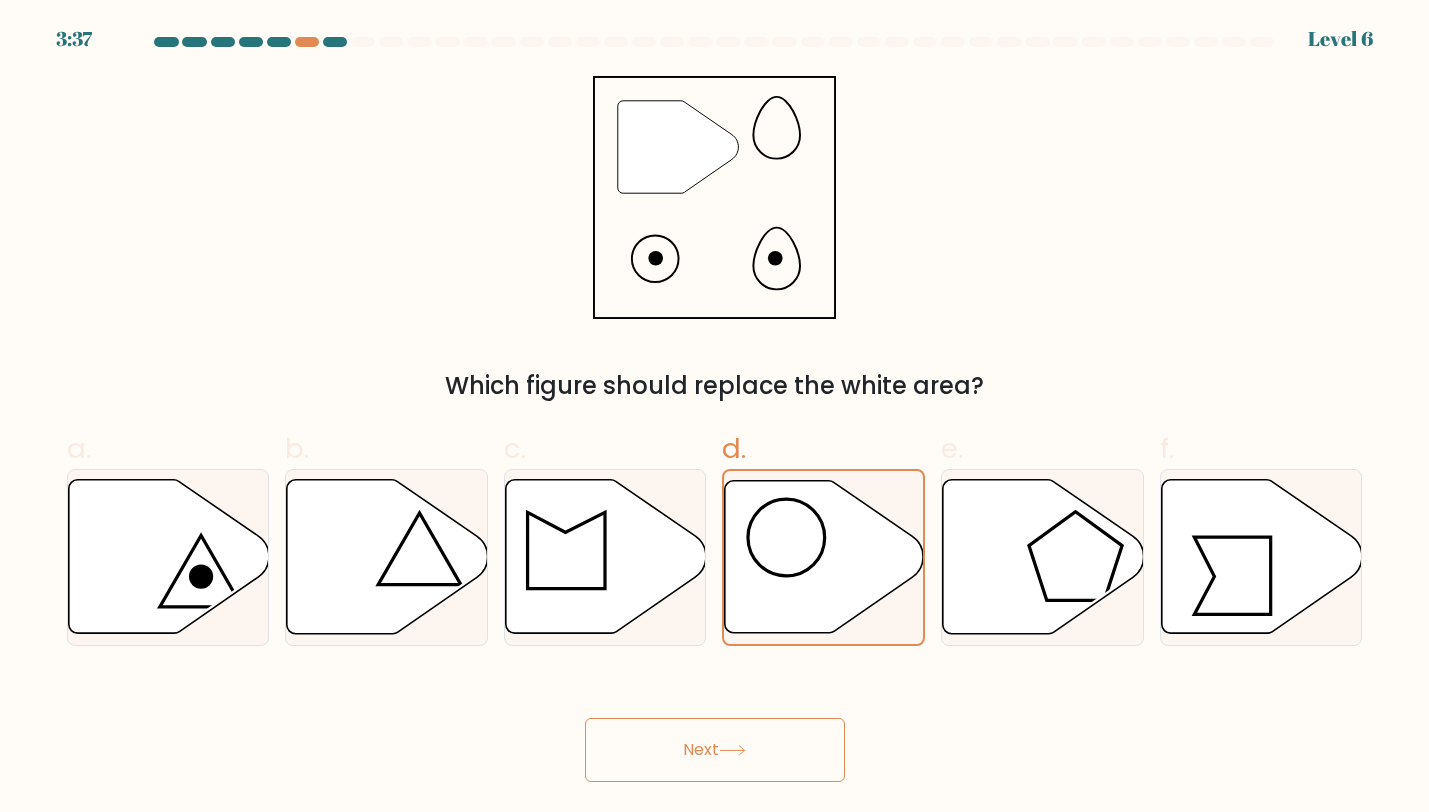 click on "Next" at bounding box center [715, 750] 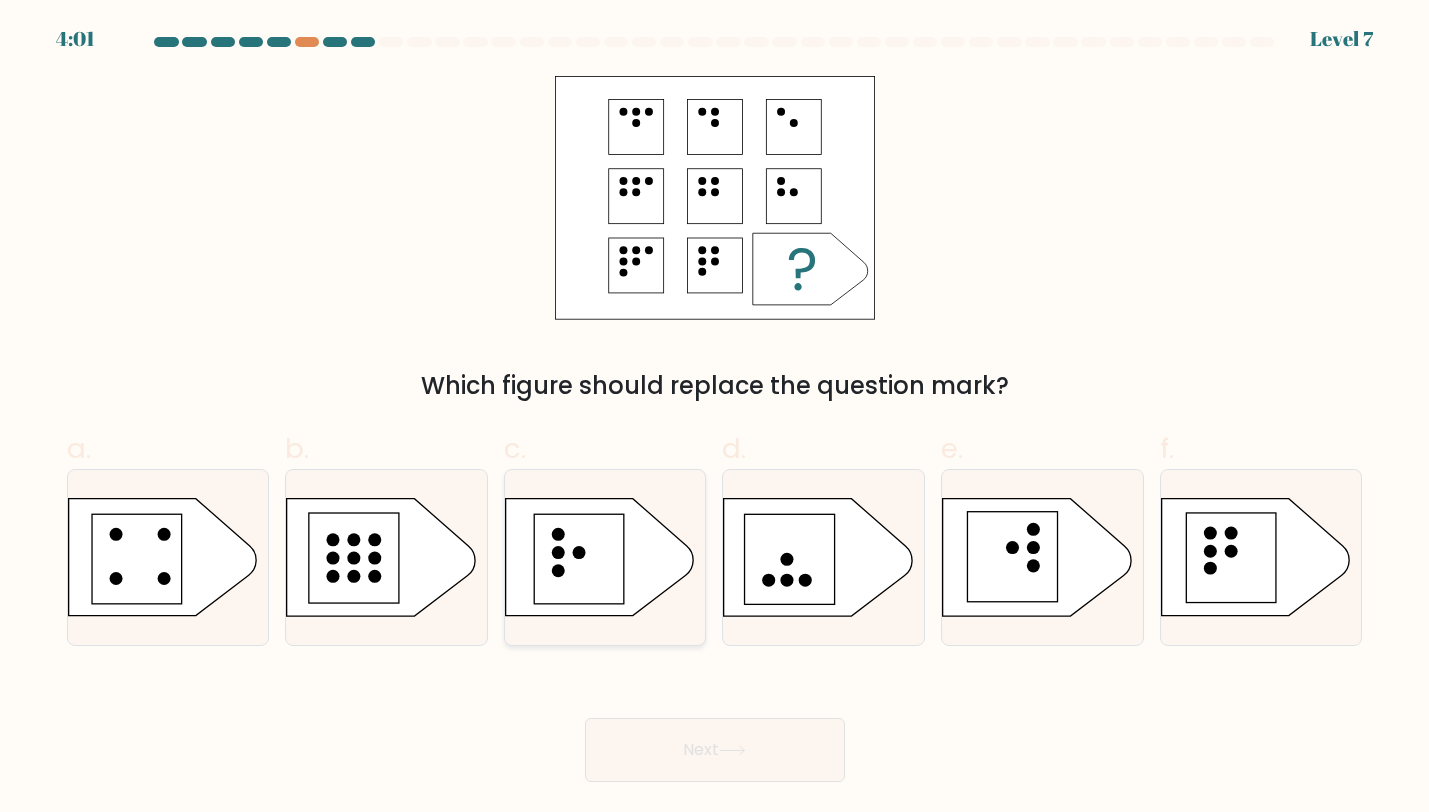 click 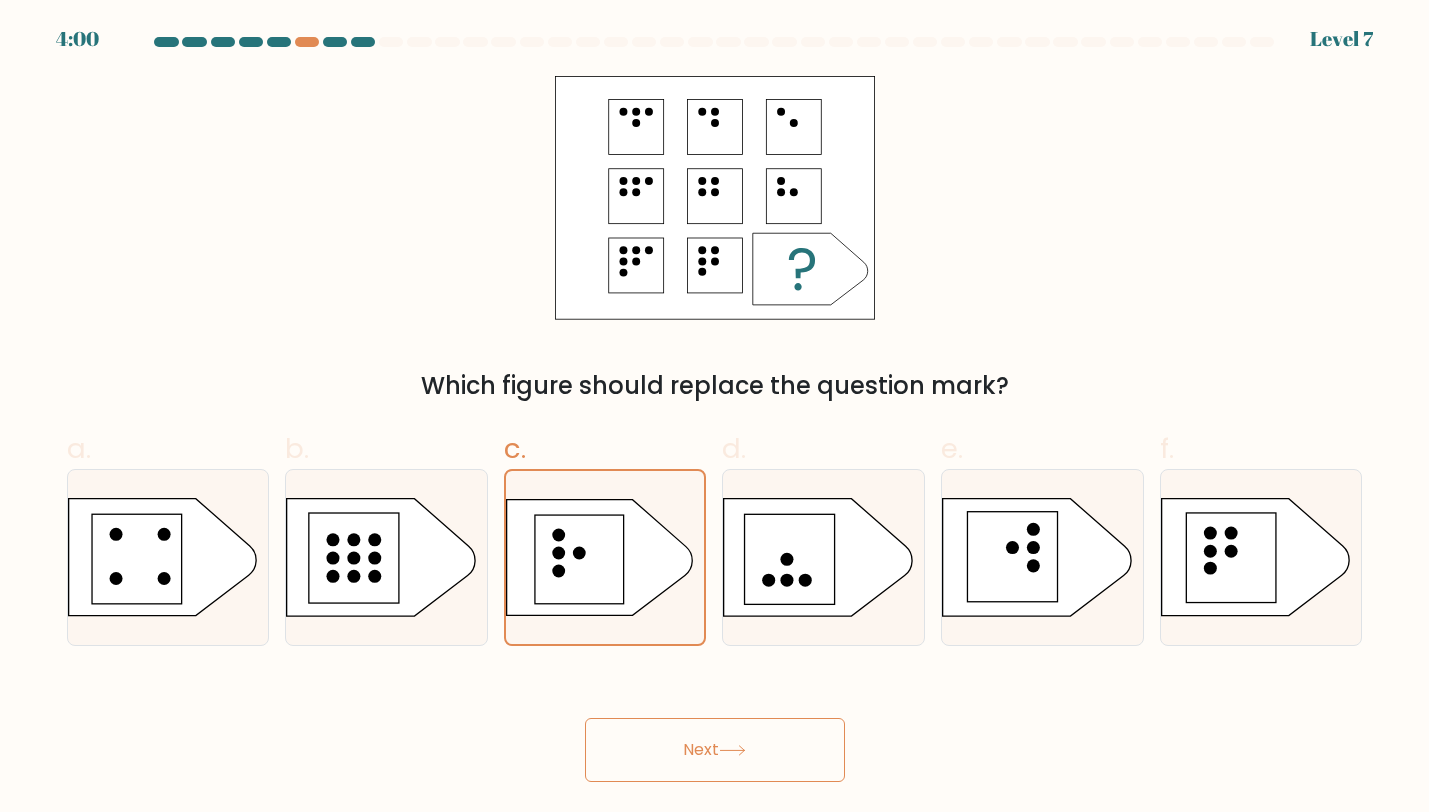 click on "Next" at bounding box center [715, 750] 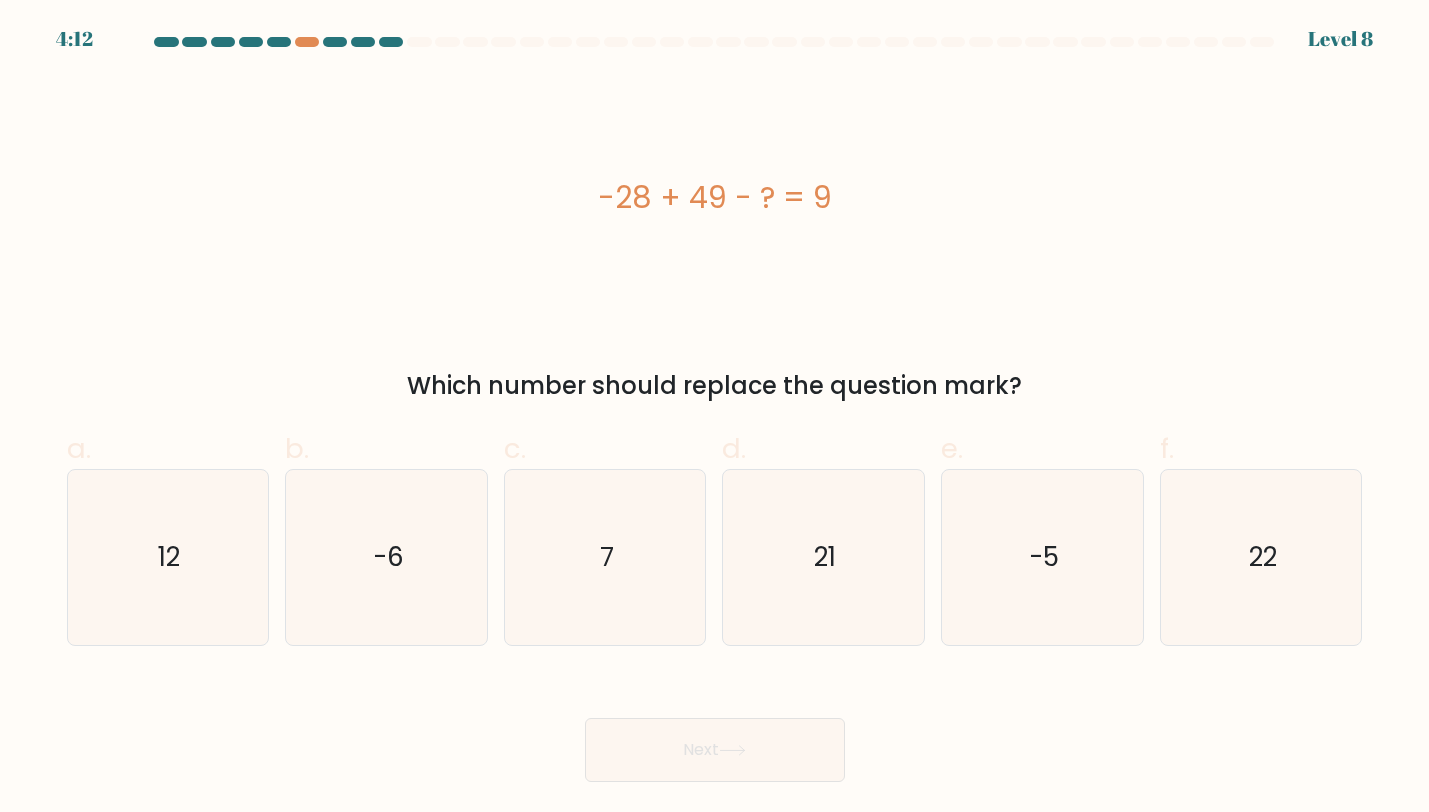 drag, startPoint x: 1219, startPoint y: 571, endPoint x: 1027, endPoint y: 649, distance: 207.239 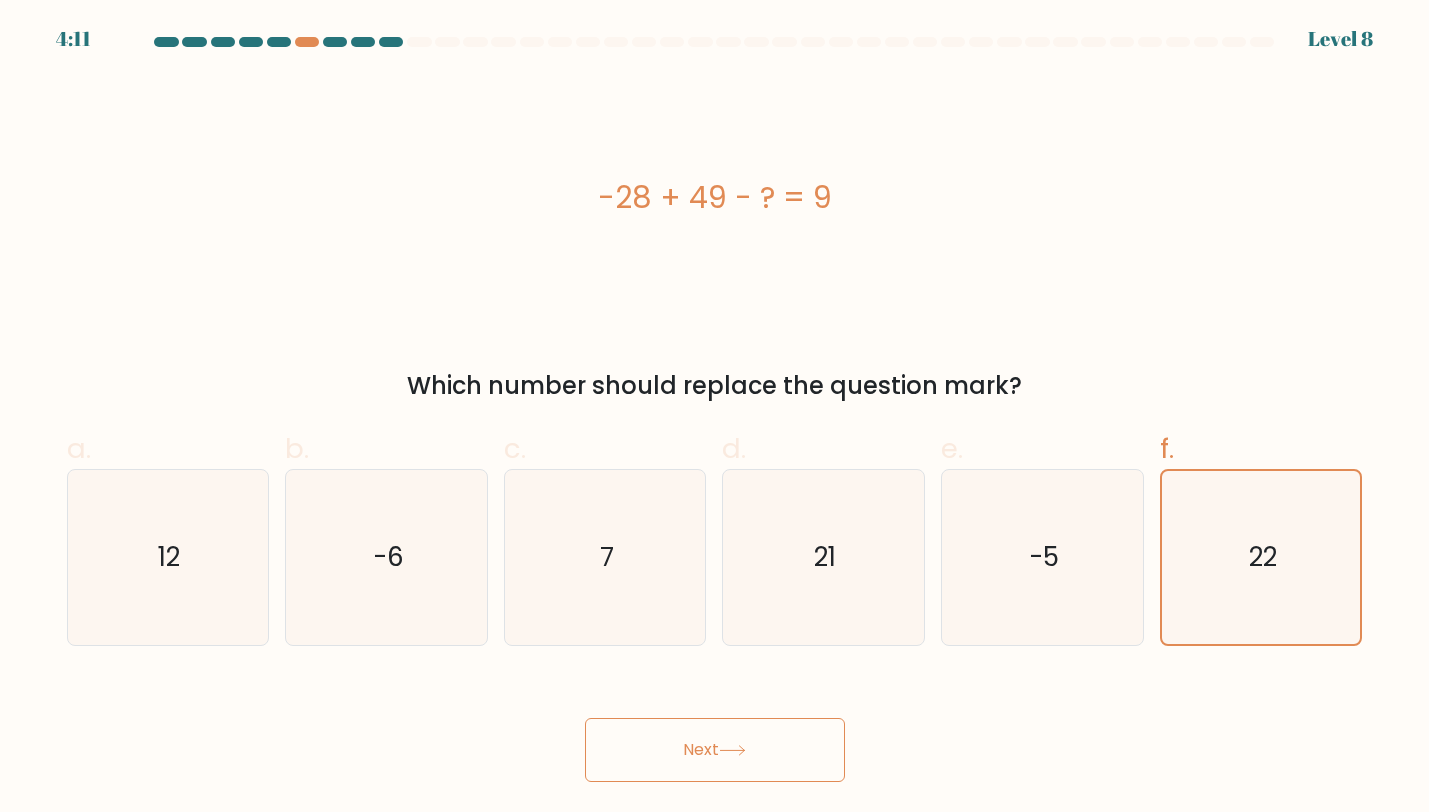click 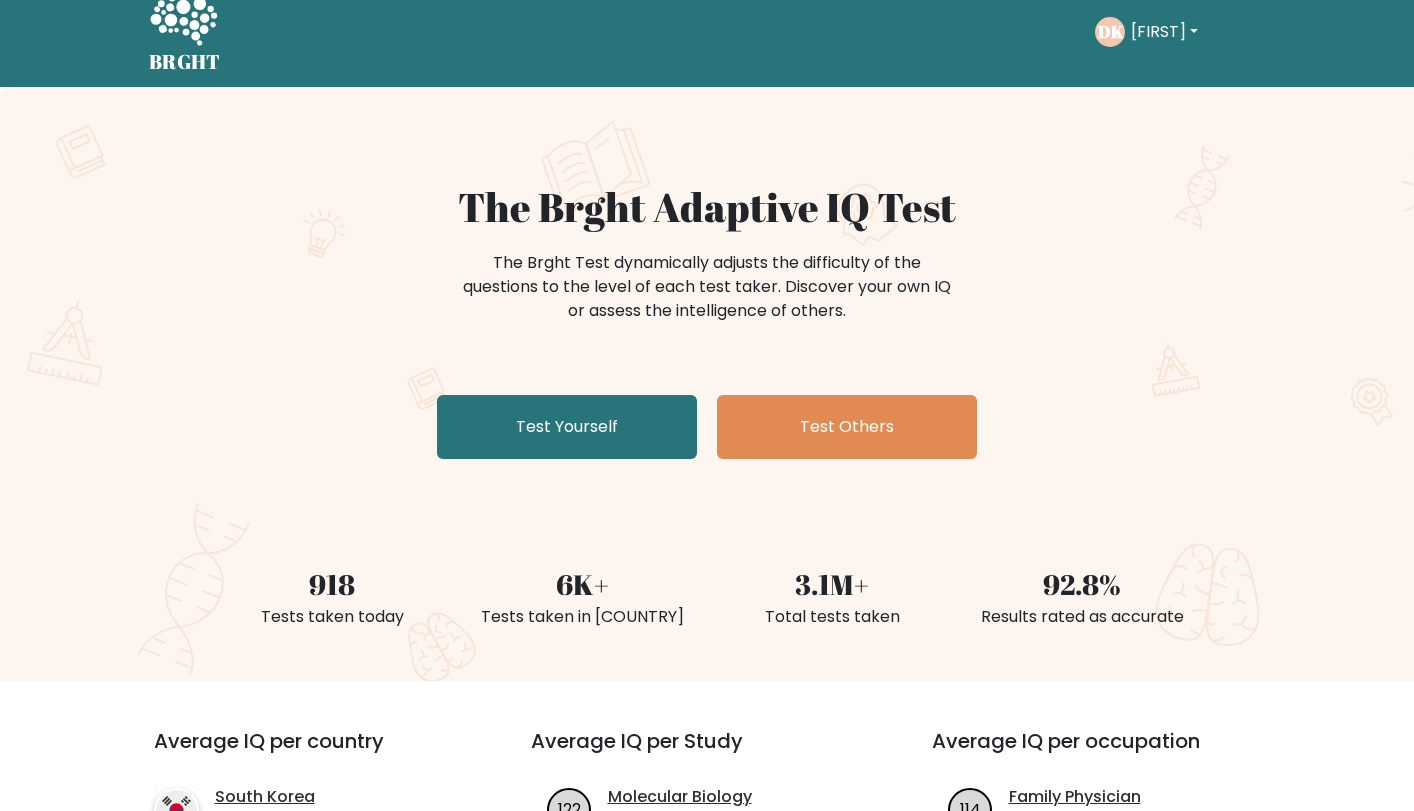 scroll, scrollTop: 0, scrollLeft: 0, axis: both 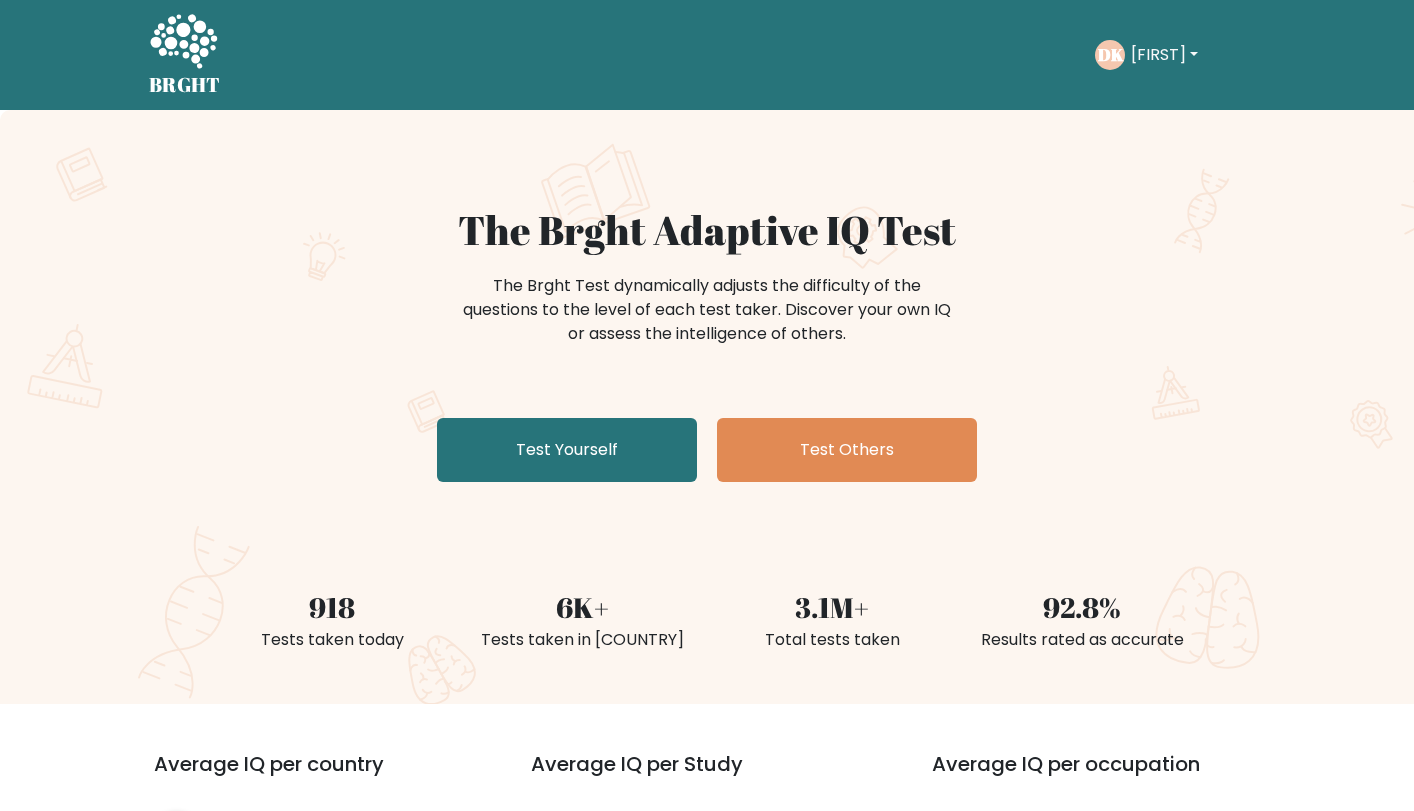 click on "Darius" at bounding box center [1164, 55] 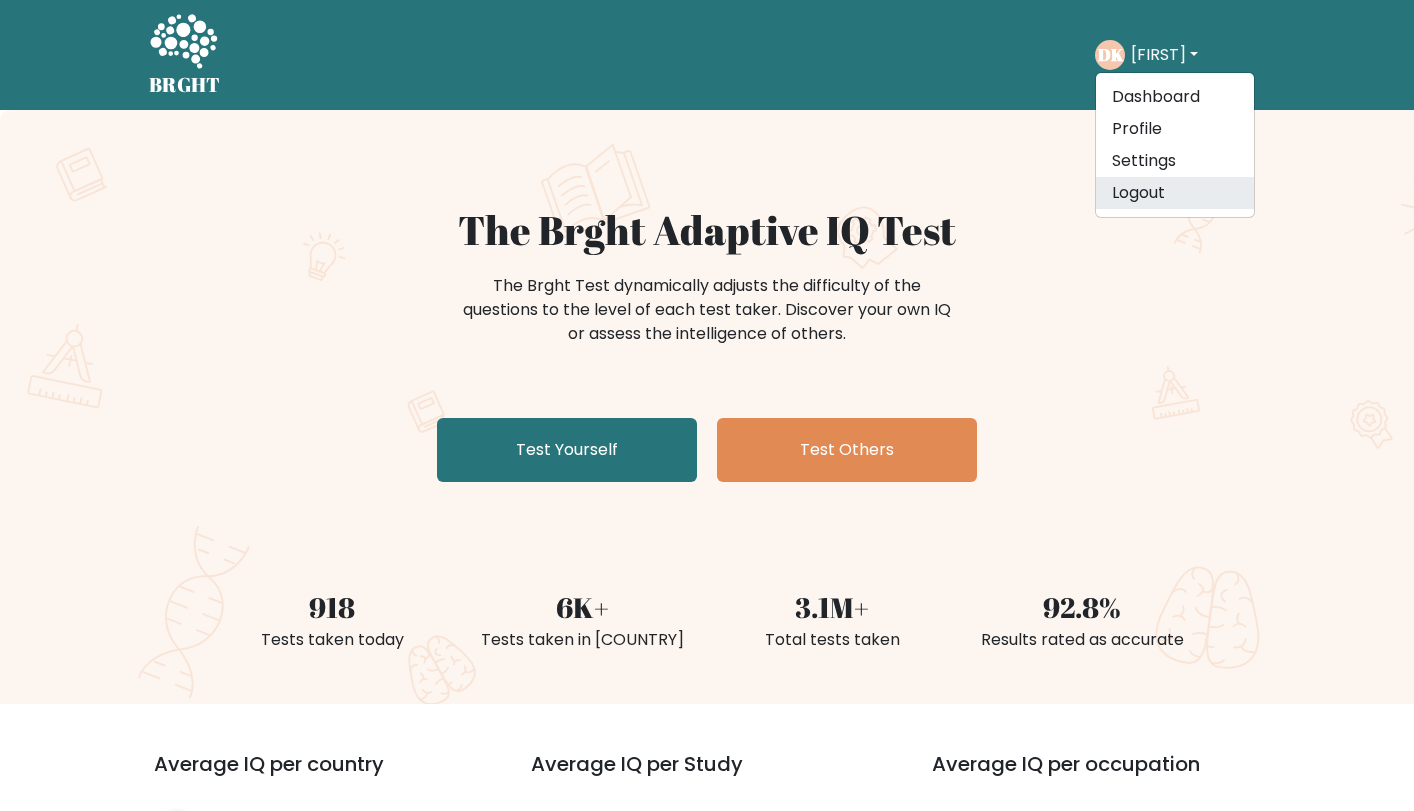 click on "Logout" at bounding box center [1175, 193] 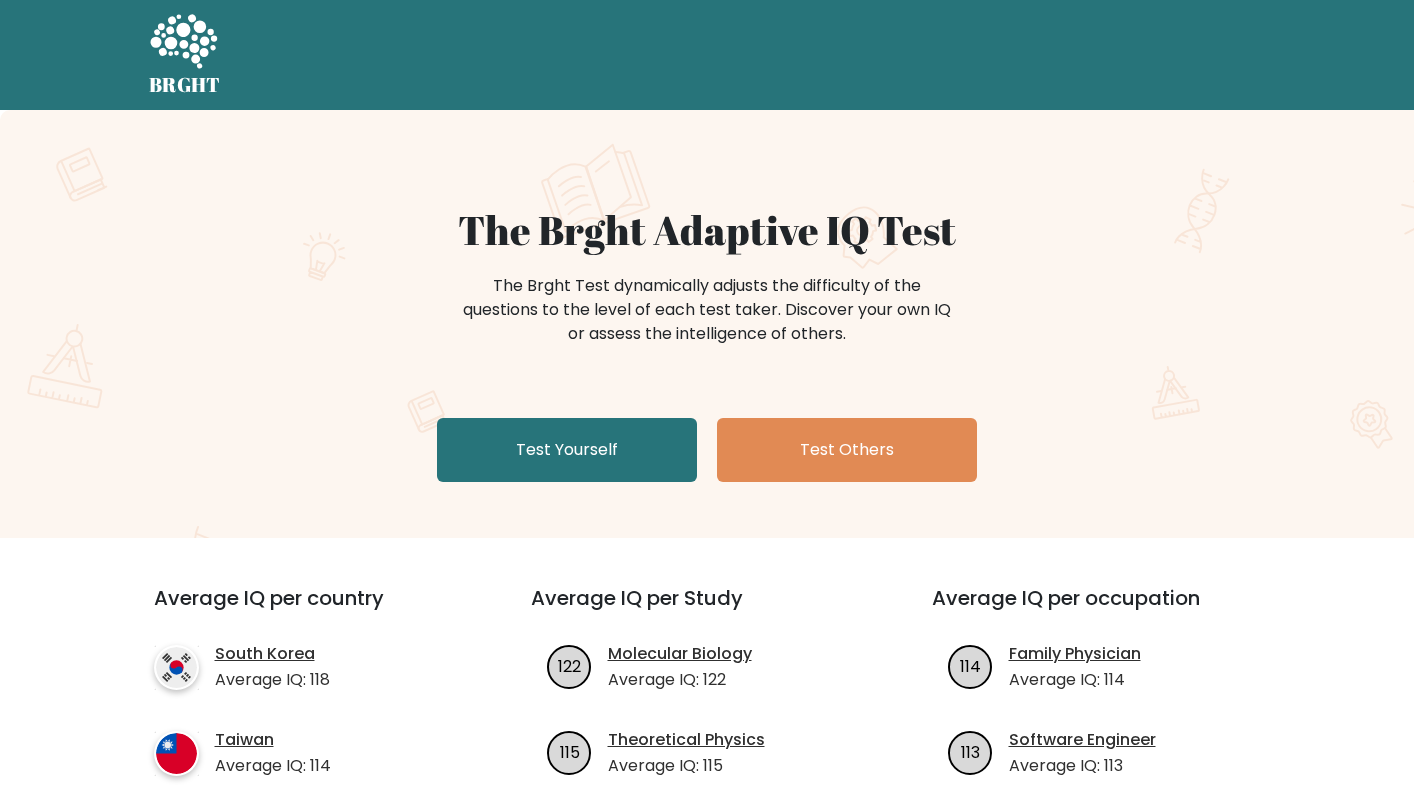 scroll, scrollTop: 0, scrollLeft: 0, axis: both 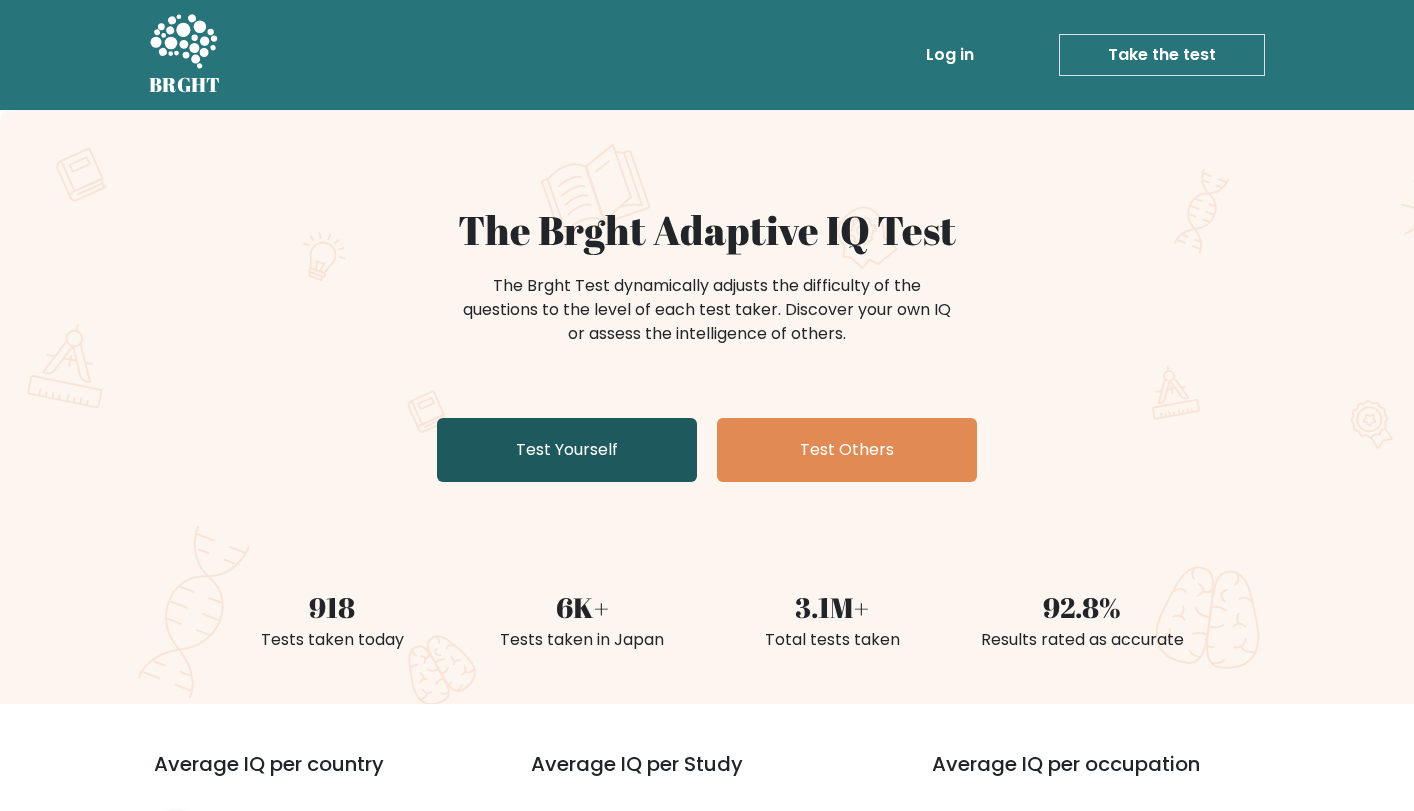 click on "Test Yourself" at bounding box center (567, 450) 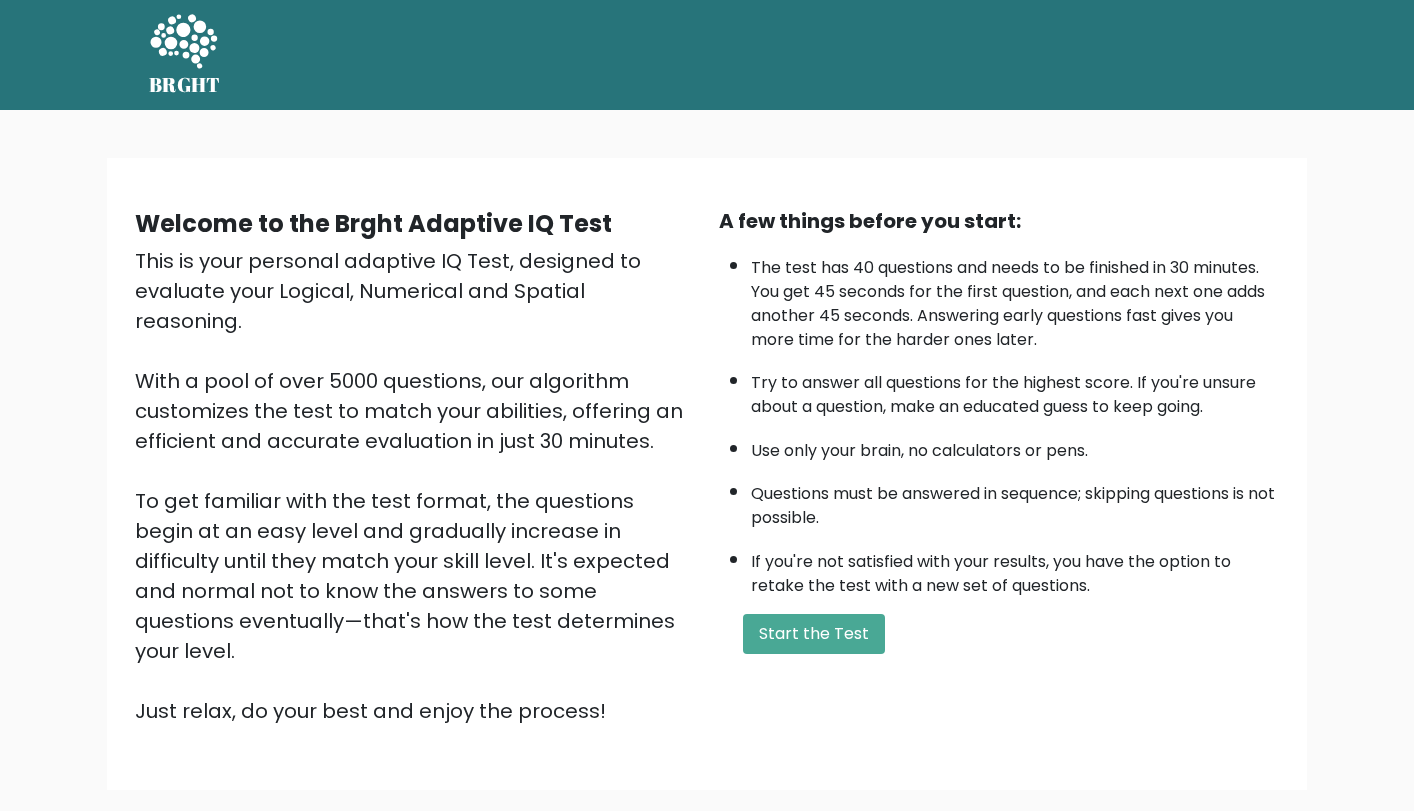 scroll, scrollTop: 0, scrollLeft: 0, axis: both 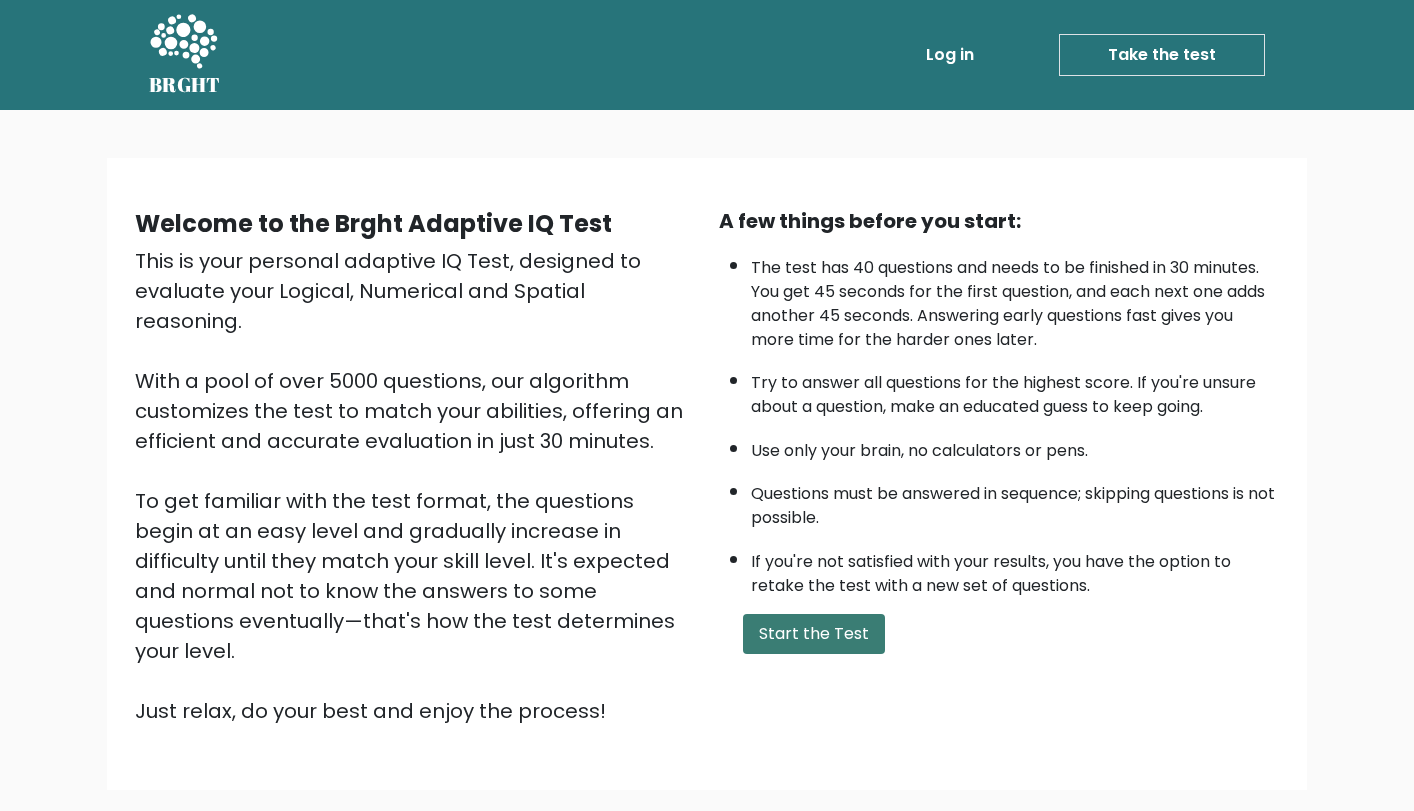 click on "Start the Test" at bounding box center [814, 634] 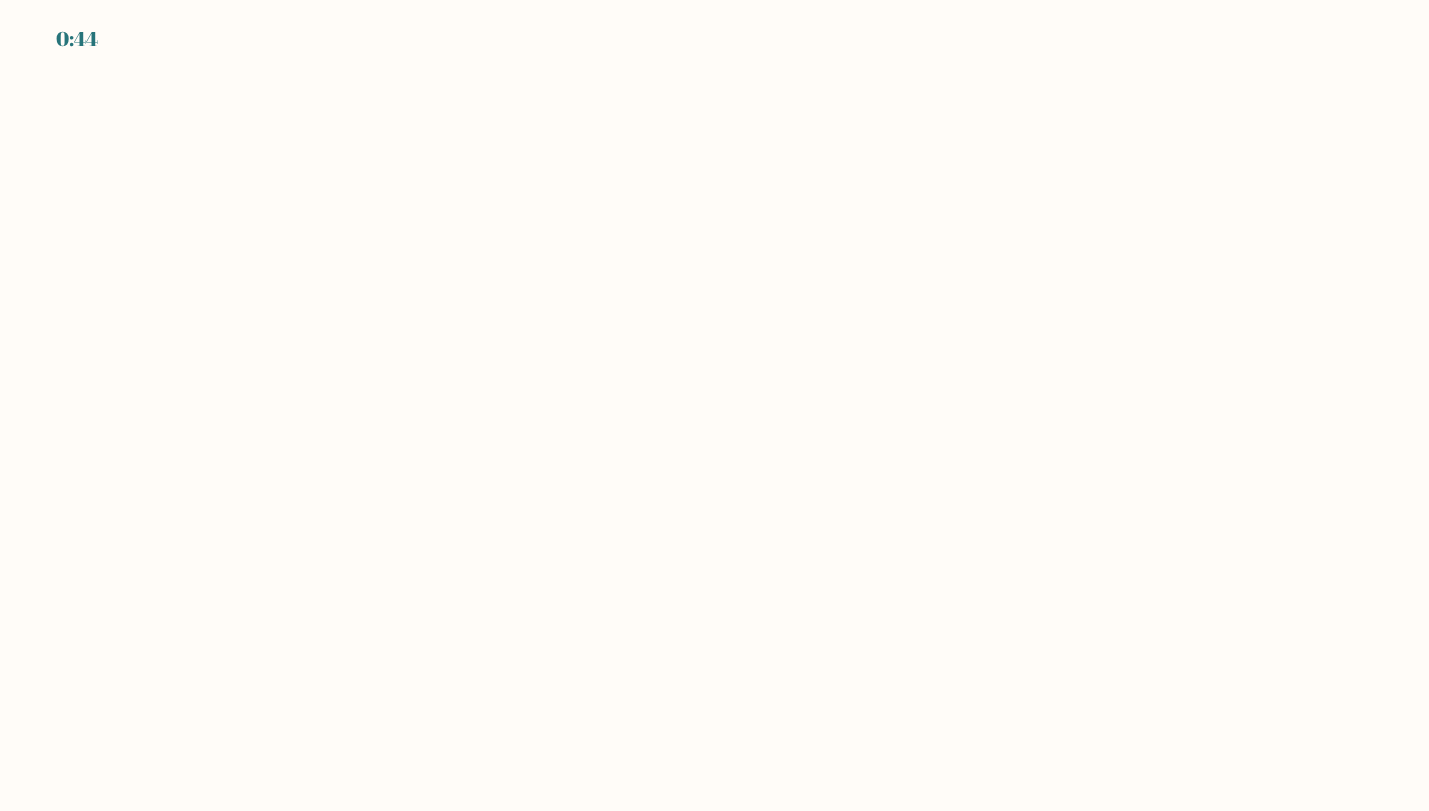 scroll, scrollTop: 0, scrollLeft: 0, axis: both 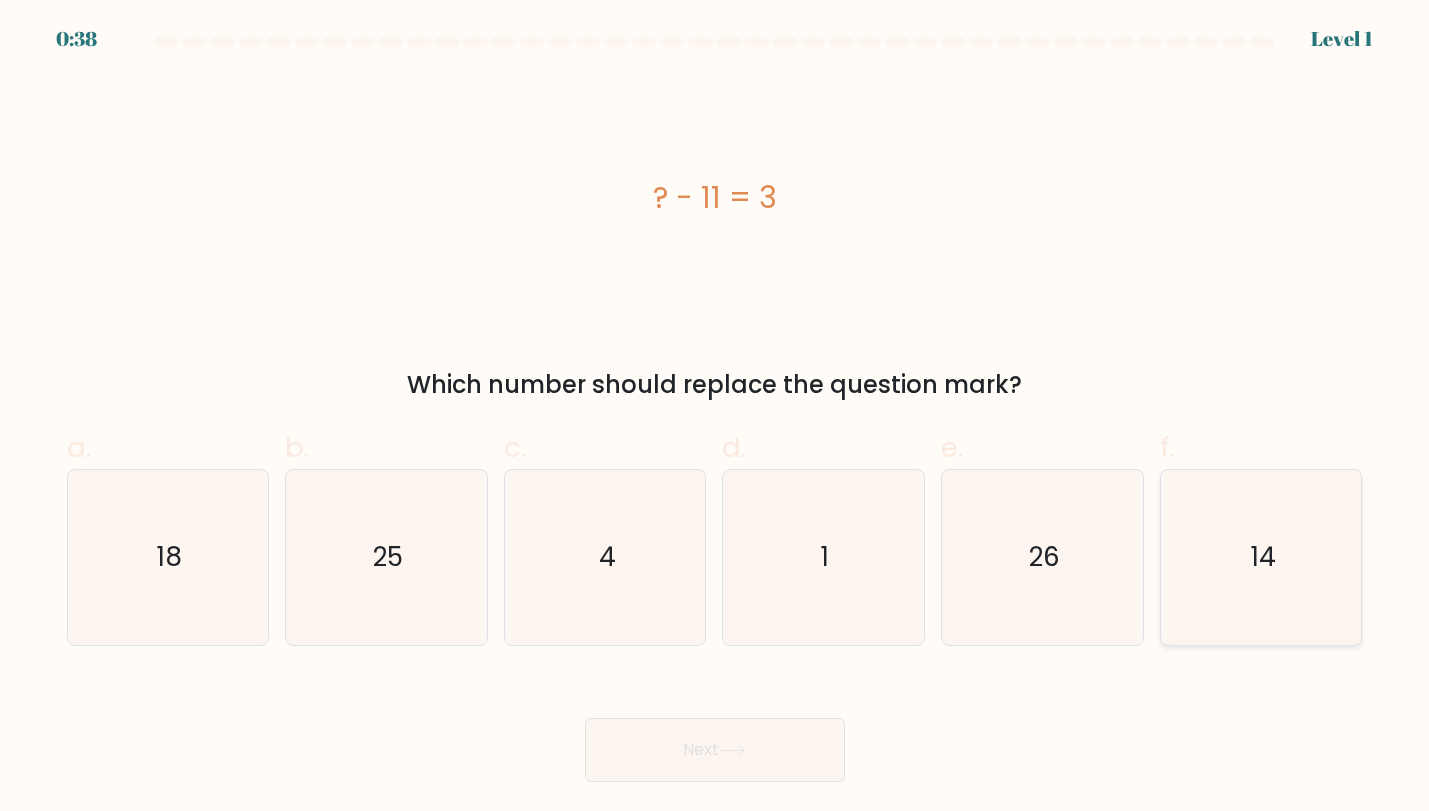click on "14" 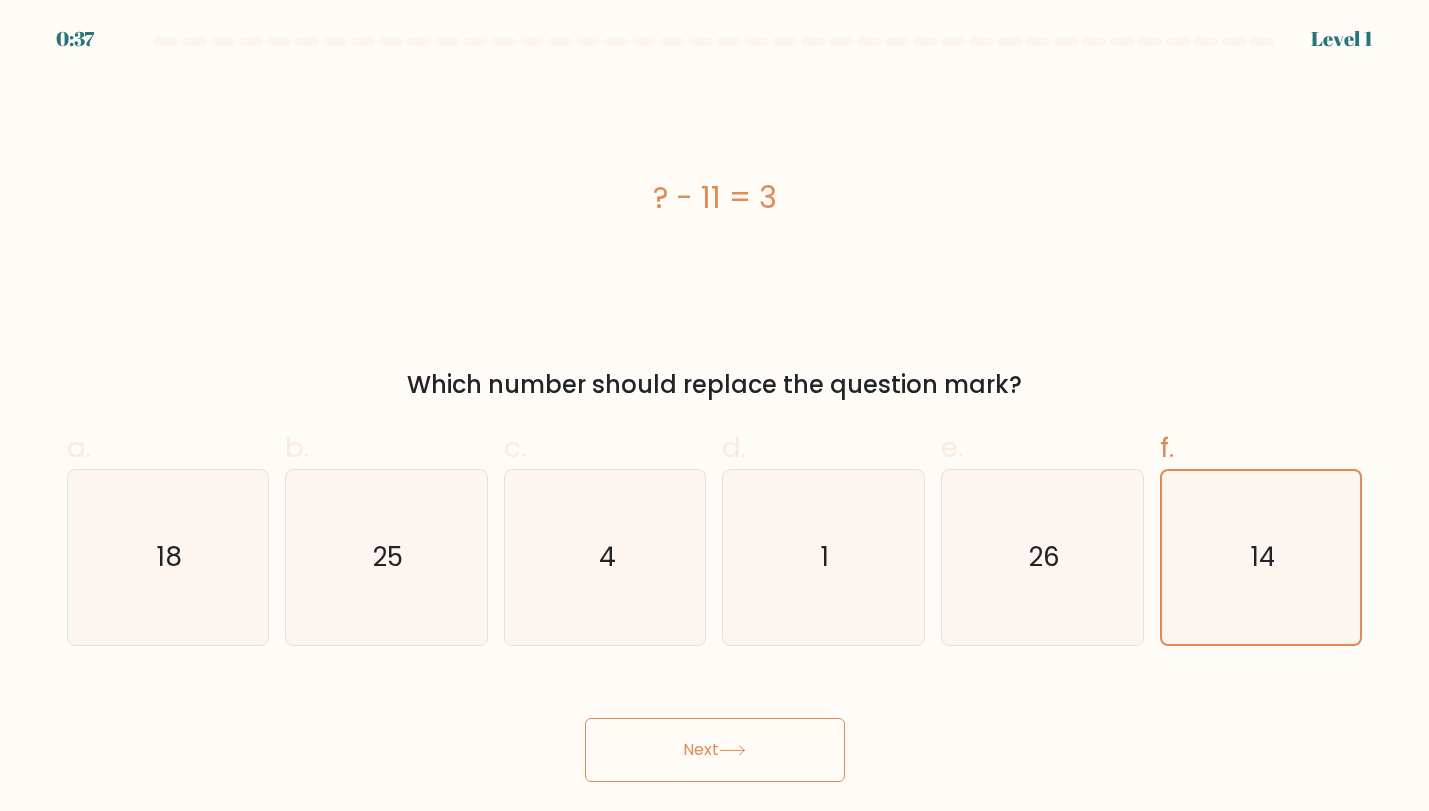 click on "Next" at bounding box center [715, 750] 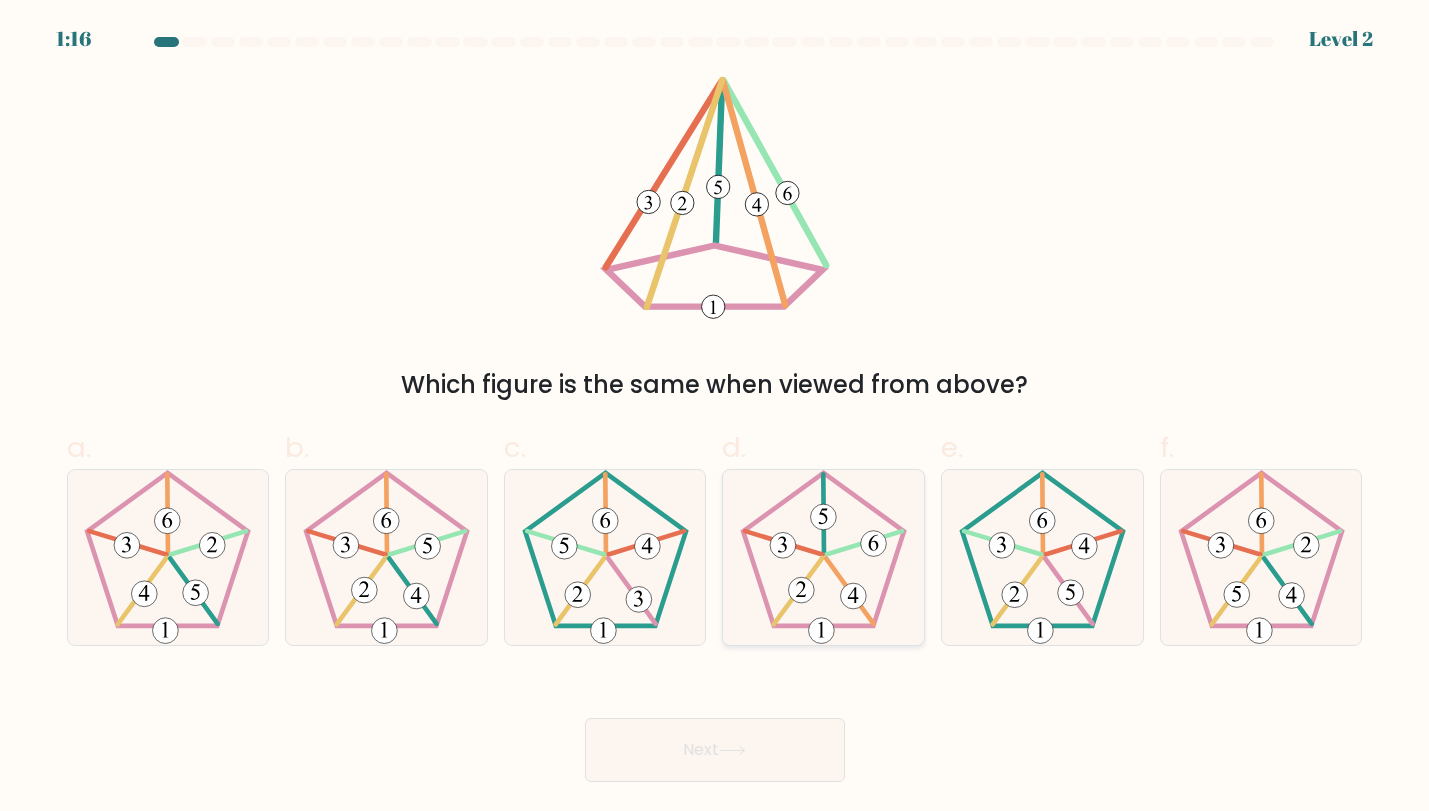 click 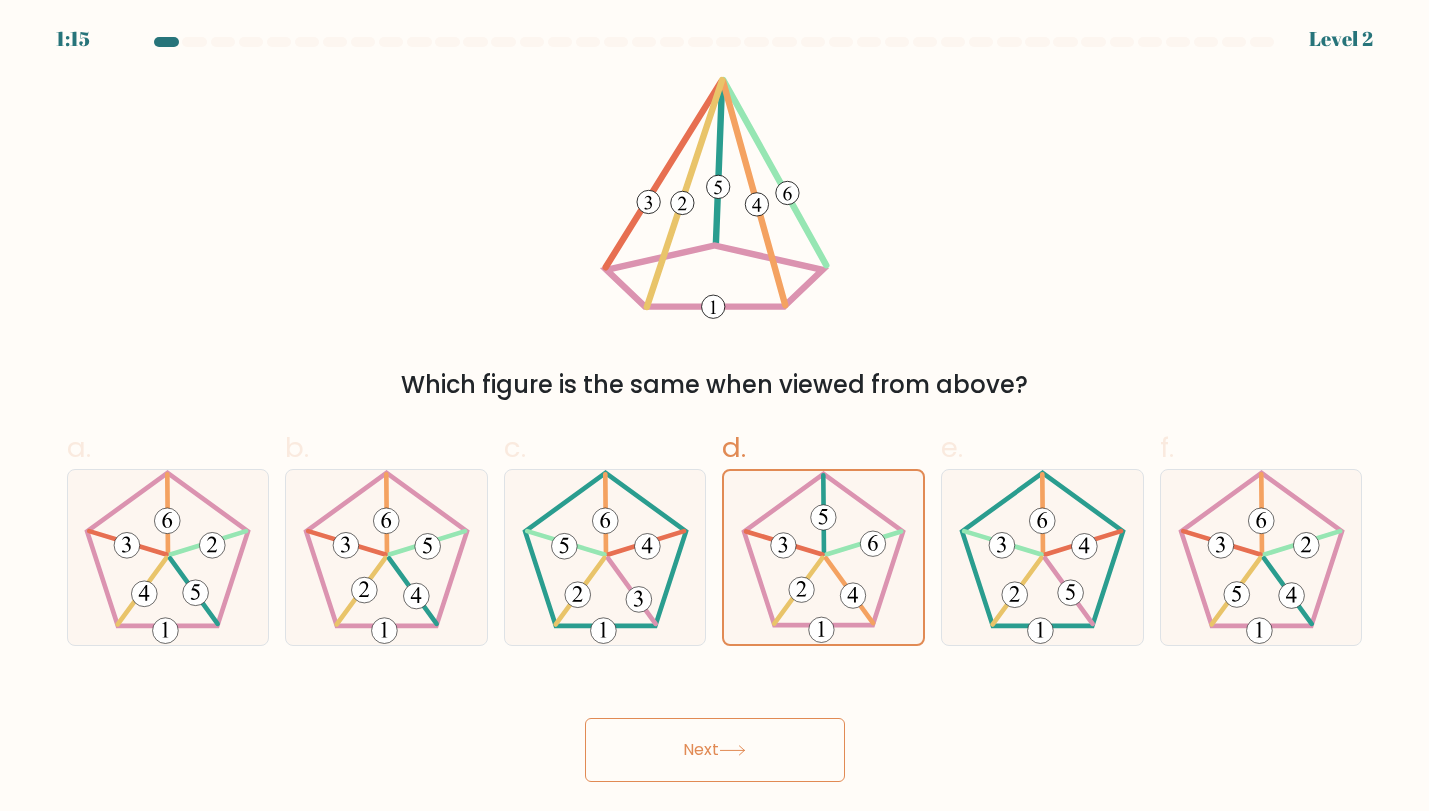 click on "Next" at bounding box center [715, 726] 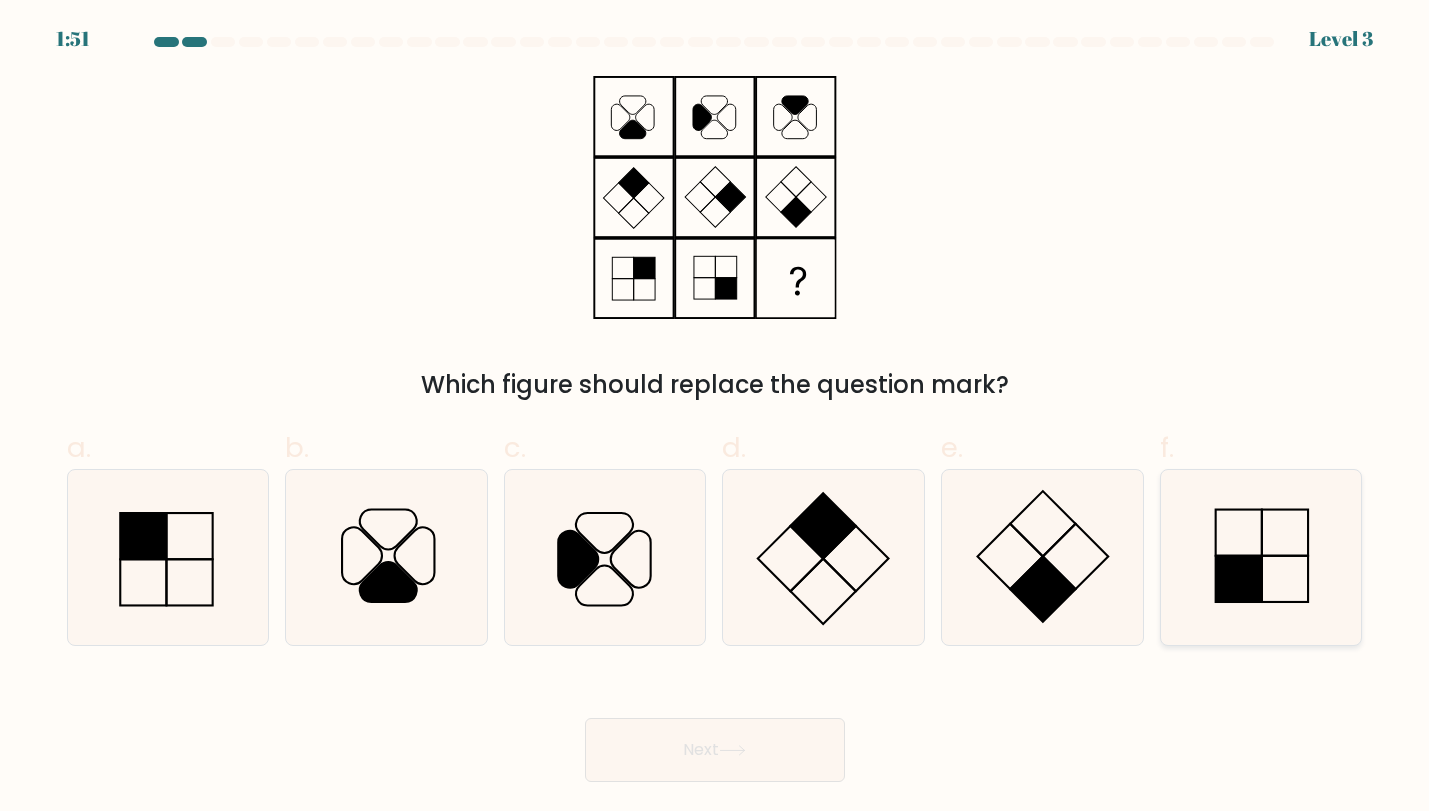 click 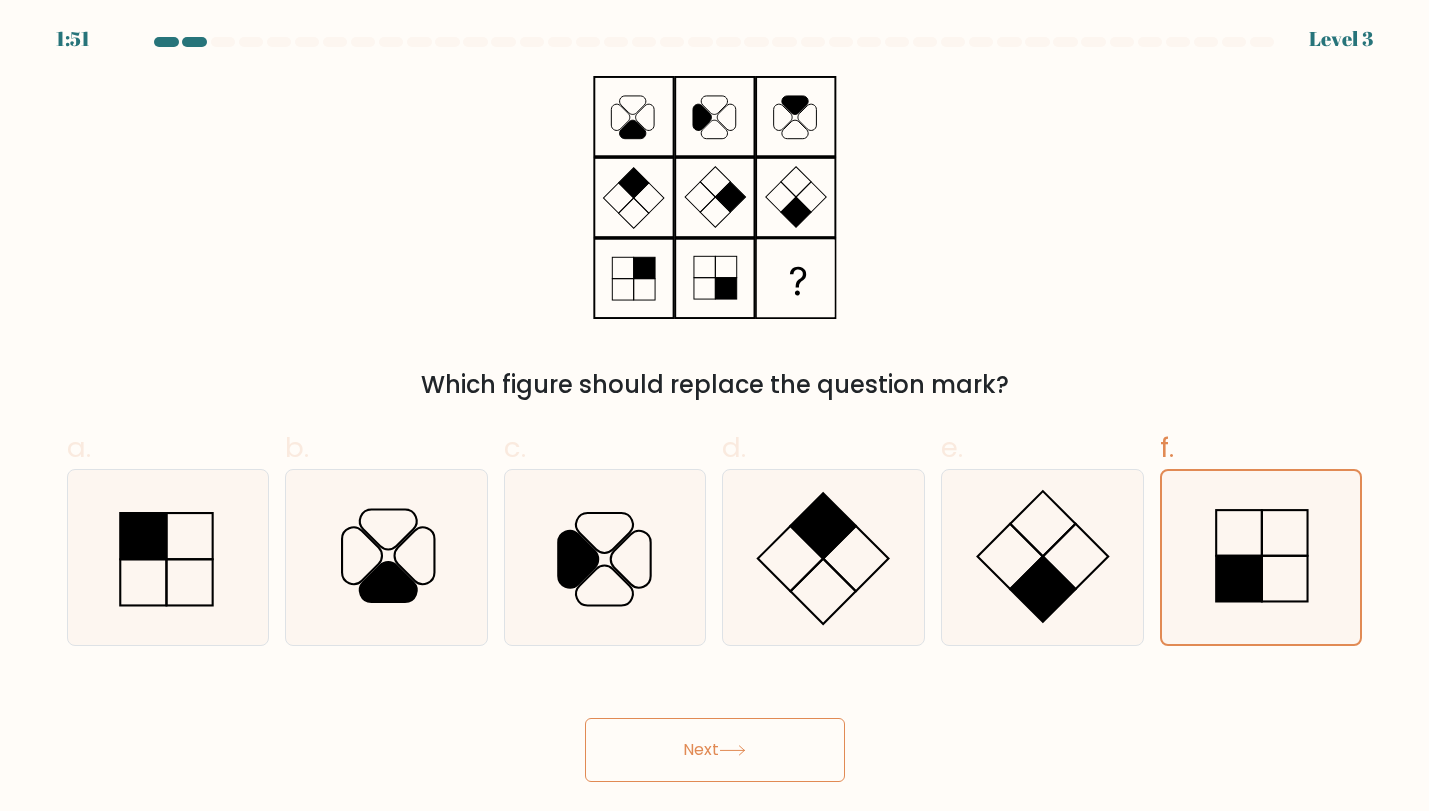 click on "Next" at bounding box center [715, 750] 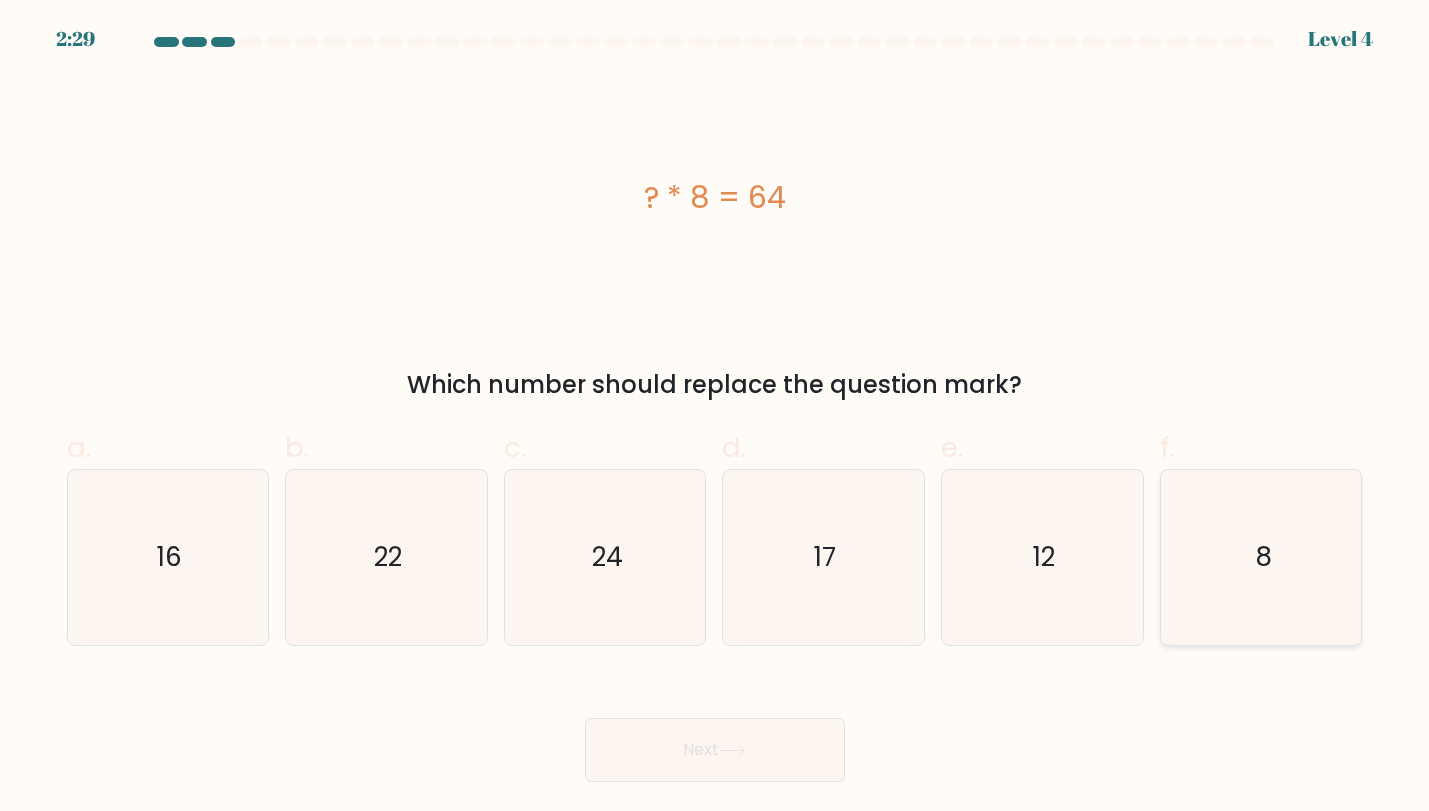 click on "8" 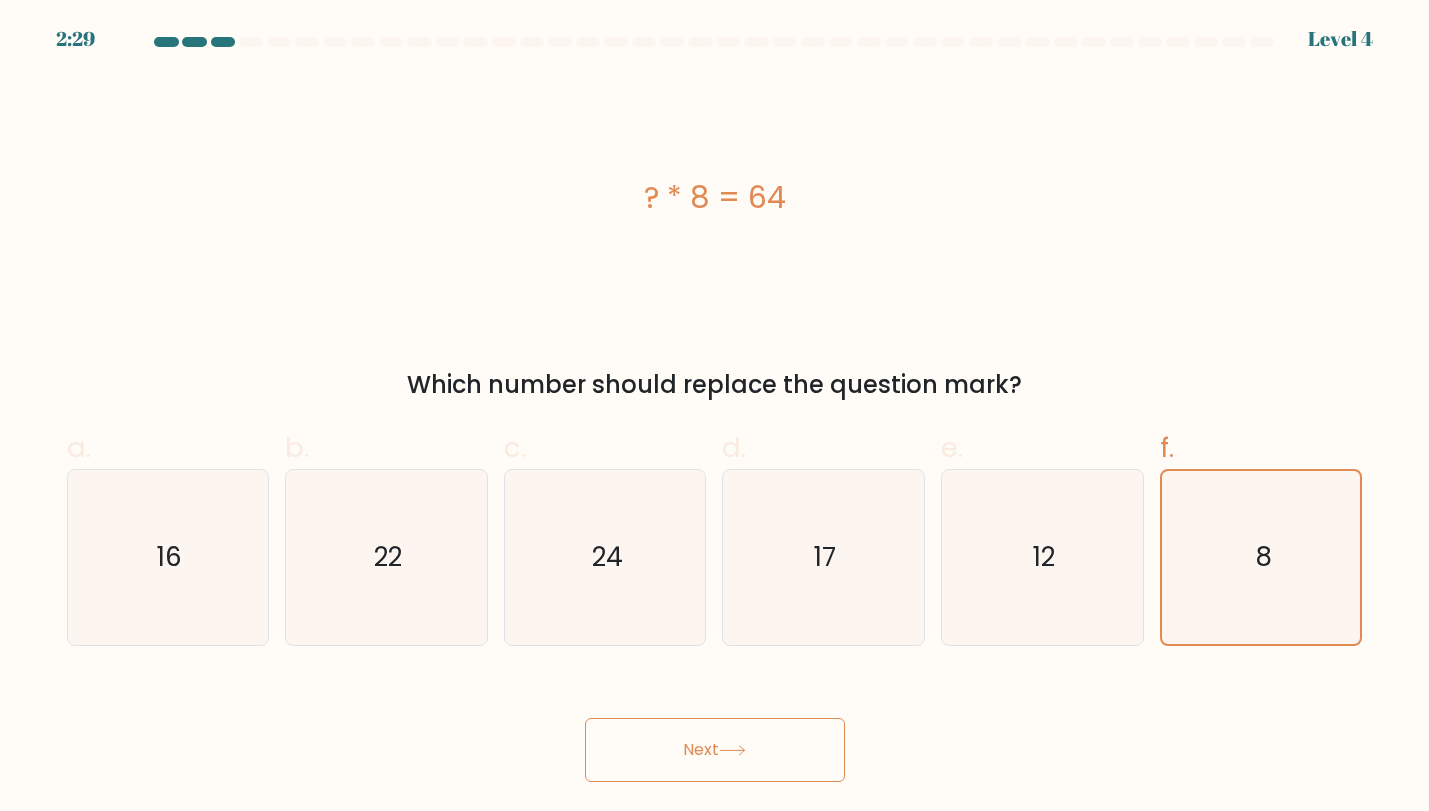 click on "Next" at bounding box center [715, 750] 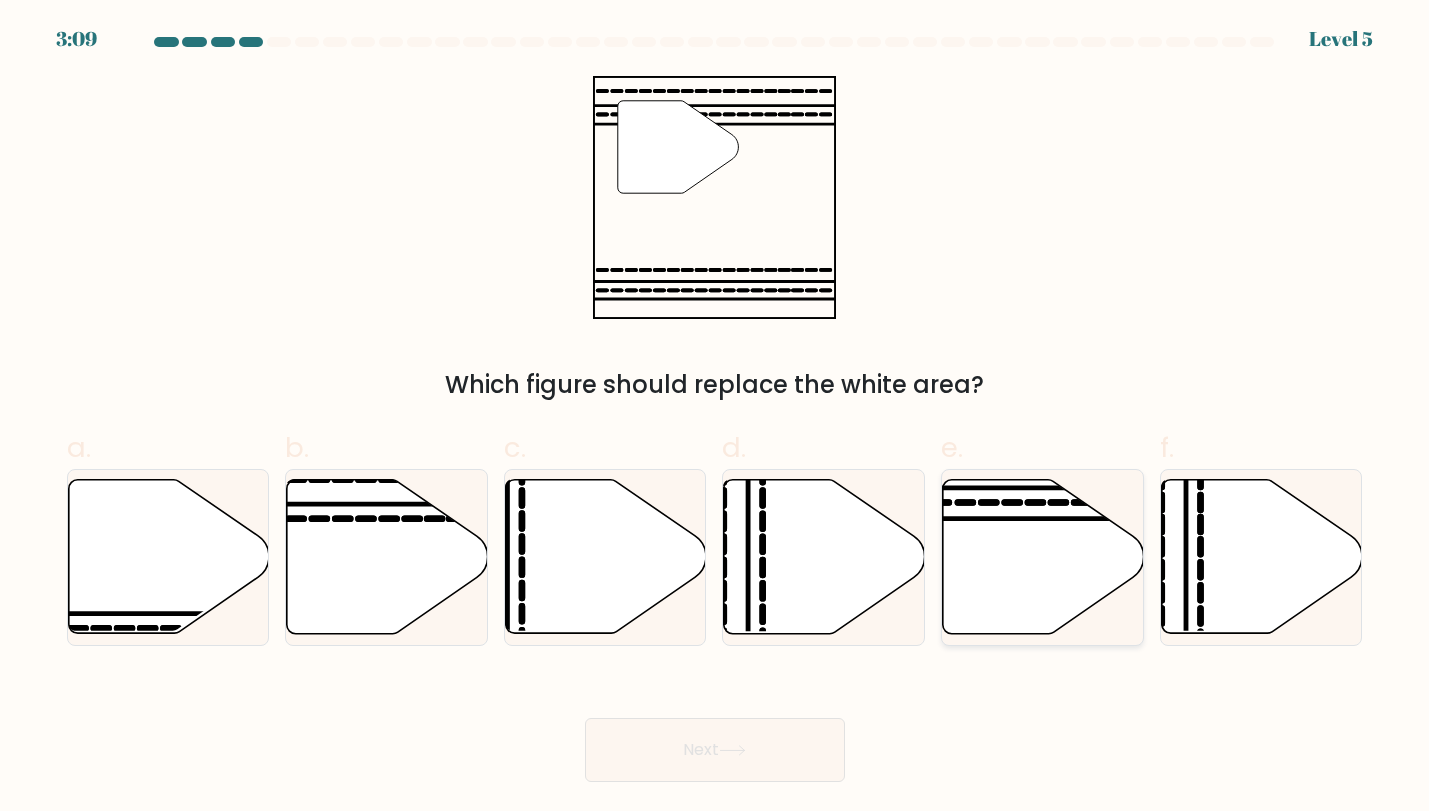 click 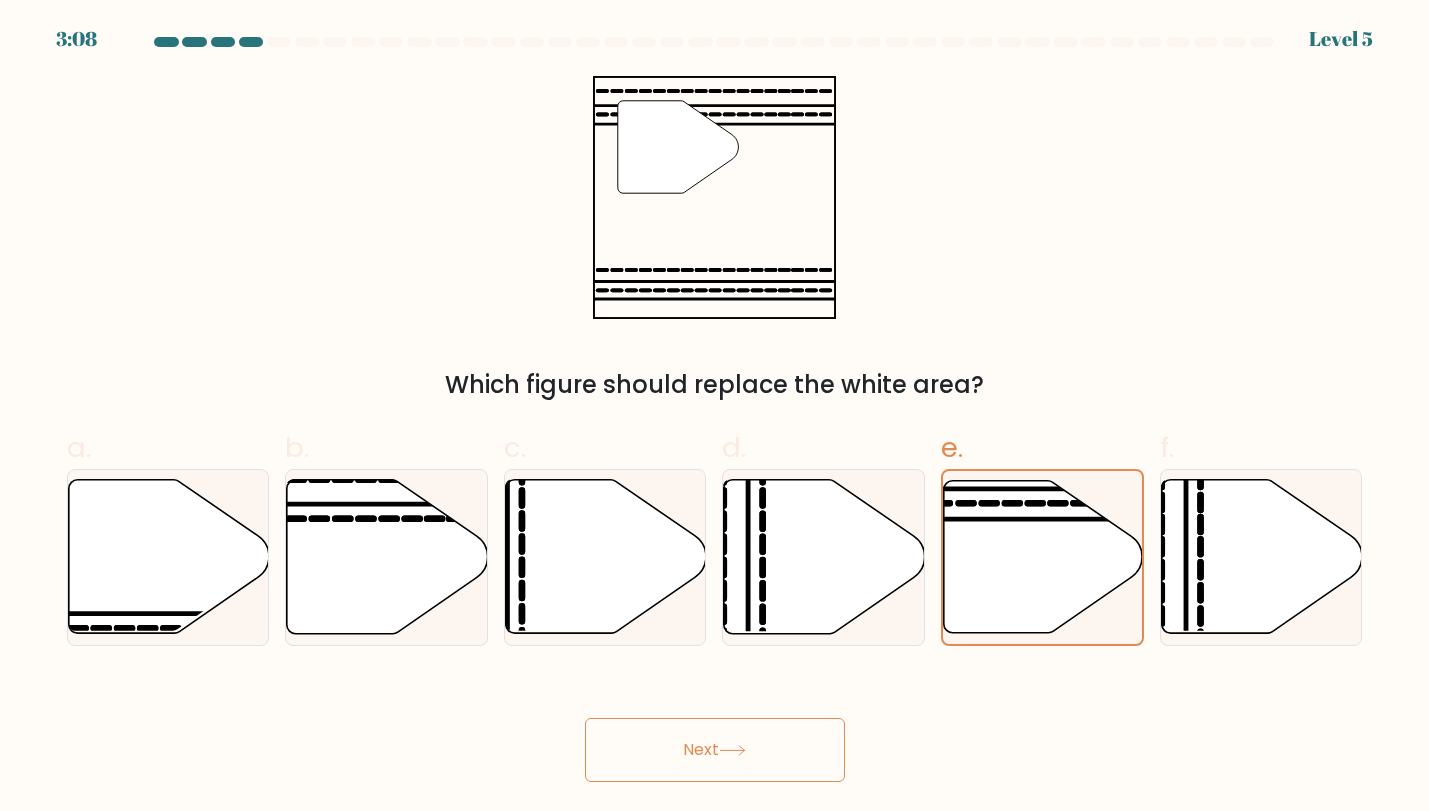 click on "Next" at bounding box center (715, 750) 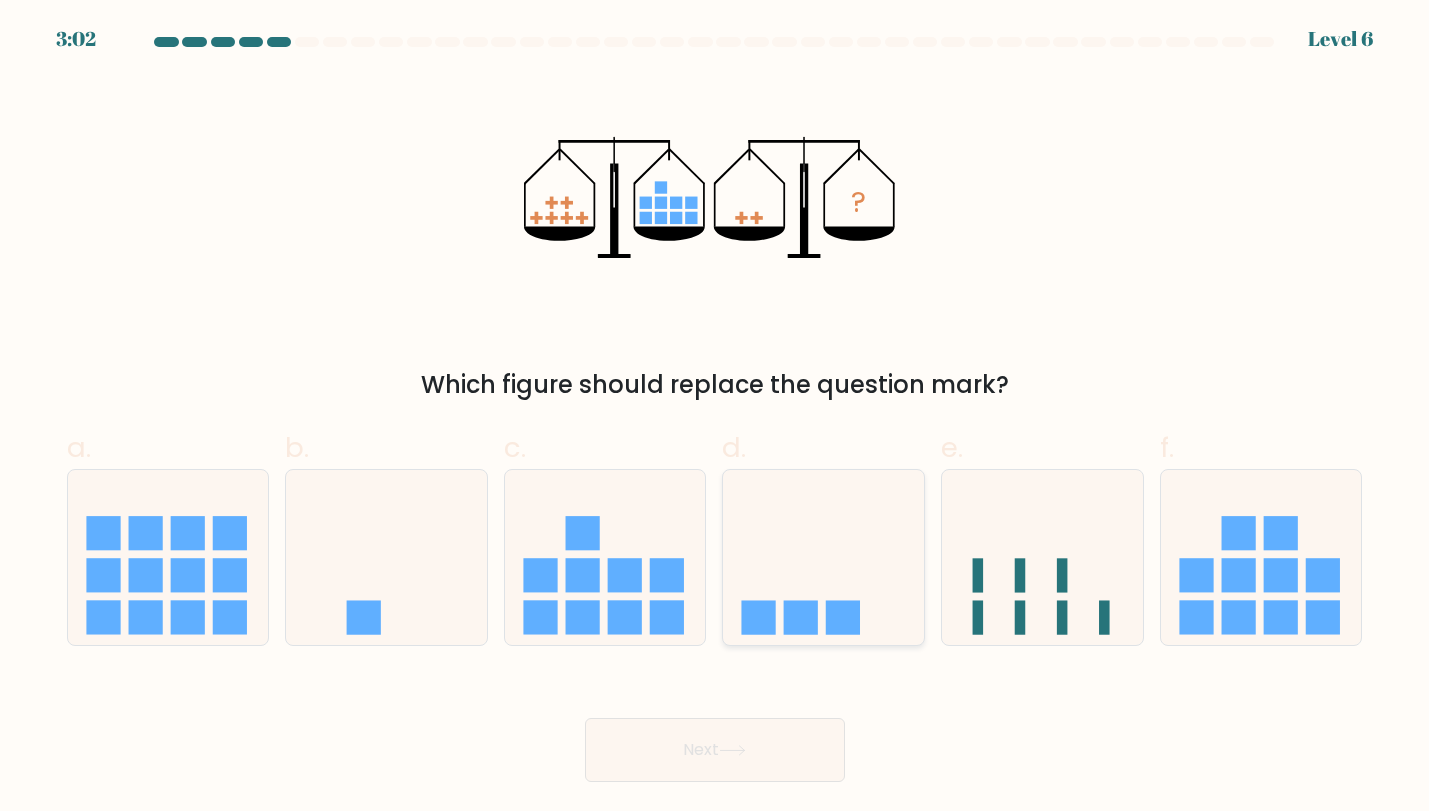click 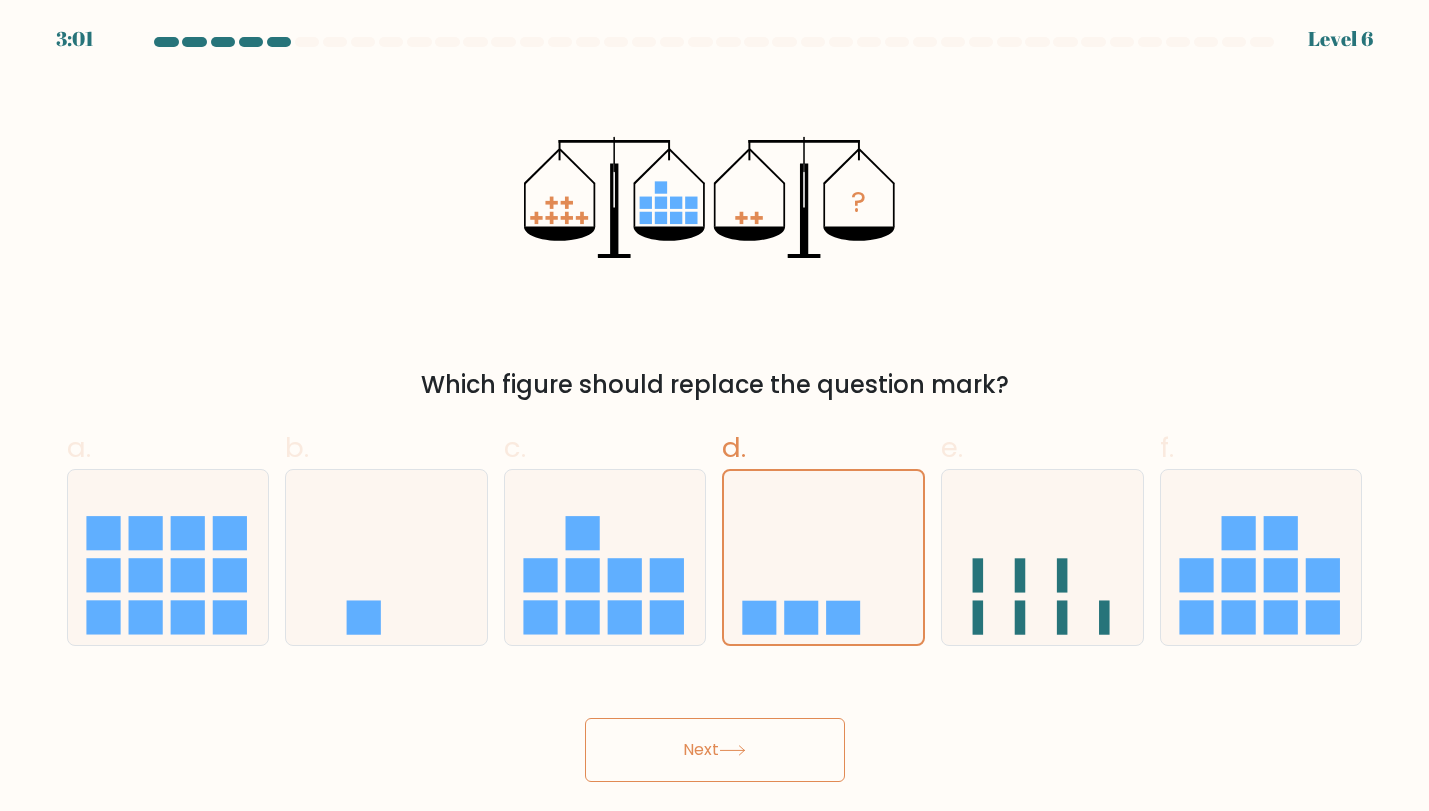 drag, startPoint x: 716, startPoint y: 782, endPoint x: 704, endPoint y: 786, distance: 12.649111 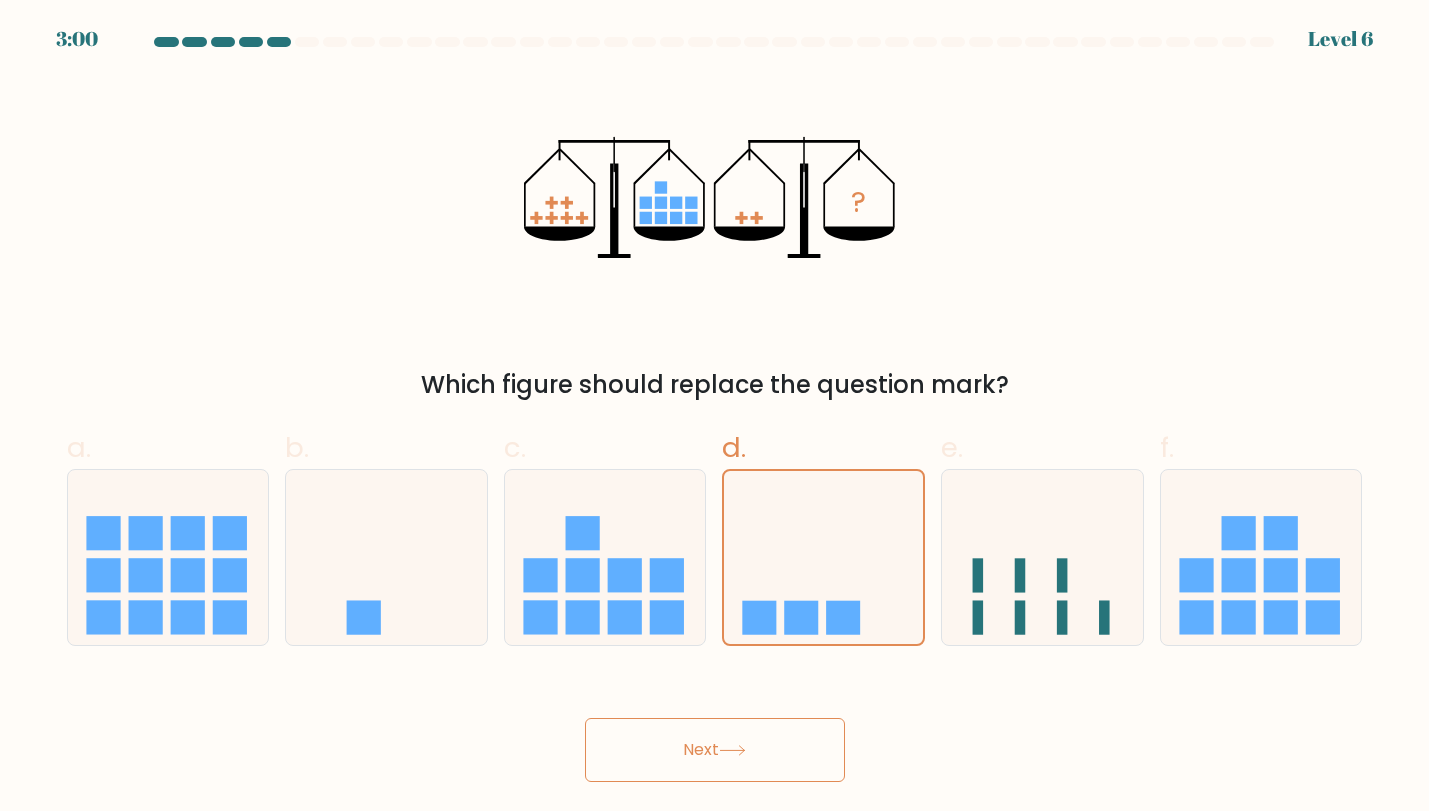 click on "Next" at bounding box center (715, 750) 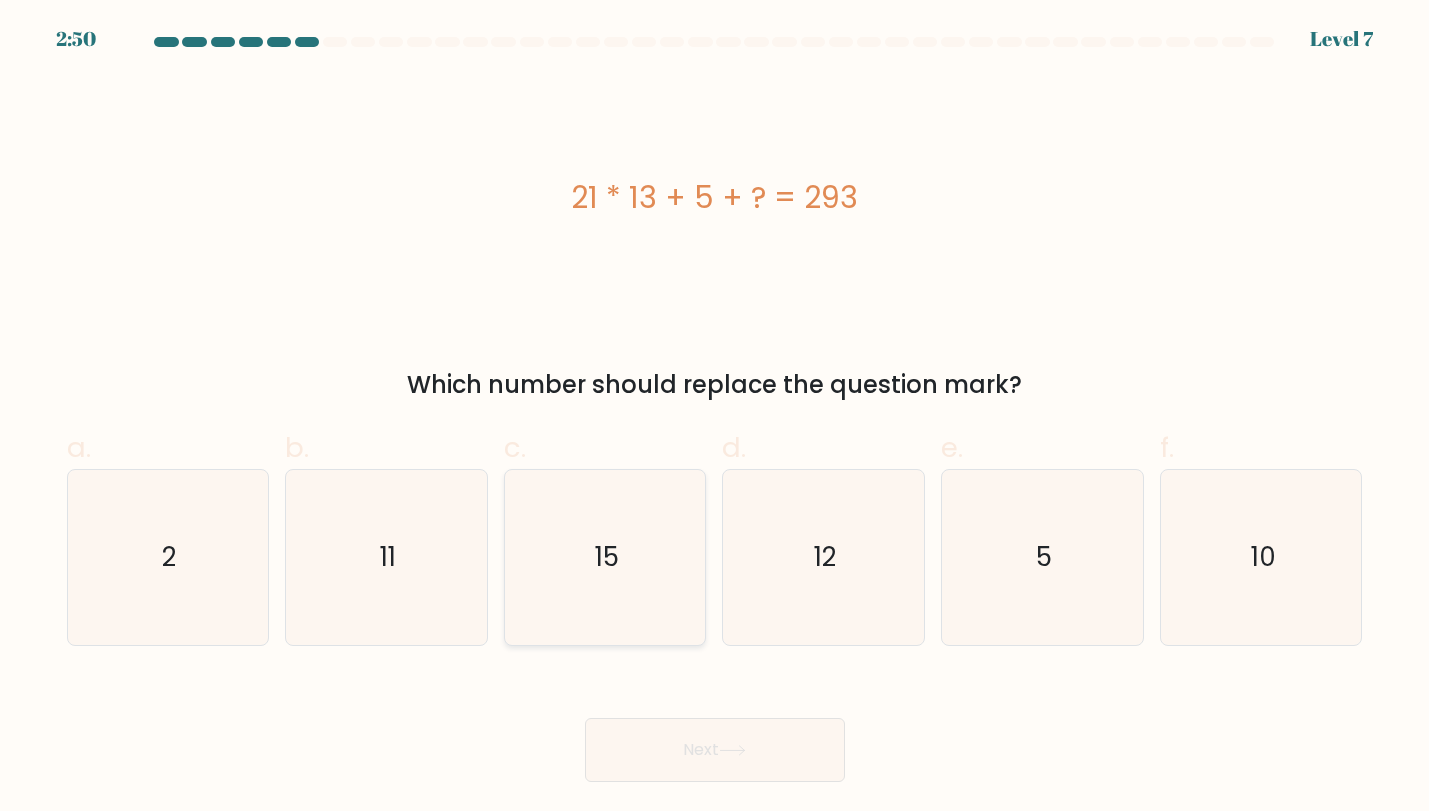 click on "15" 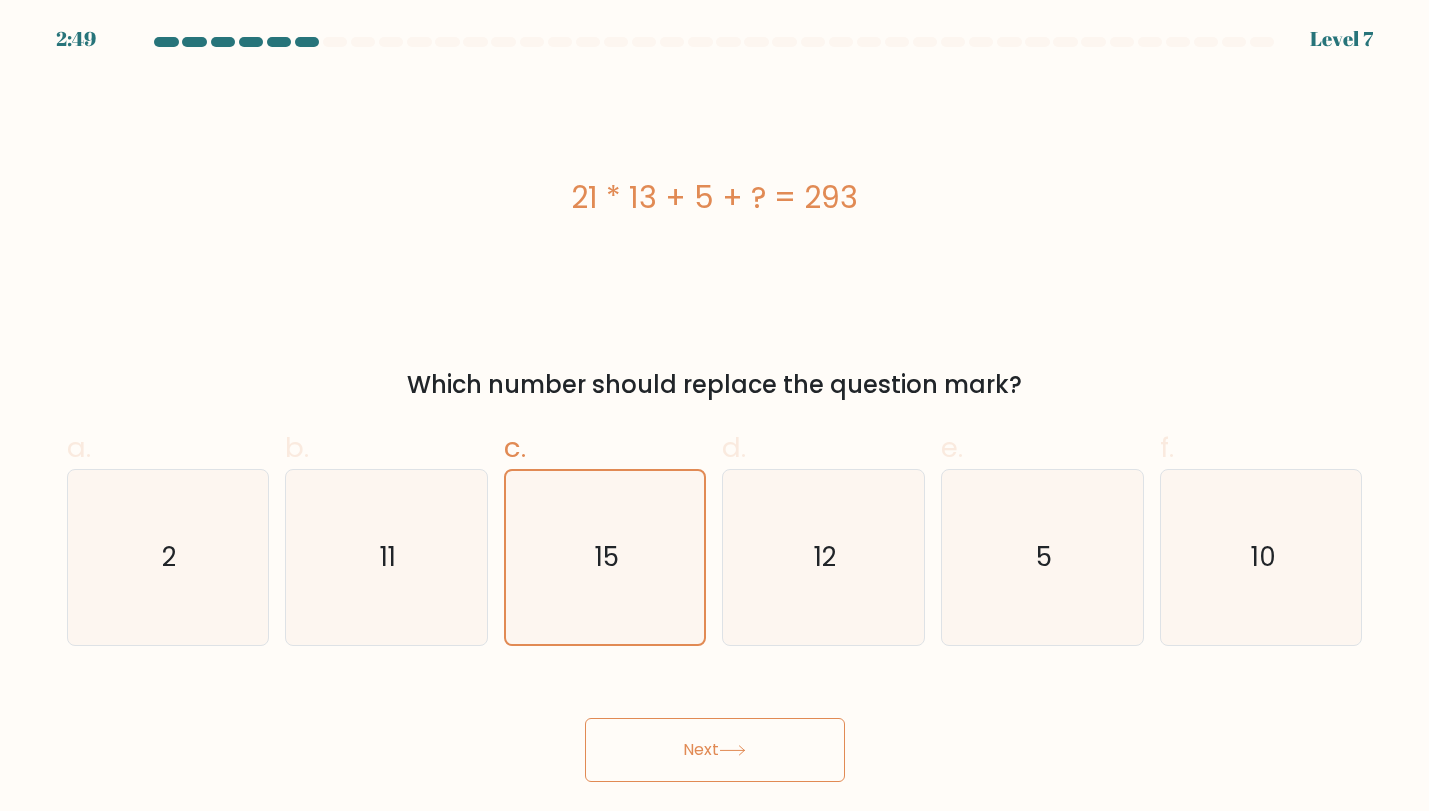 click on "Next" at bounding box center (715, 750) 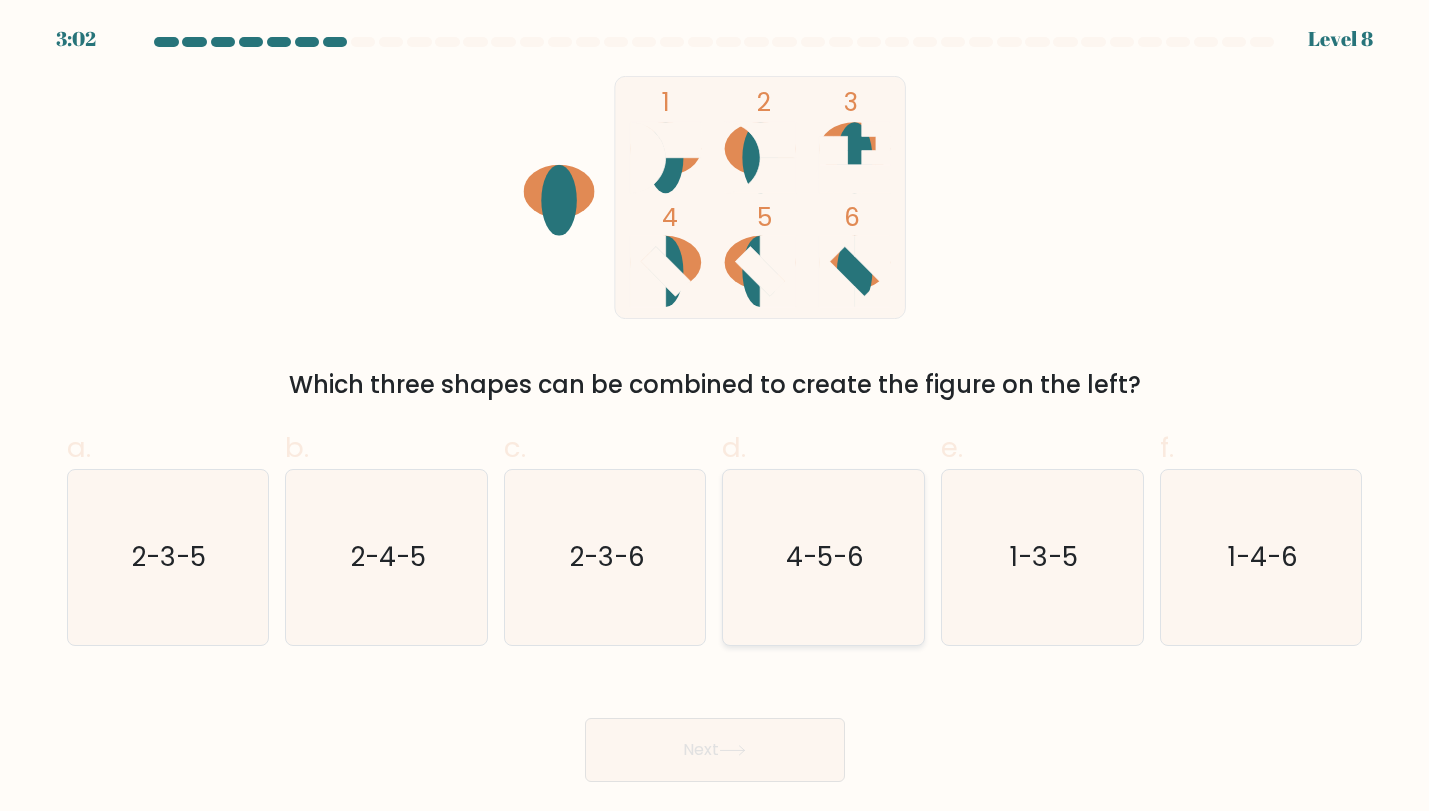 click on "4-5-6" 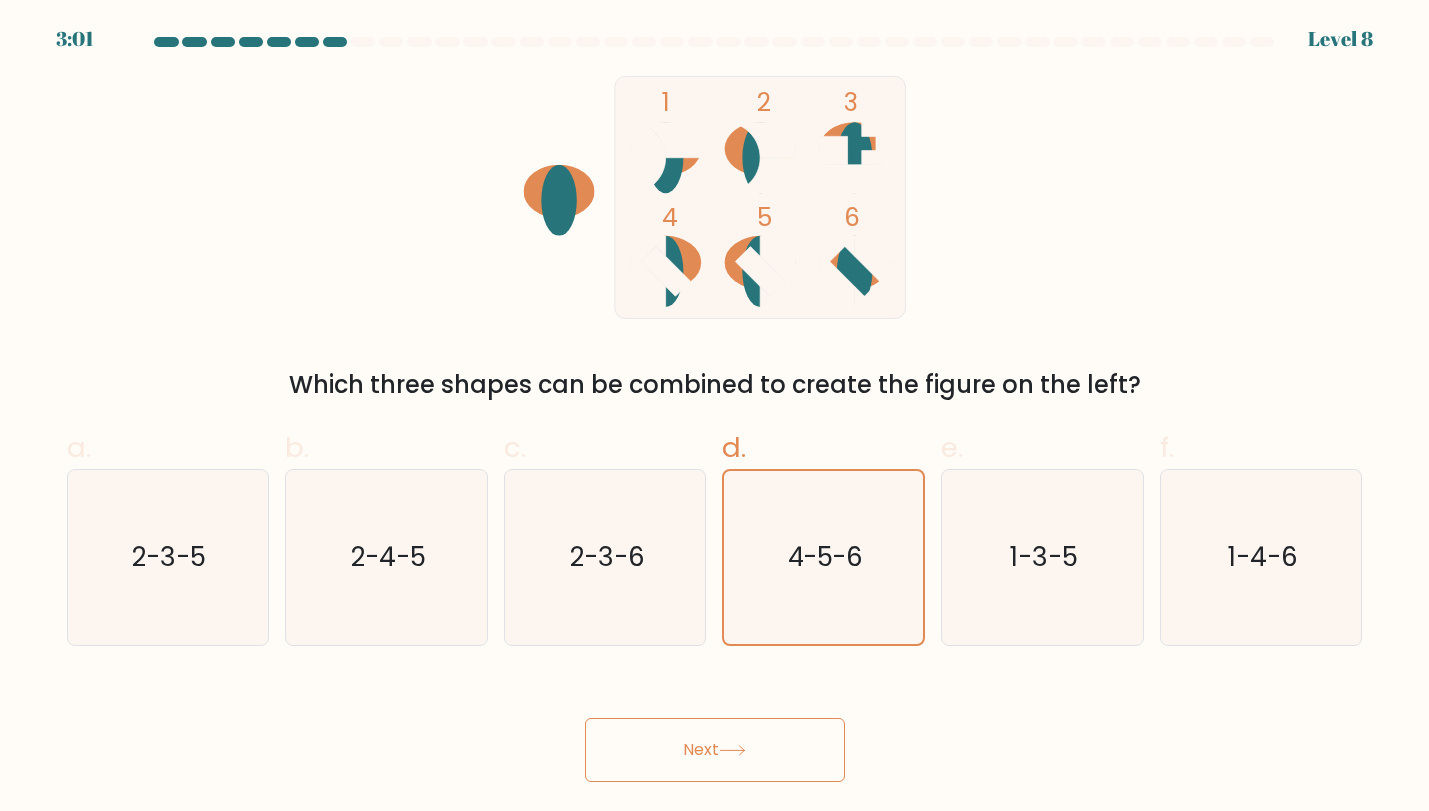 click on "Next" at bounding box center [715, 750] 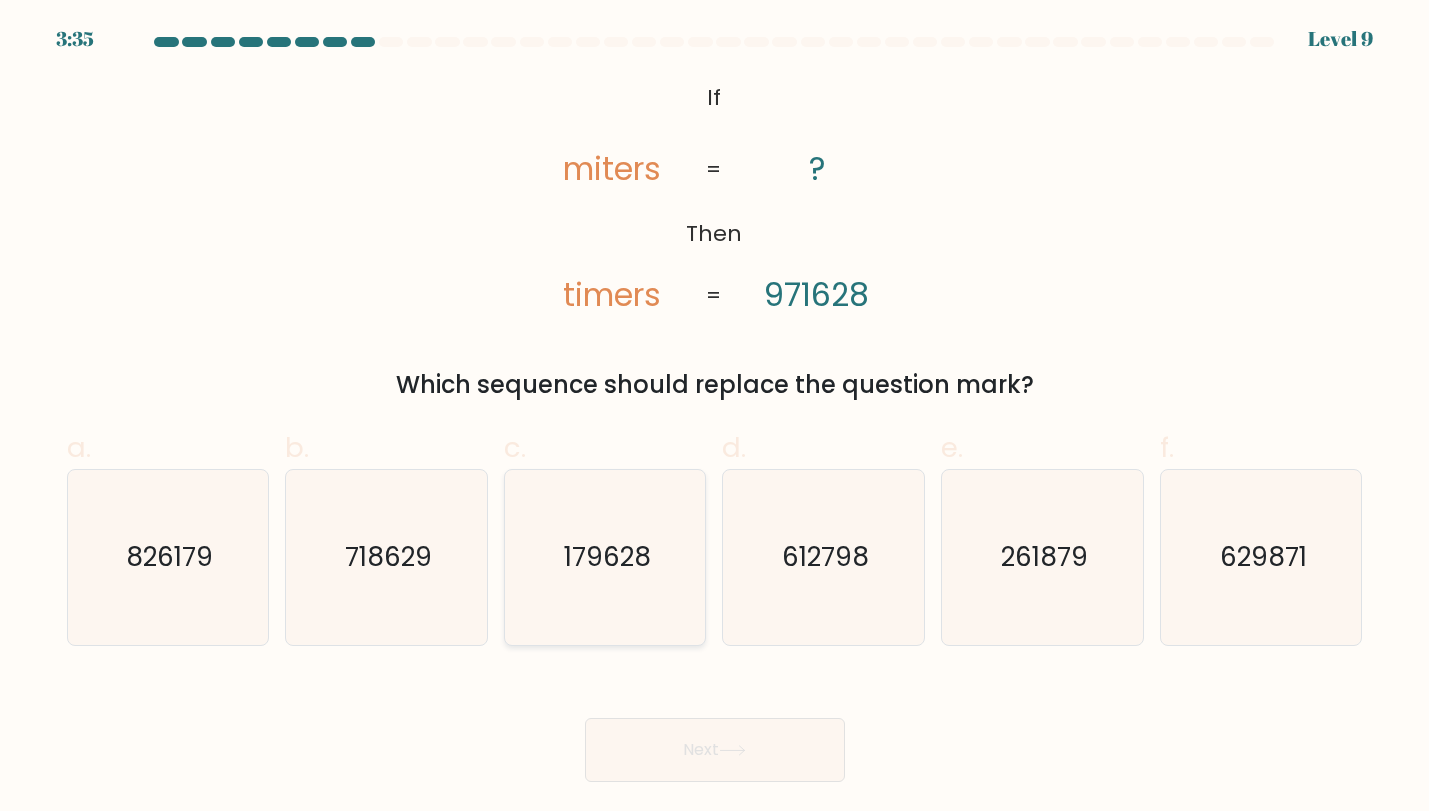 click on "179628" 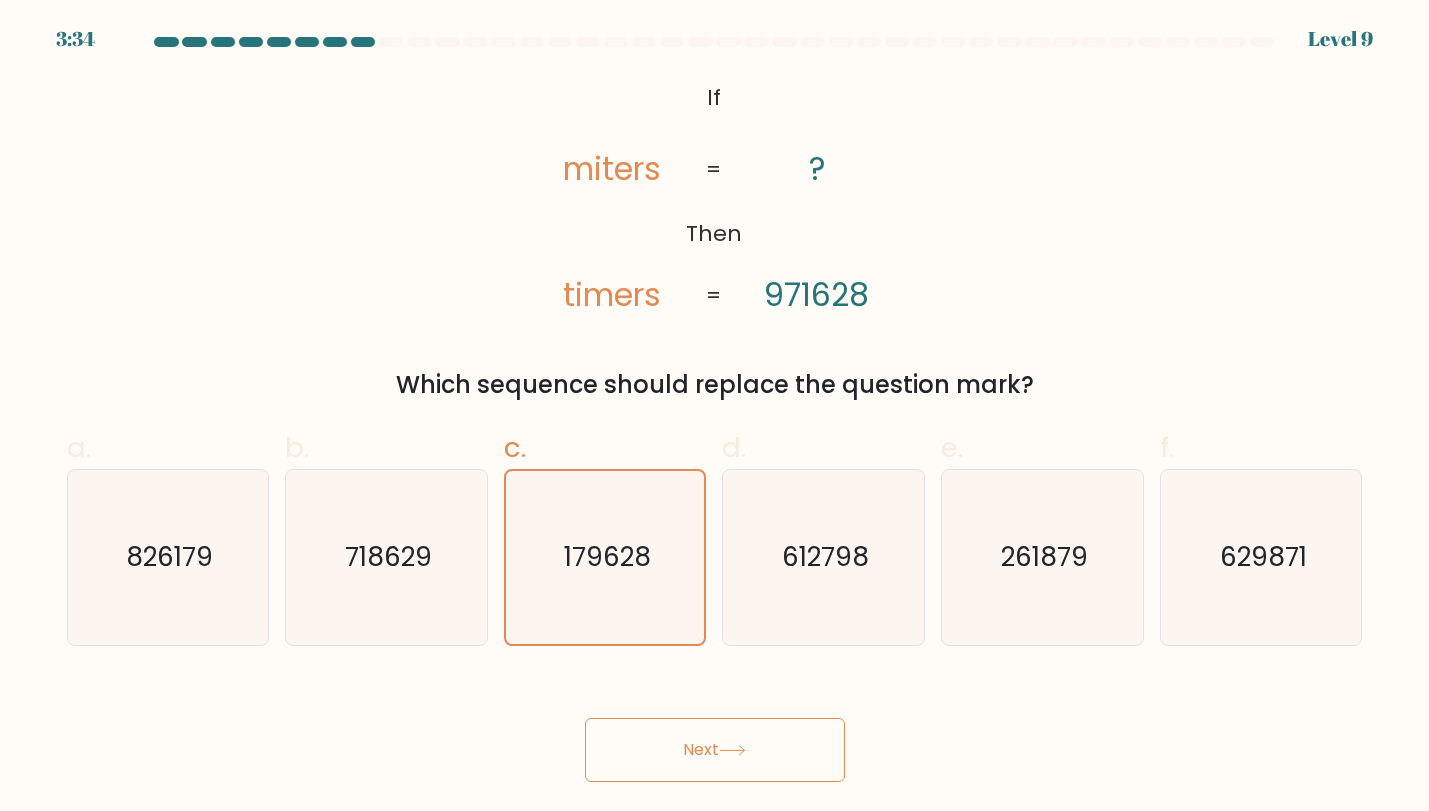 click on "Next" at bounding box center [715, 750] 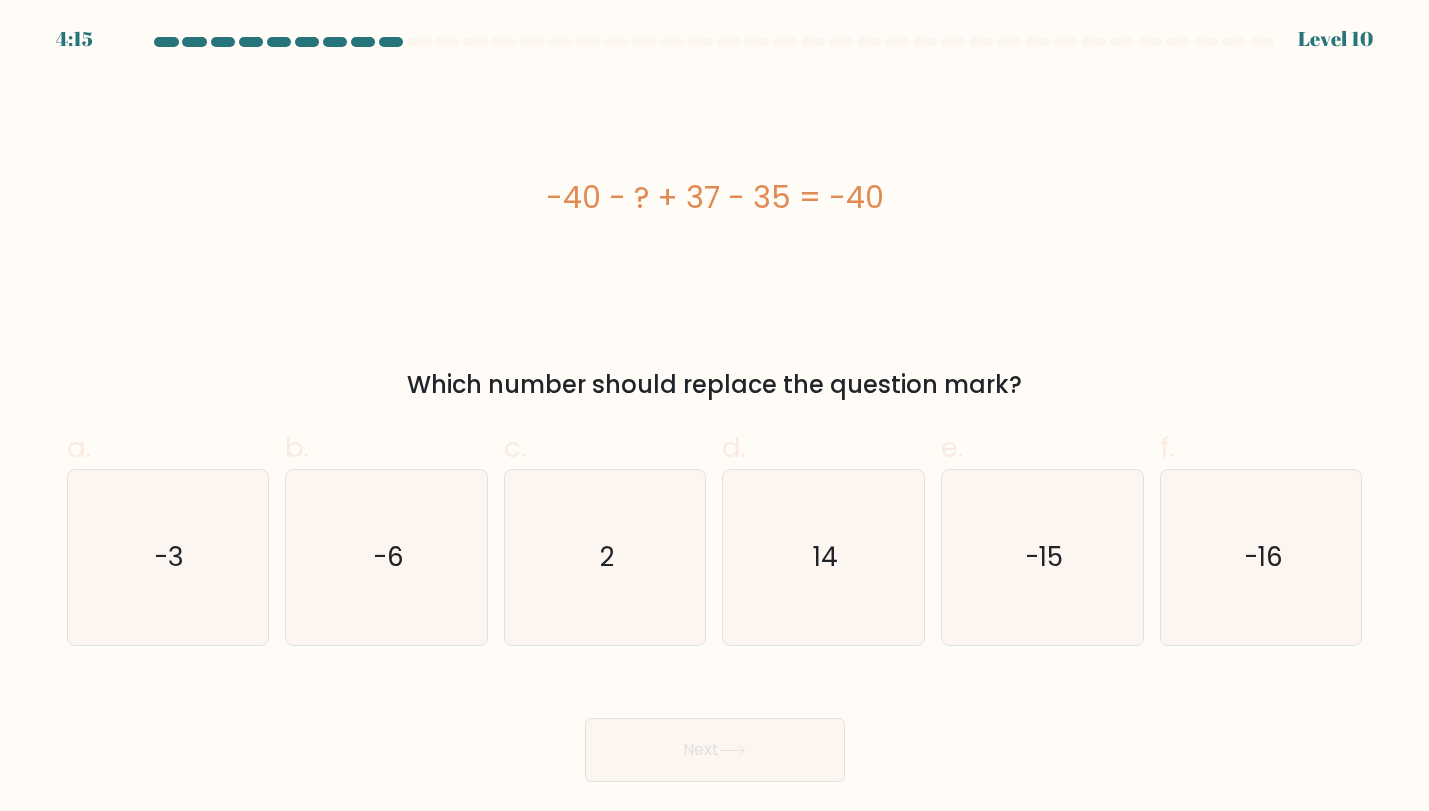 click on "-40 - ? + 37 - 35 = -40" at bounding box center (715, 197) 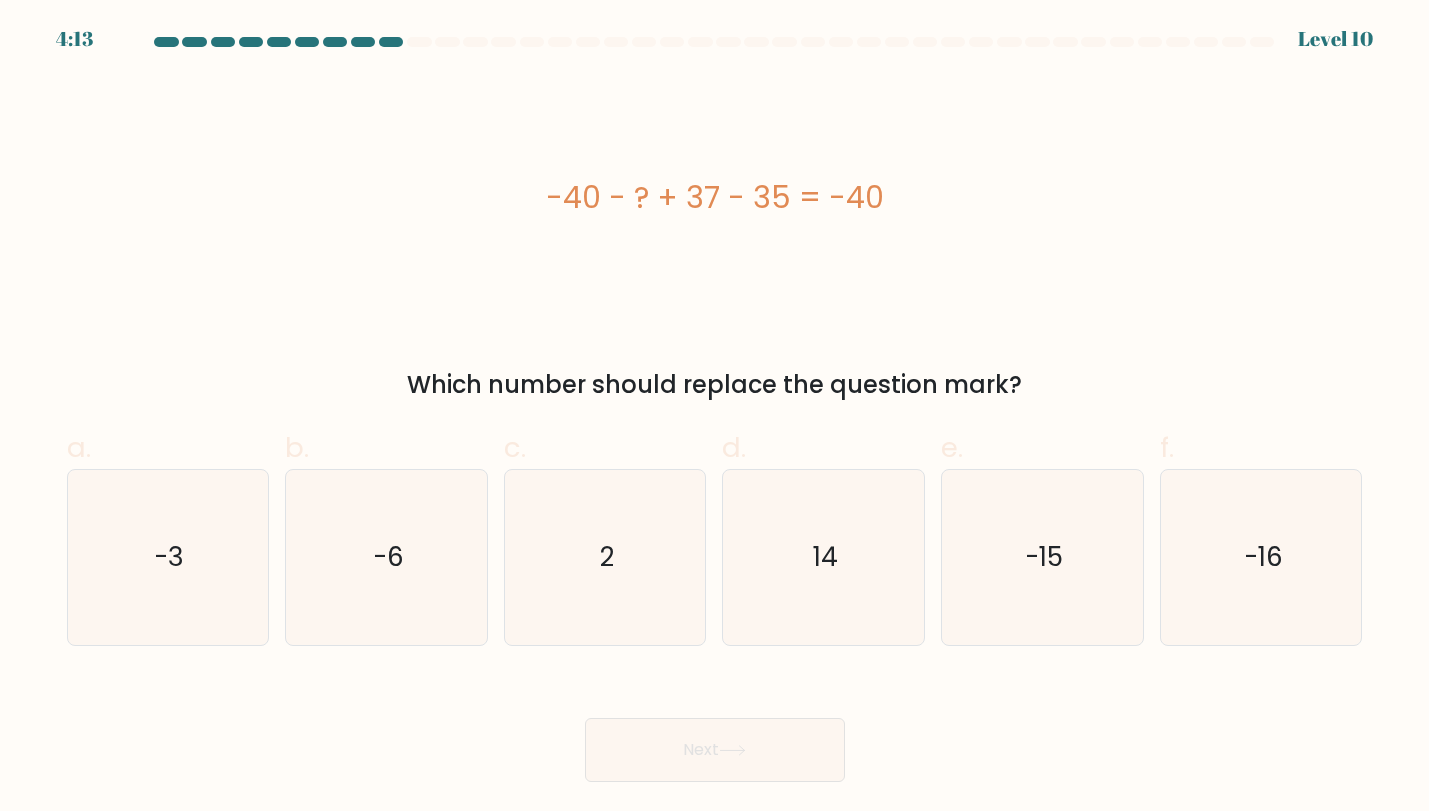drag, startPoint x: 553, startPoint y: 190, endPoint x: 878, endPoint y: 188, distance: 325.00616 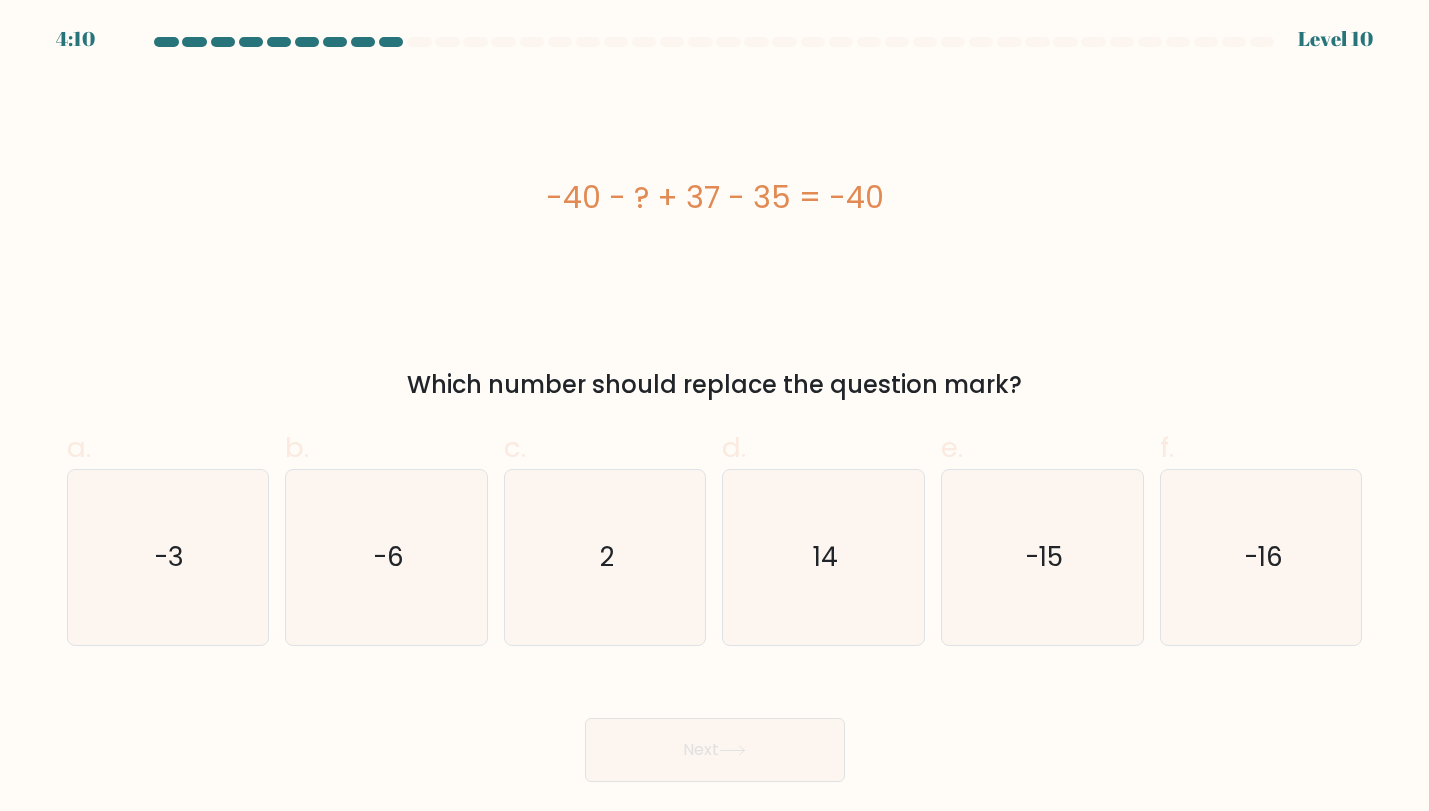 copy on "-40 - ? + 37 - 35 = -40" 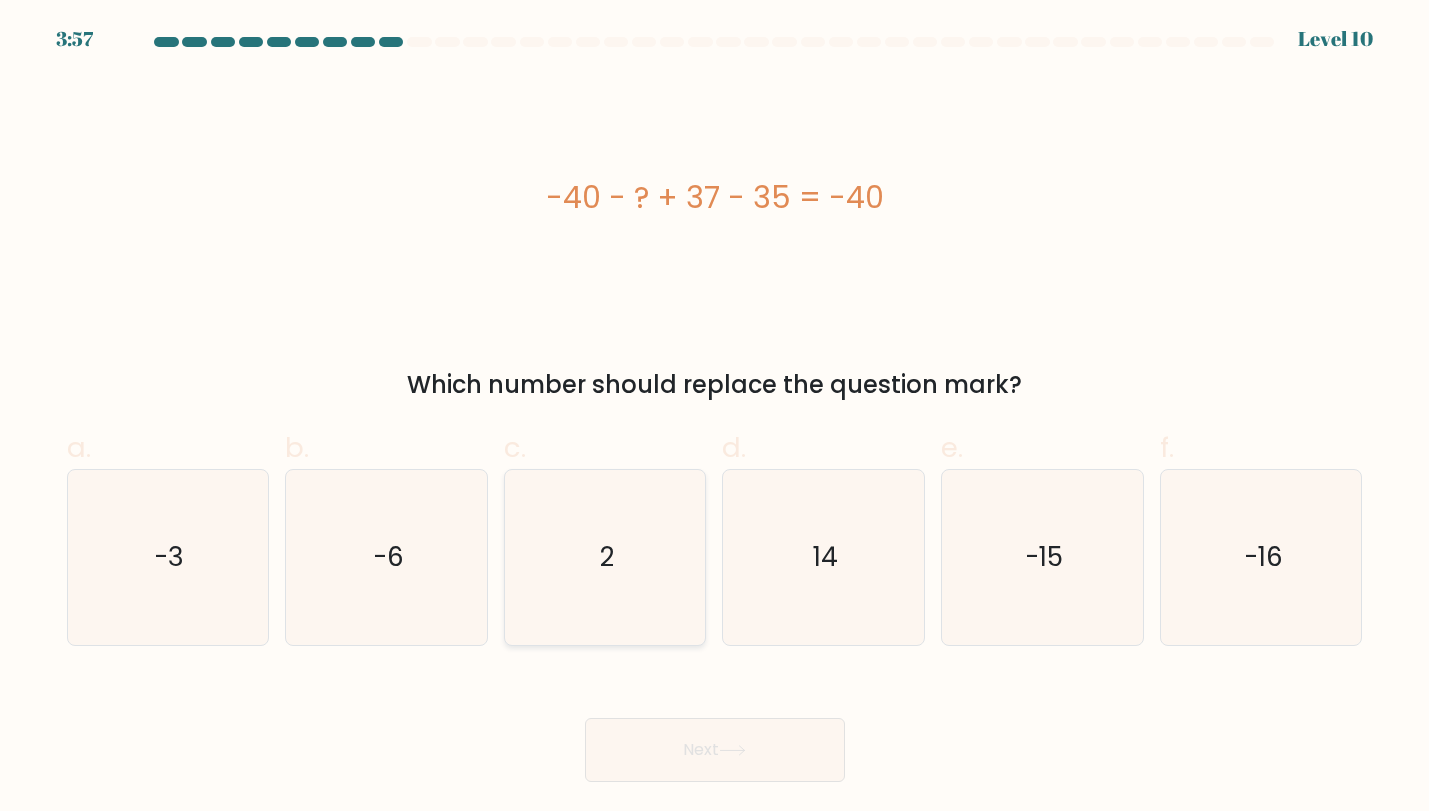 drag, startPoint x: 608, startPoint y: 605, endPoint x: 582, endPoint y: 629, distance: 35.383614 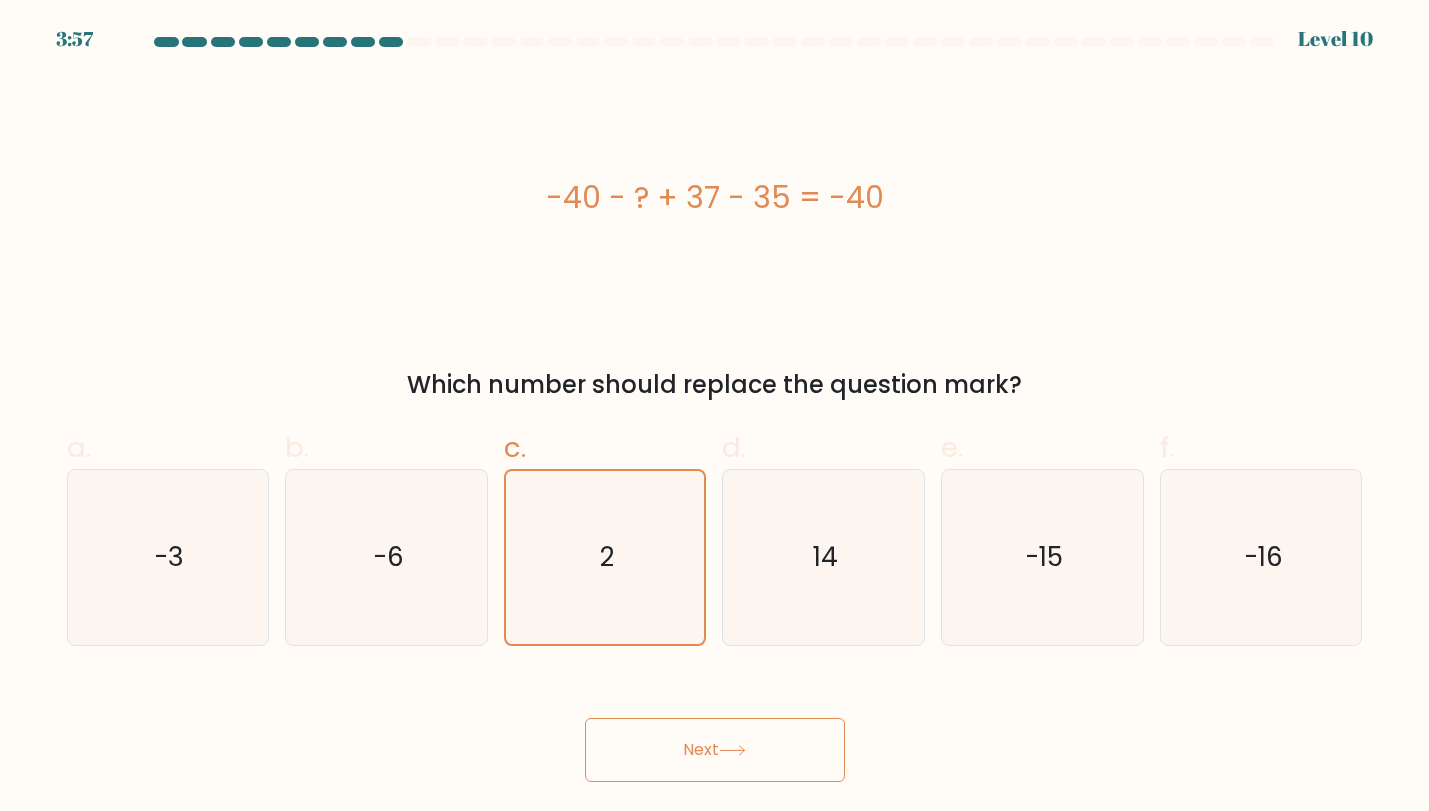 click on "Next" at bounding box center [715, 750] 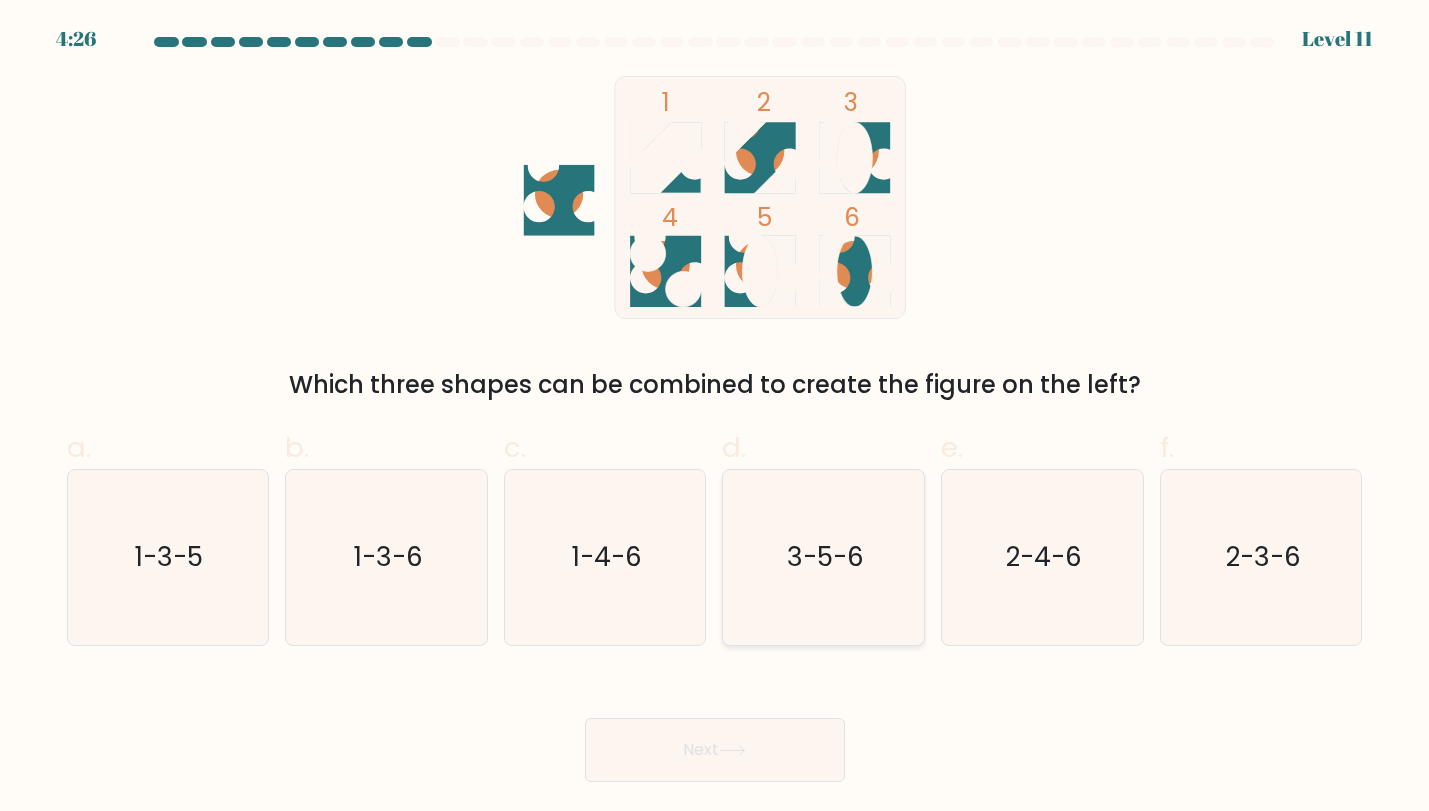 click on "3-5-6" 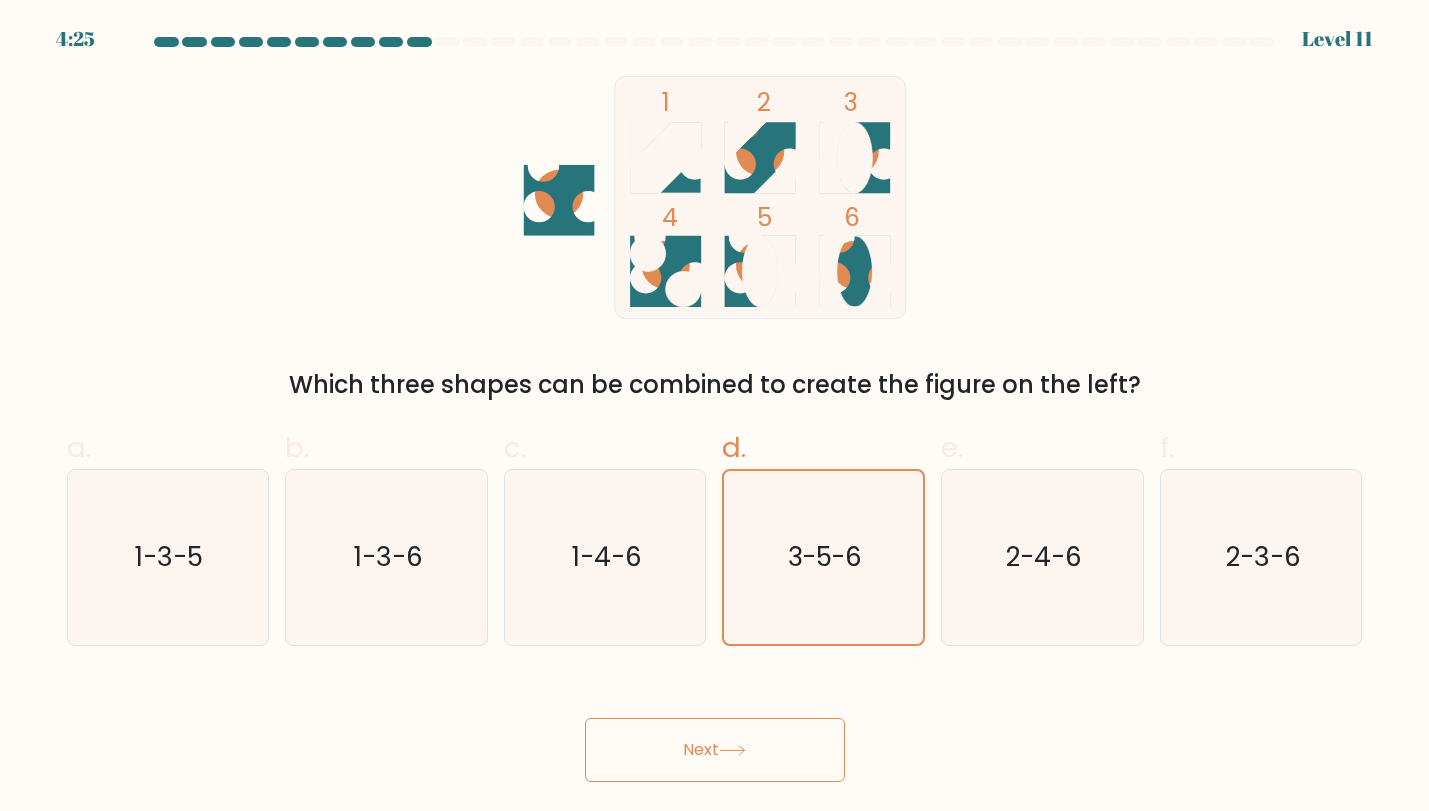 click on "Next" at bounding box center [715, 750] 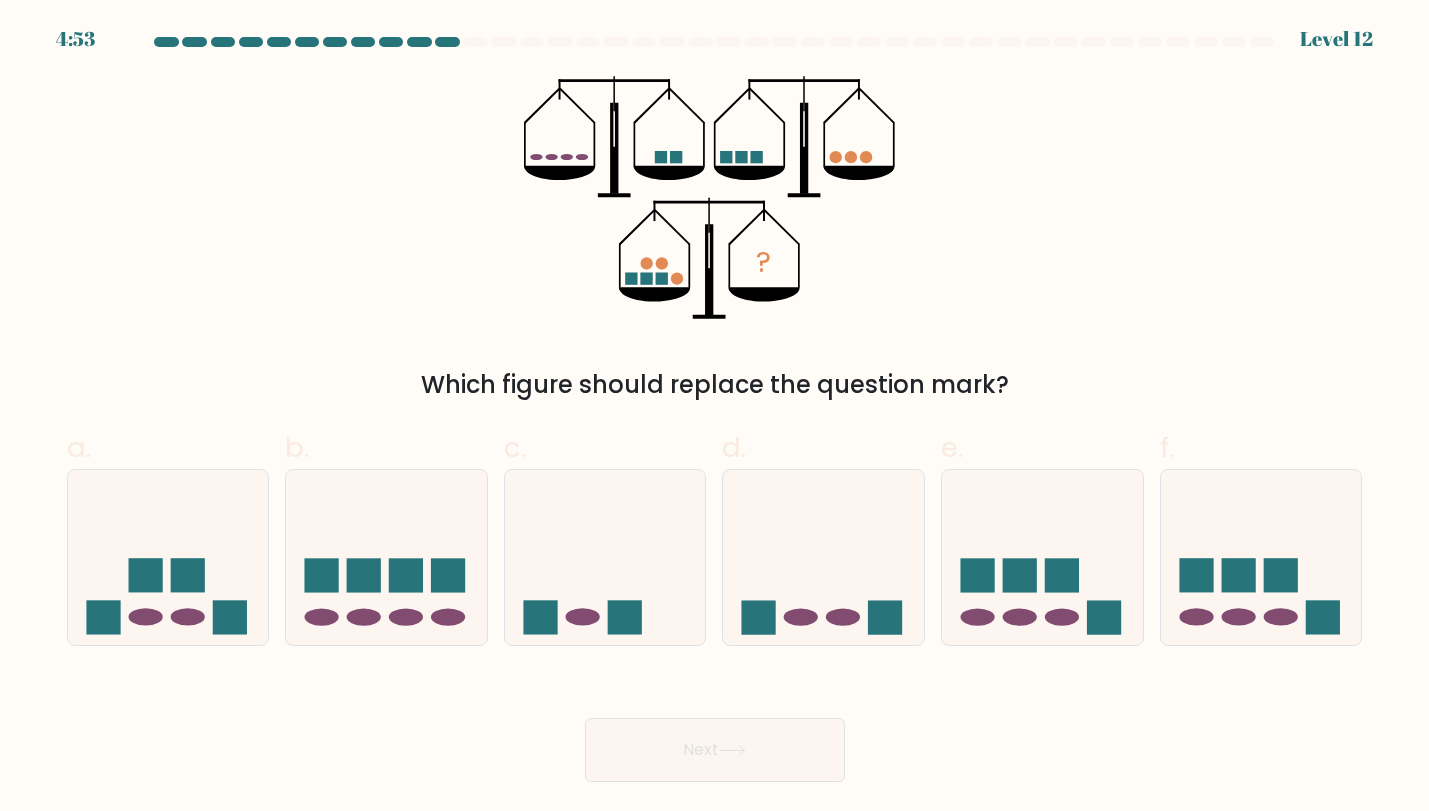 drag, startPoint x: 777, startPoint y: 578, endPoint x: 712, endPoint y: 707, distance: 144.45068 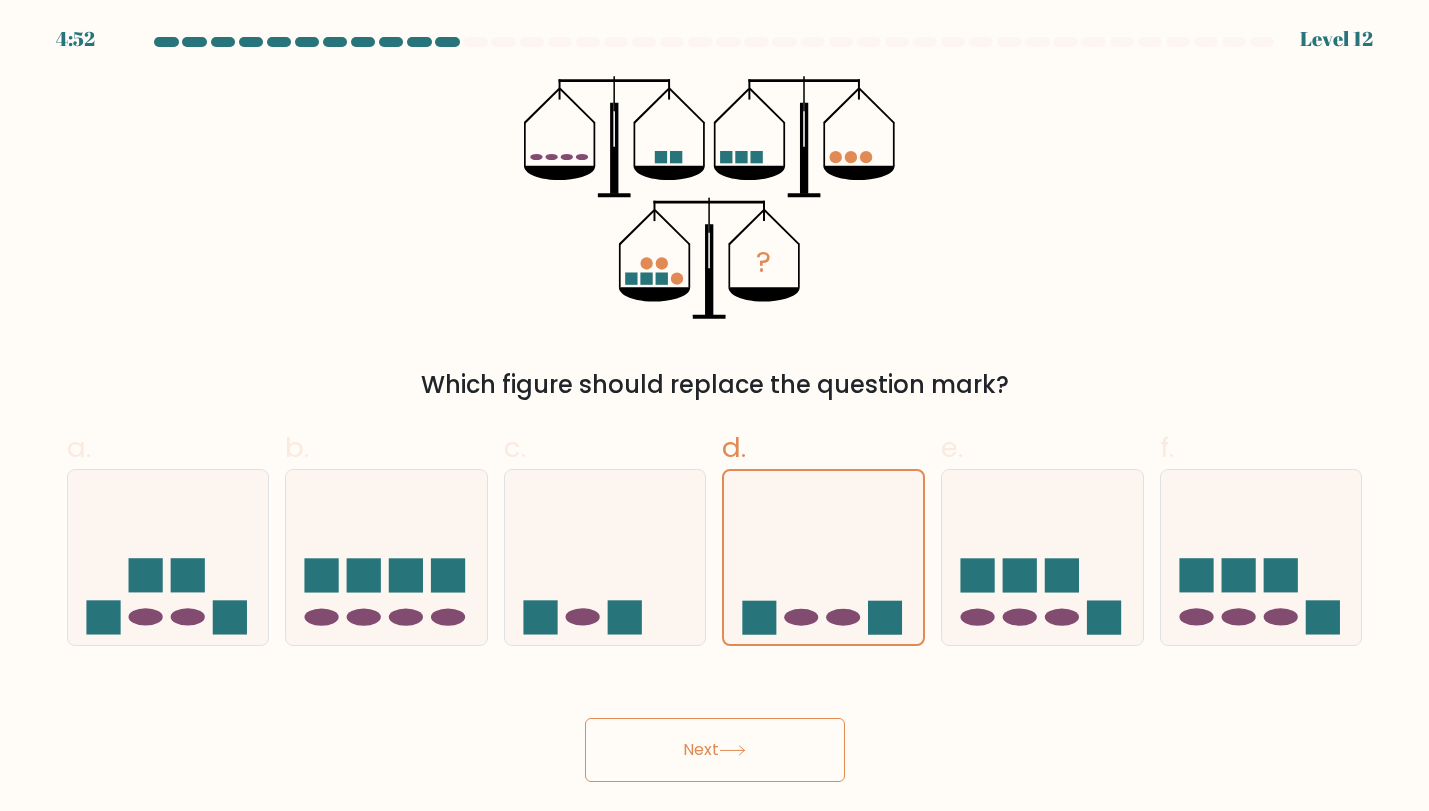 click 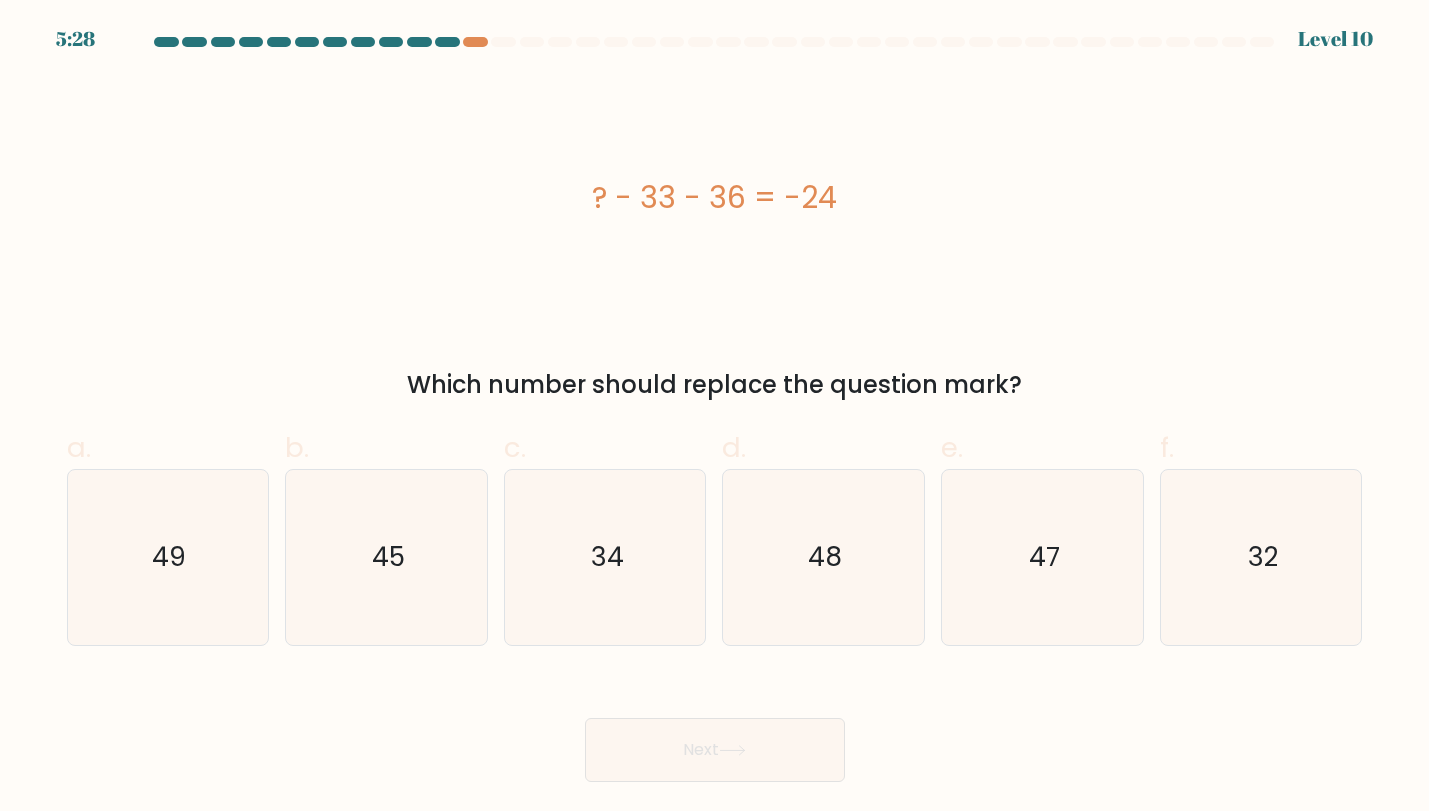 drag, startPoint x: 592, startPoint y: 195, endPoint x: 911, endPoint y: 207, distance: 319.22562 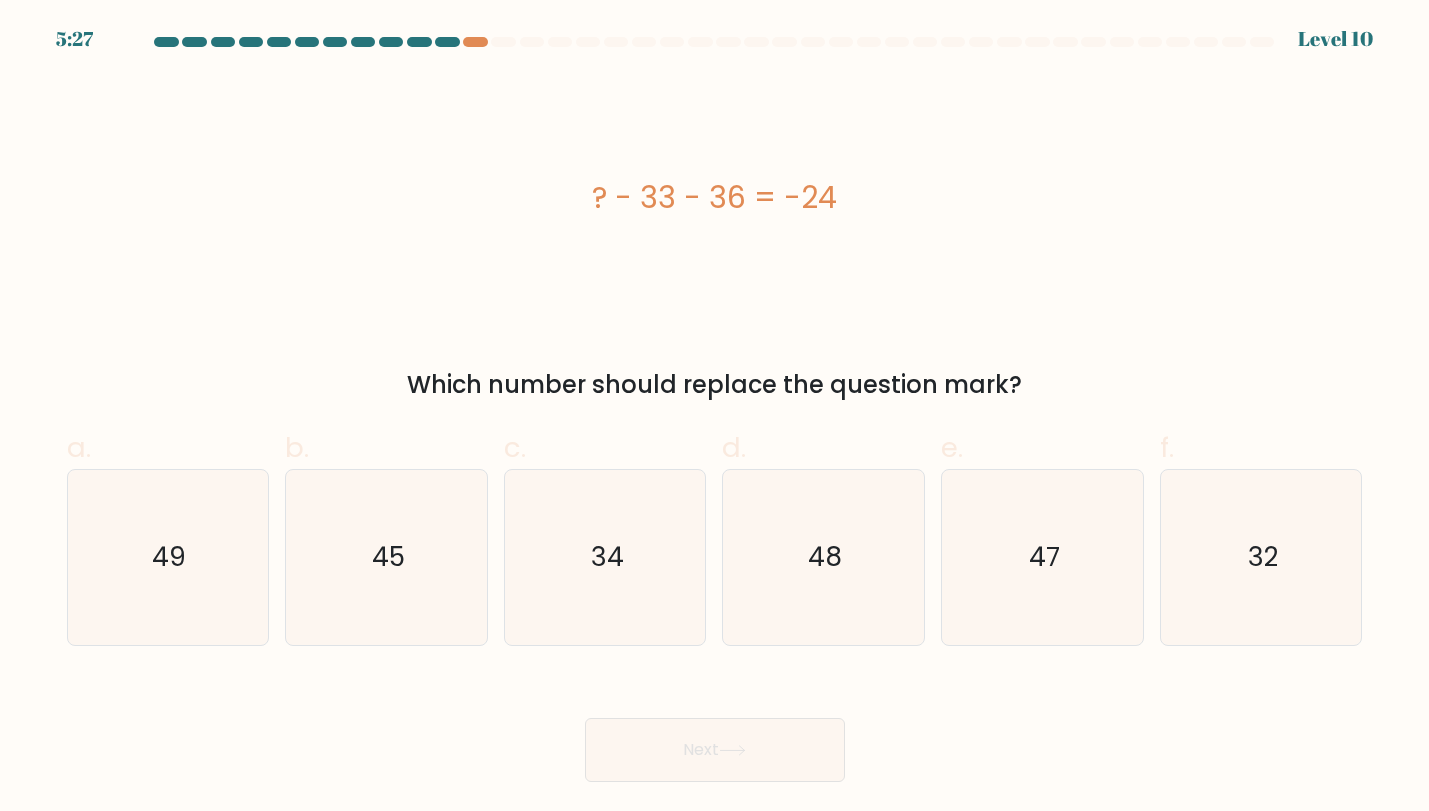 copy on "? - 33 - 36 = -24" 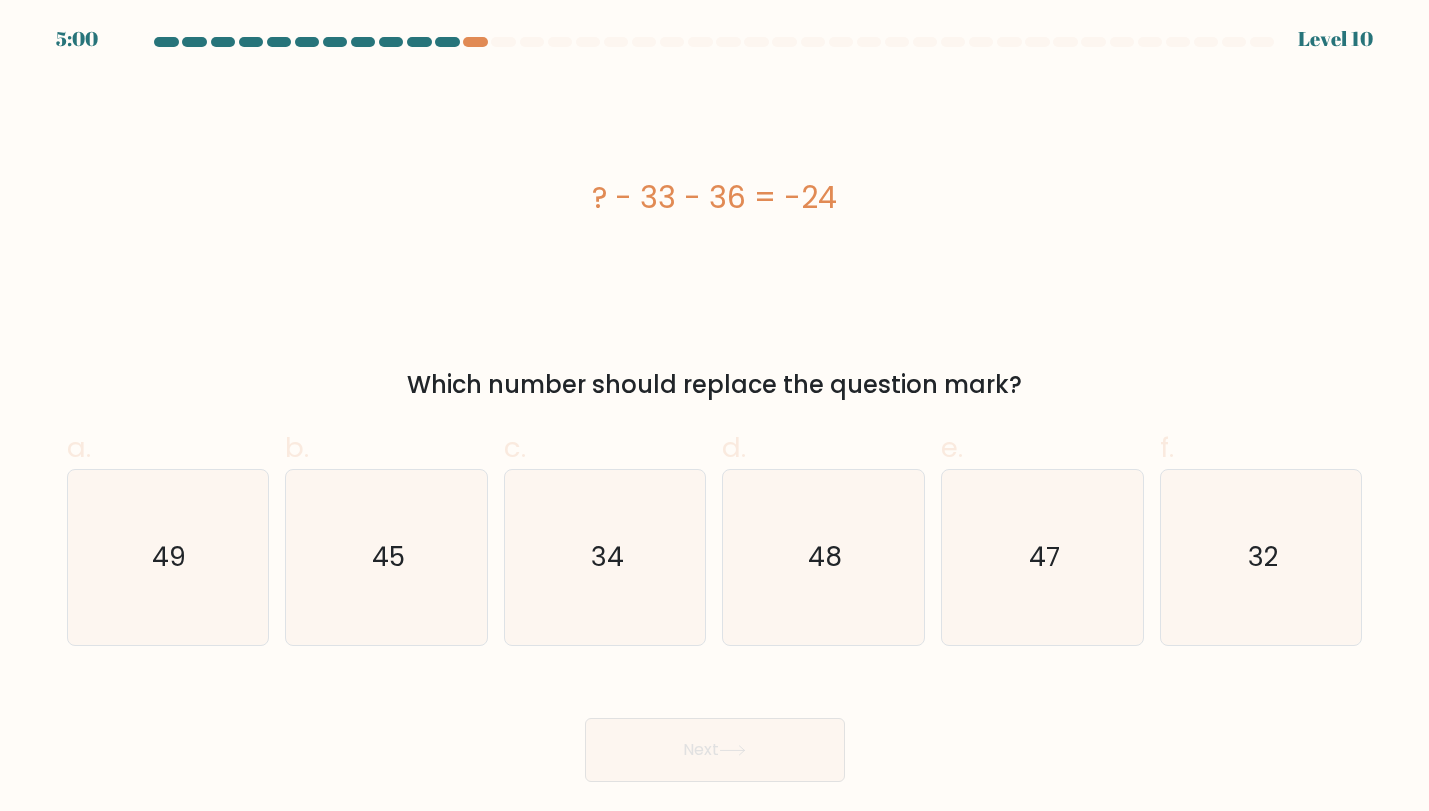 click on "? - 33 - 36 = -24" at bounding box center [715, 197] 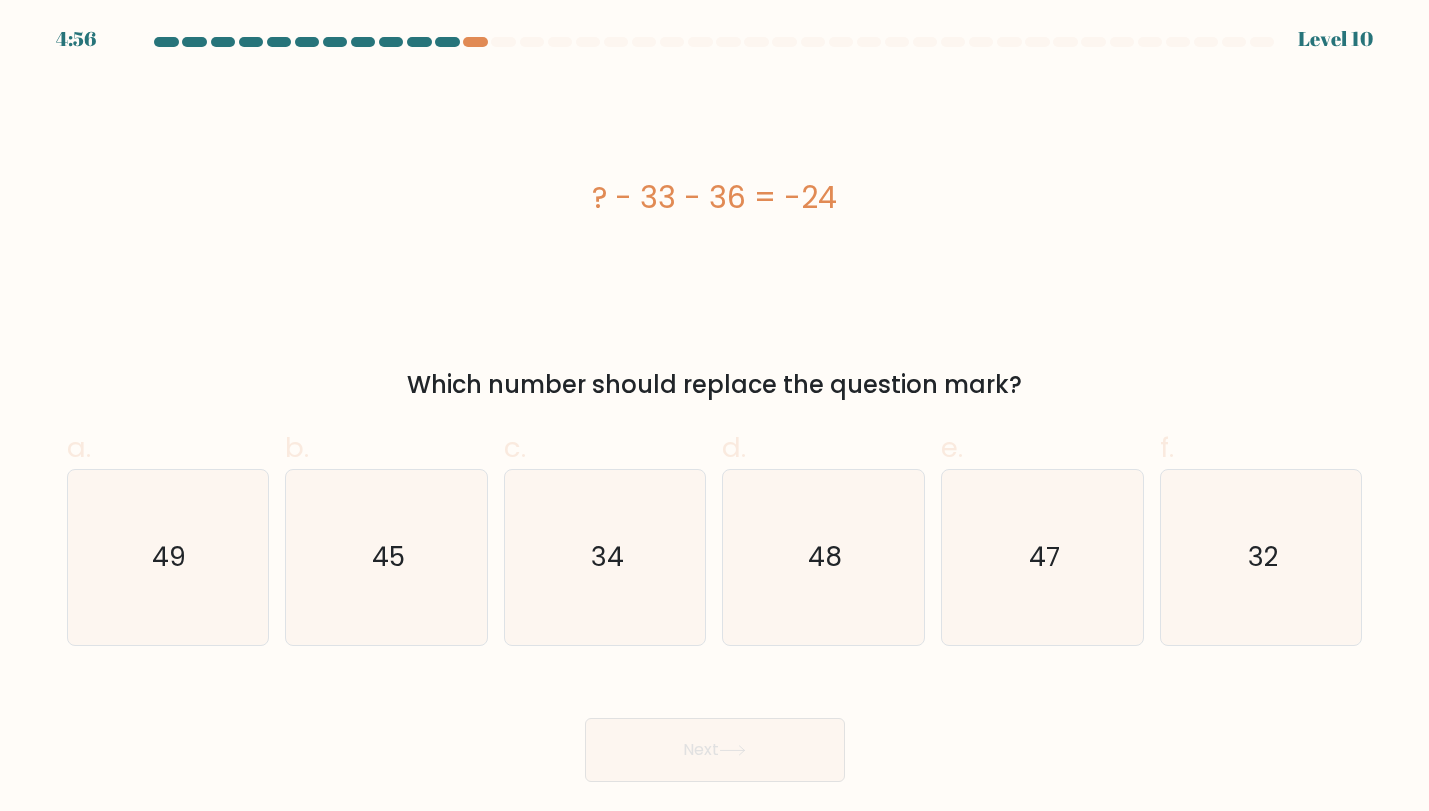 click on "? - 33 - 36 = -24" at bounding box center (715, 197) 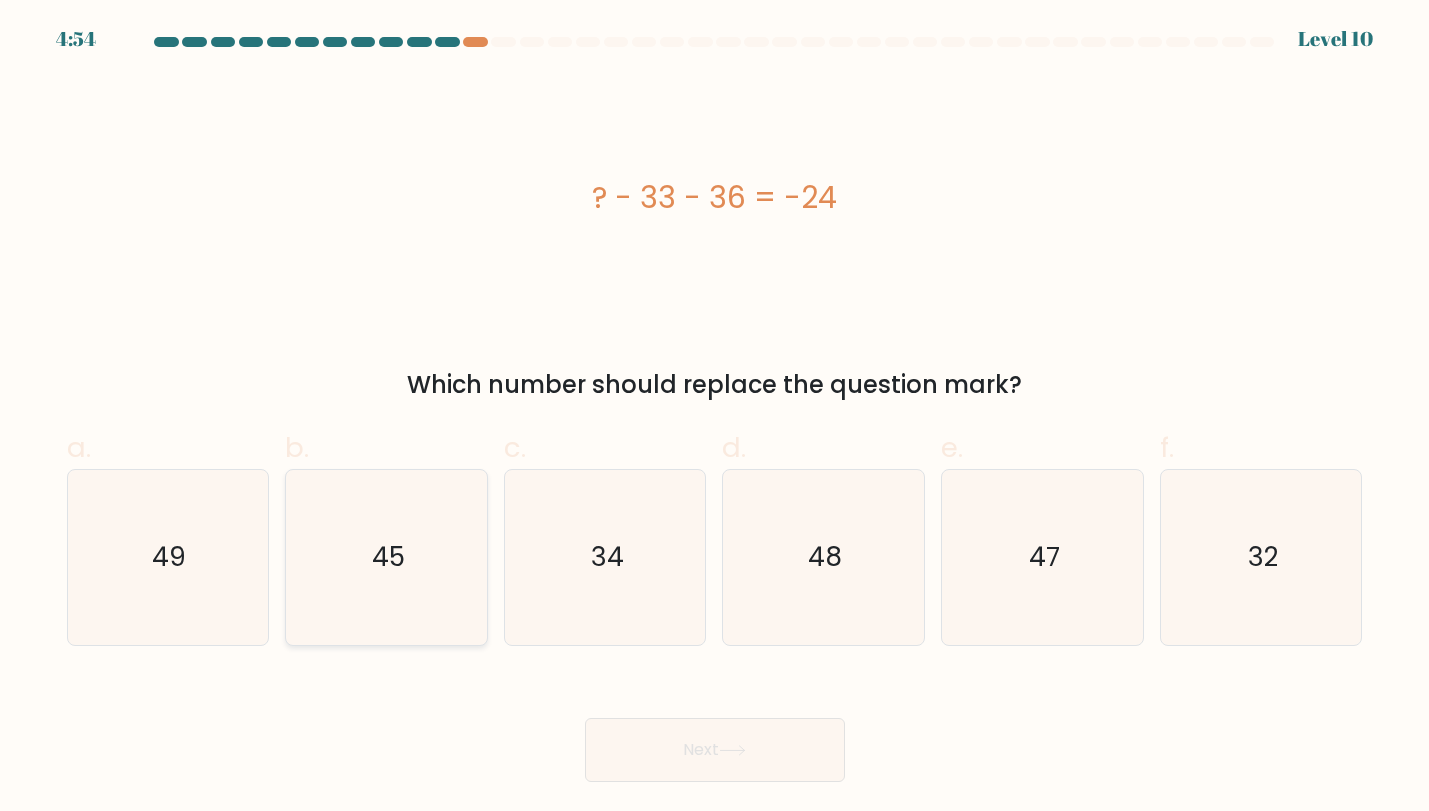 drag, startPoint x: 391, startPoint y: 551, endPoint x: 450, endPoint y: 567, distance: 61.13101 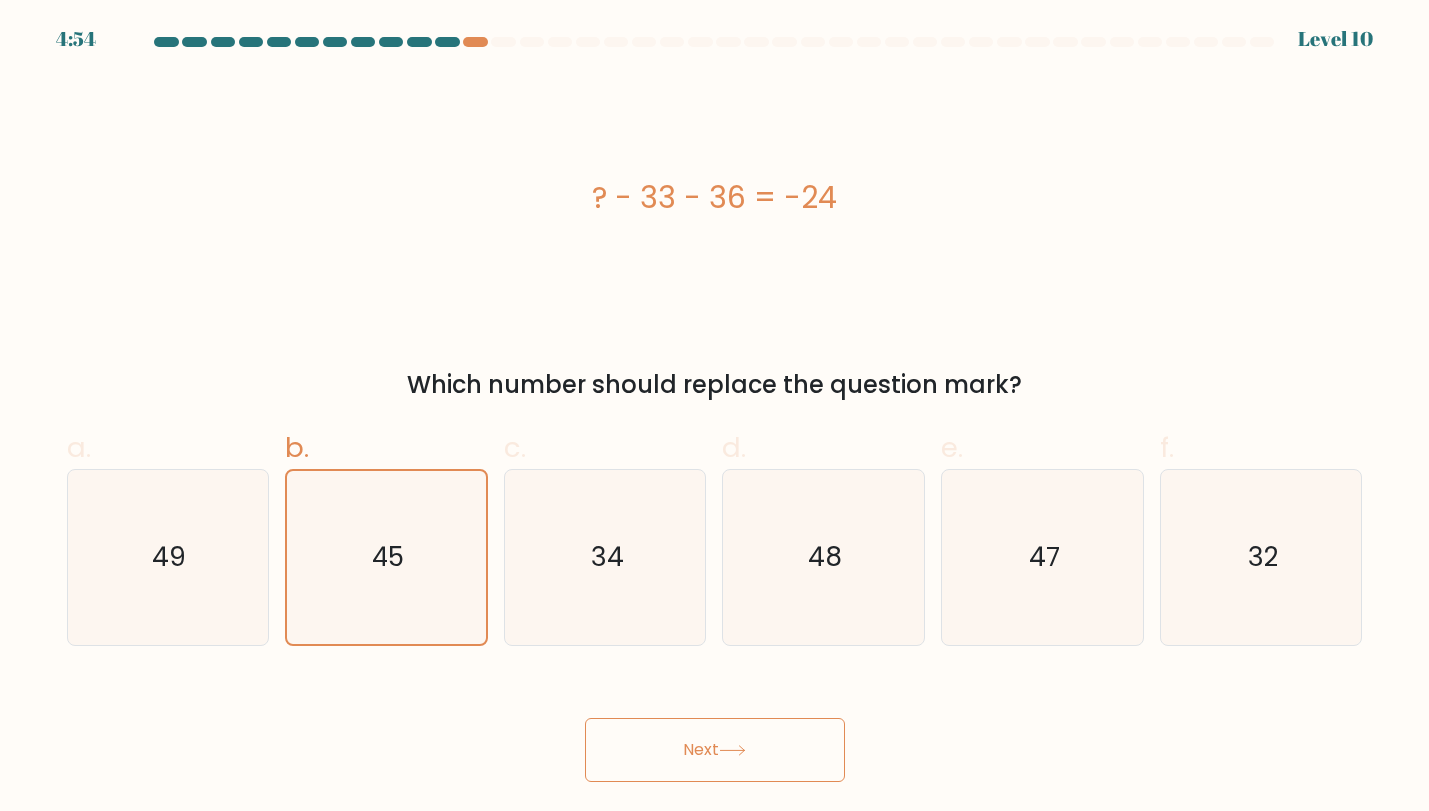 click on "Next" at bounding box center (715, 750) 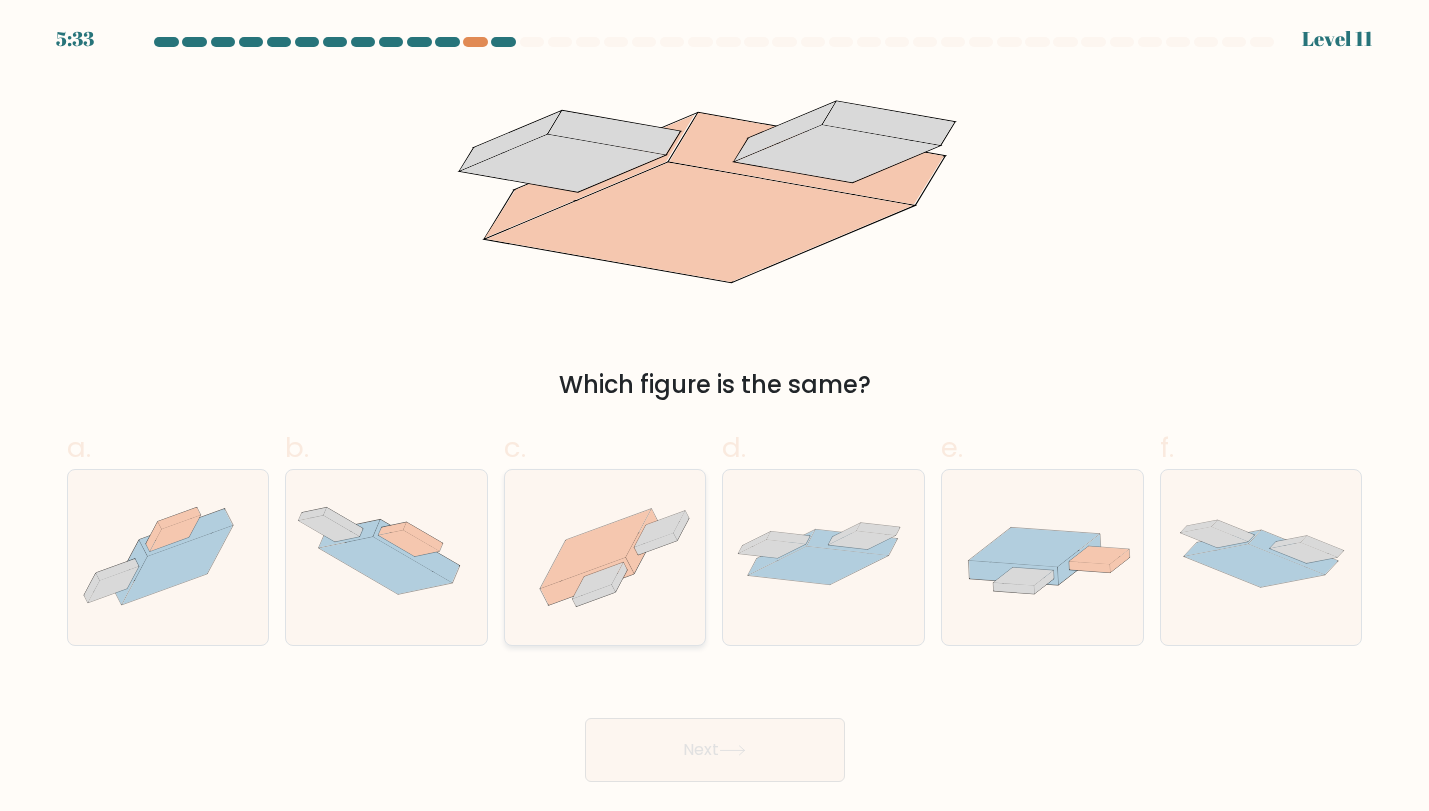 click 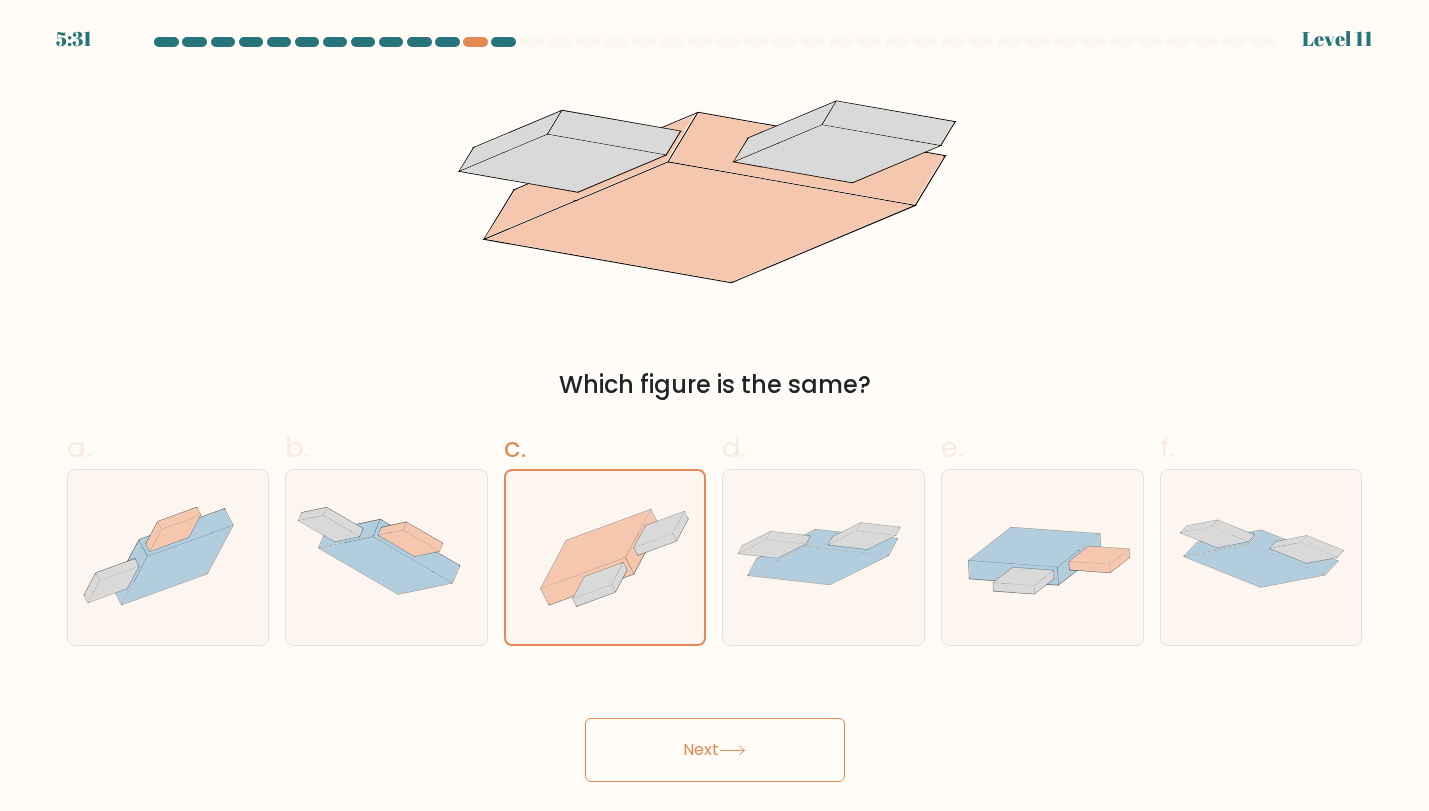 click on "Next" at bounding box center (715, 750) 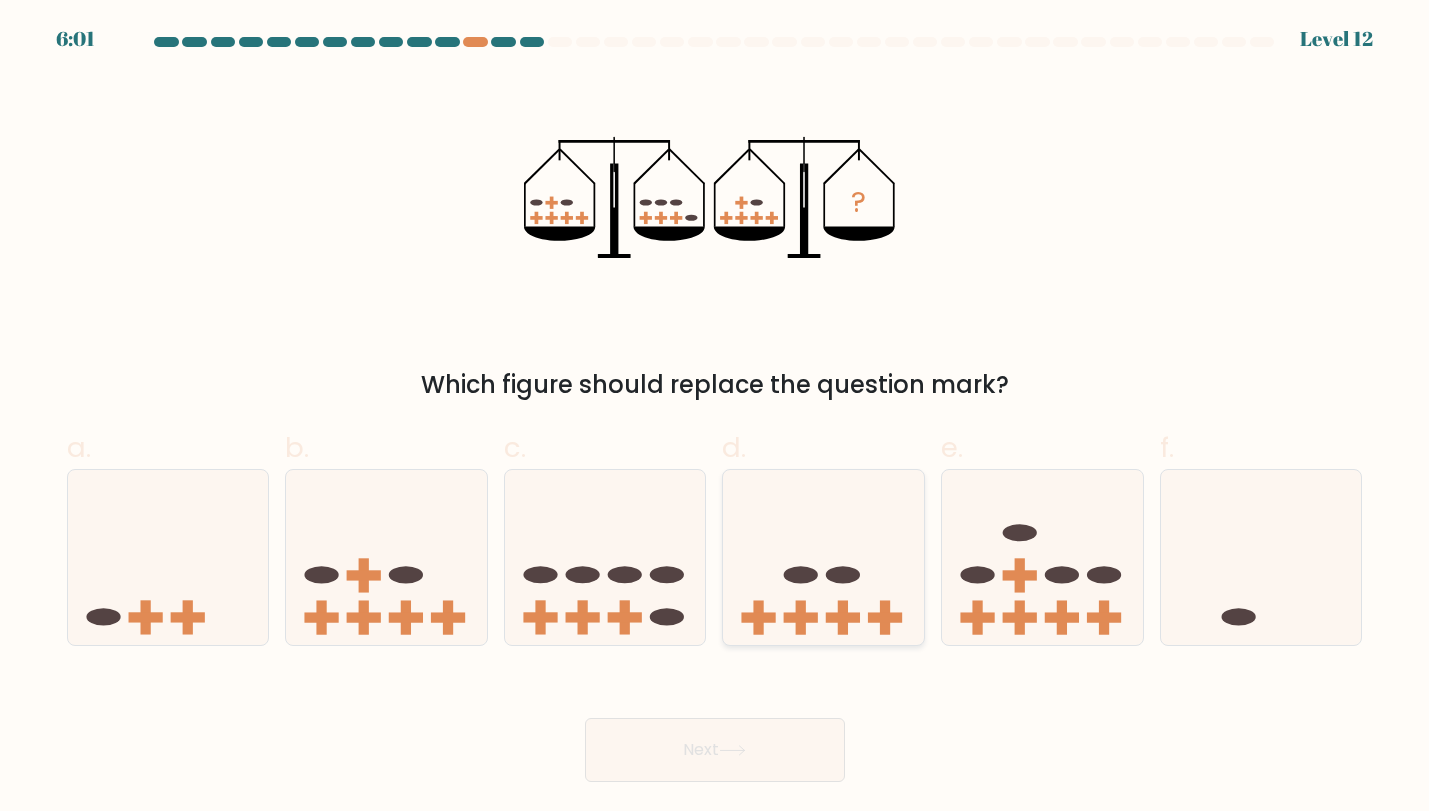 click 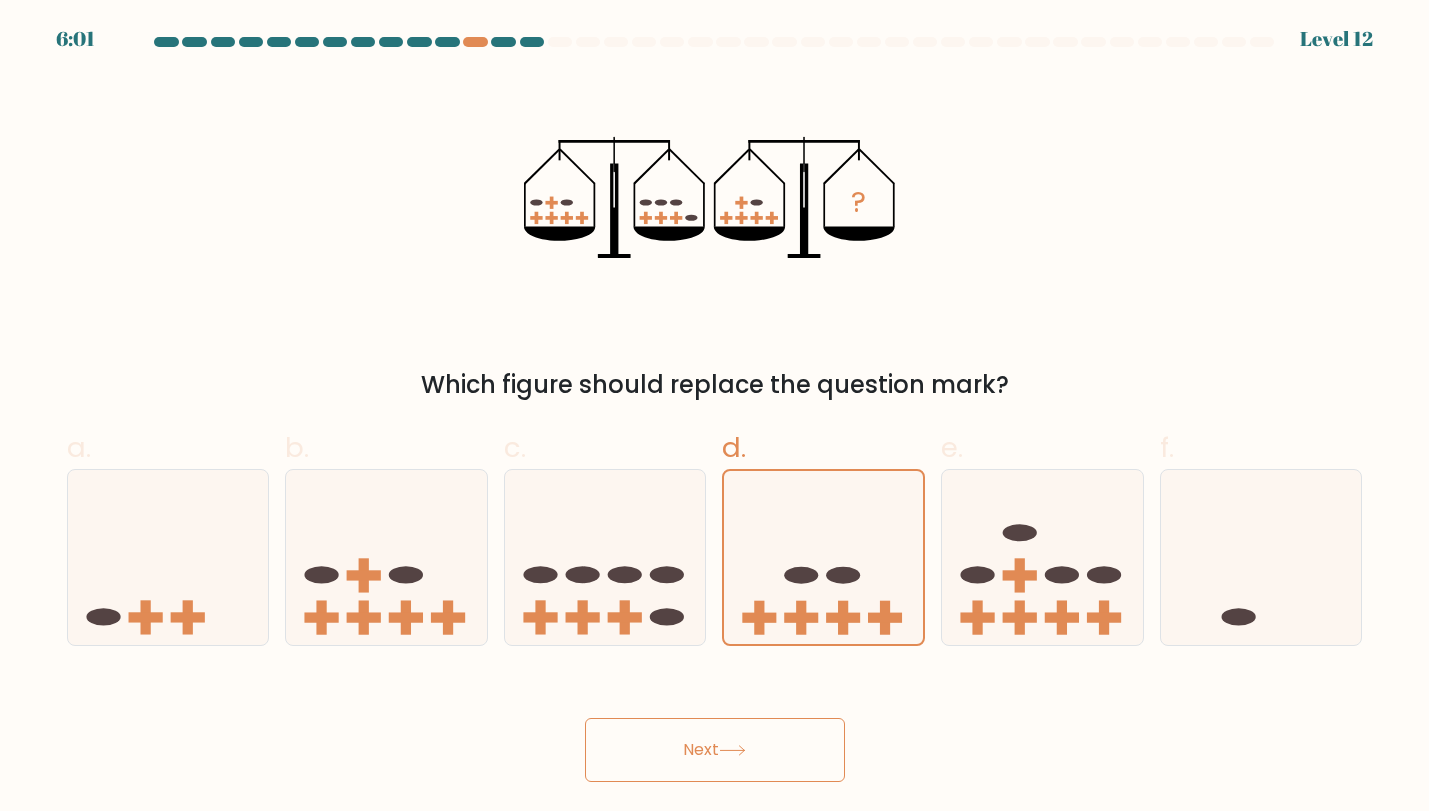 click on "Next" at bounding box center (715, 750) 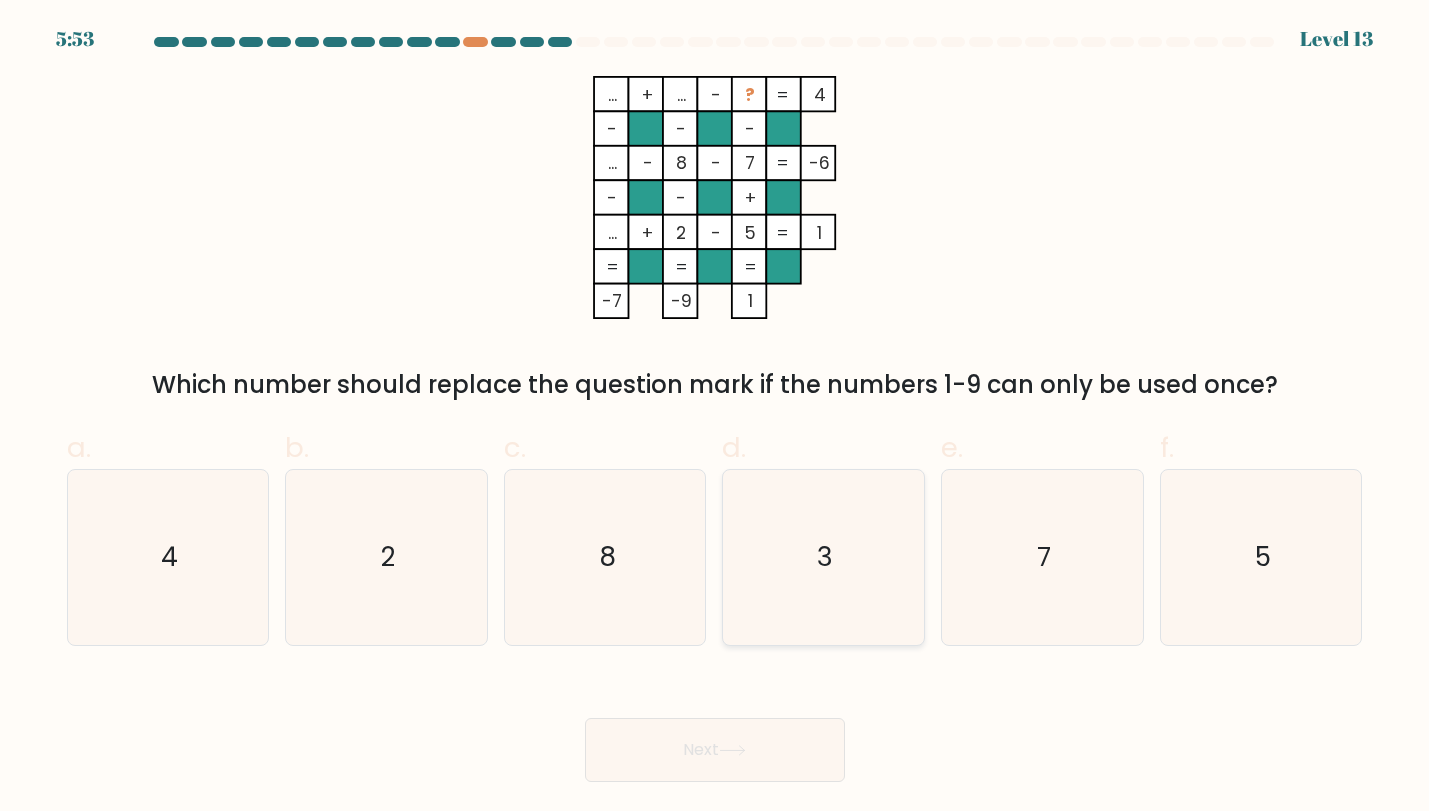 click on "3" 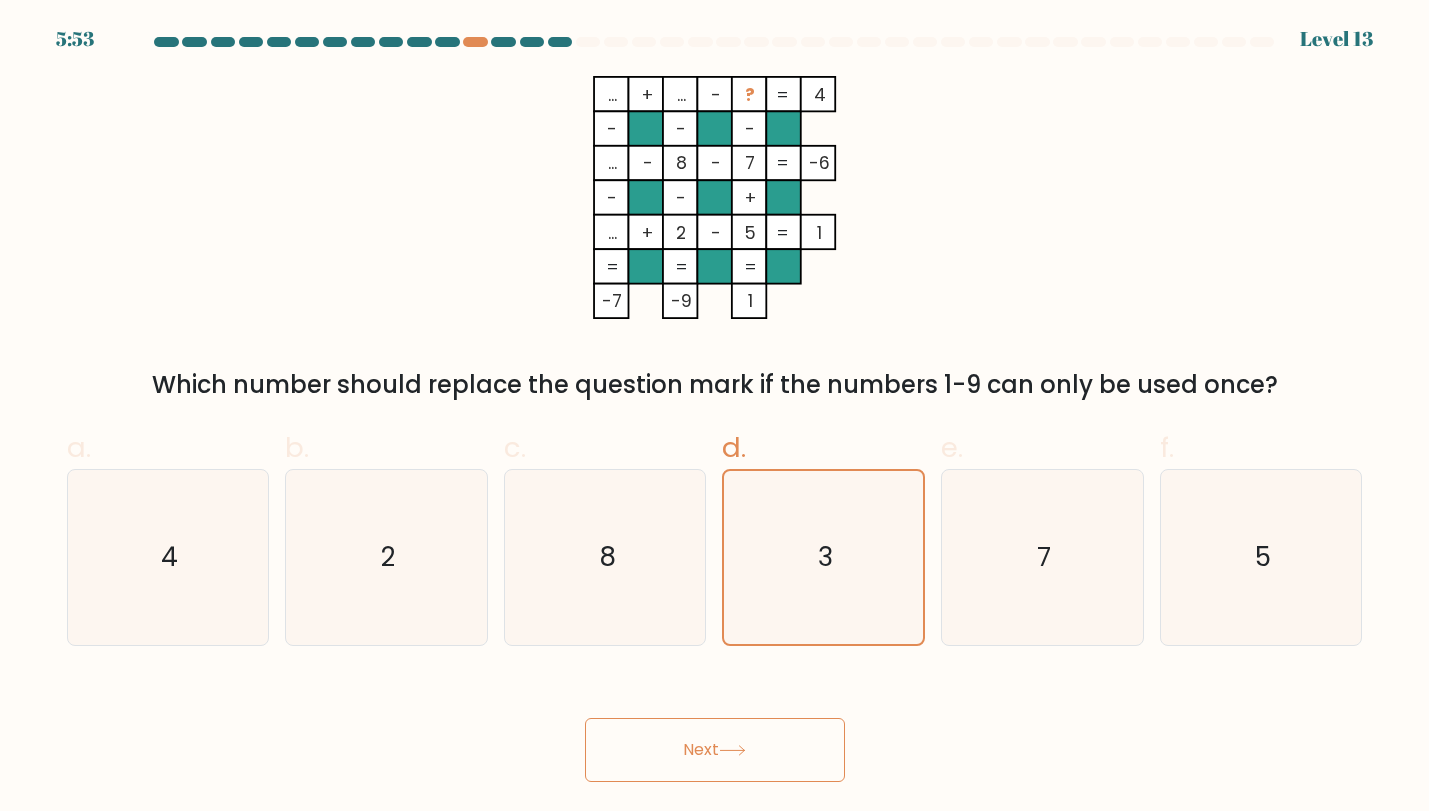 click on "Next" at bounding box center (715, 750) 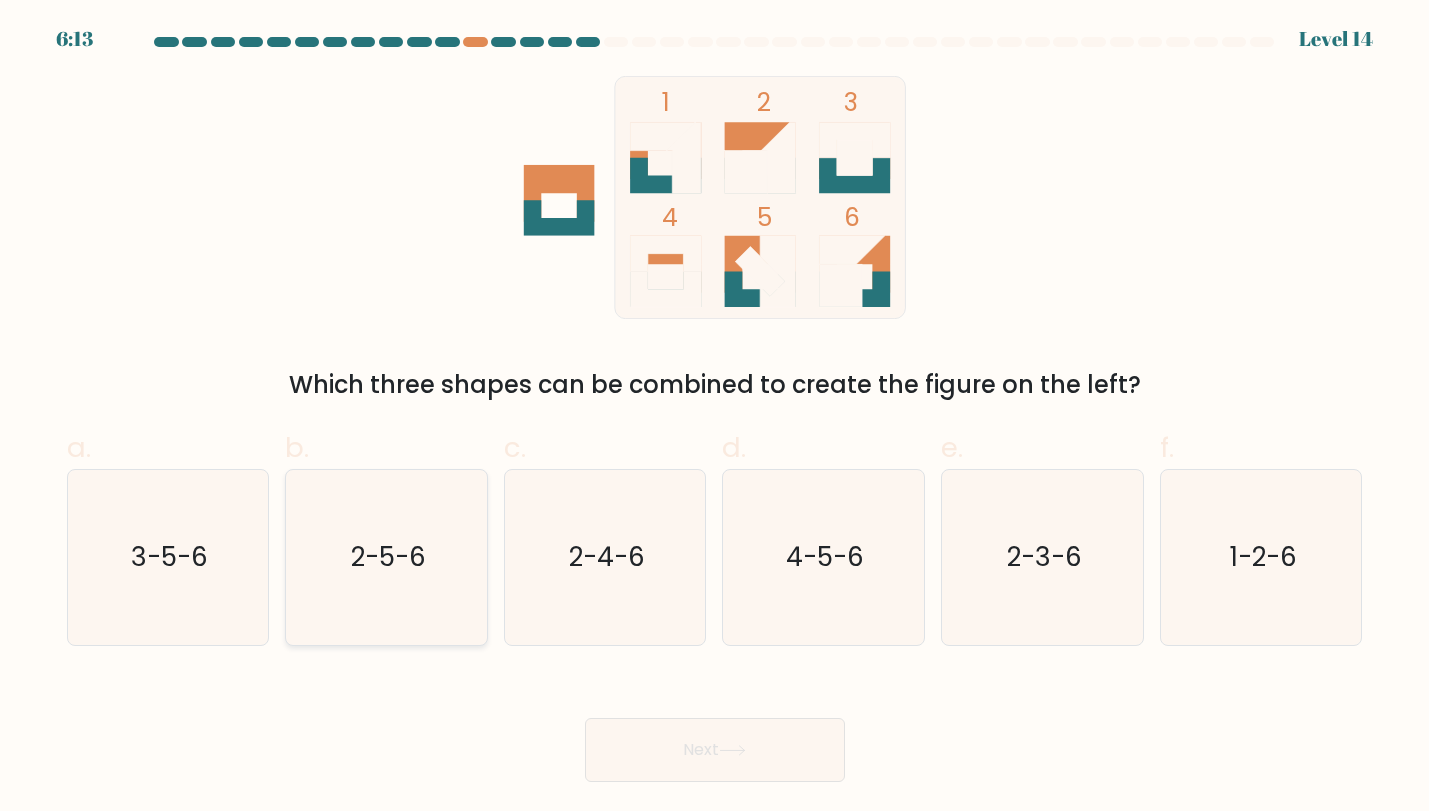 click on "2-5-6" 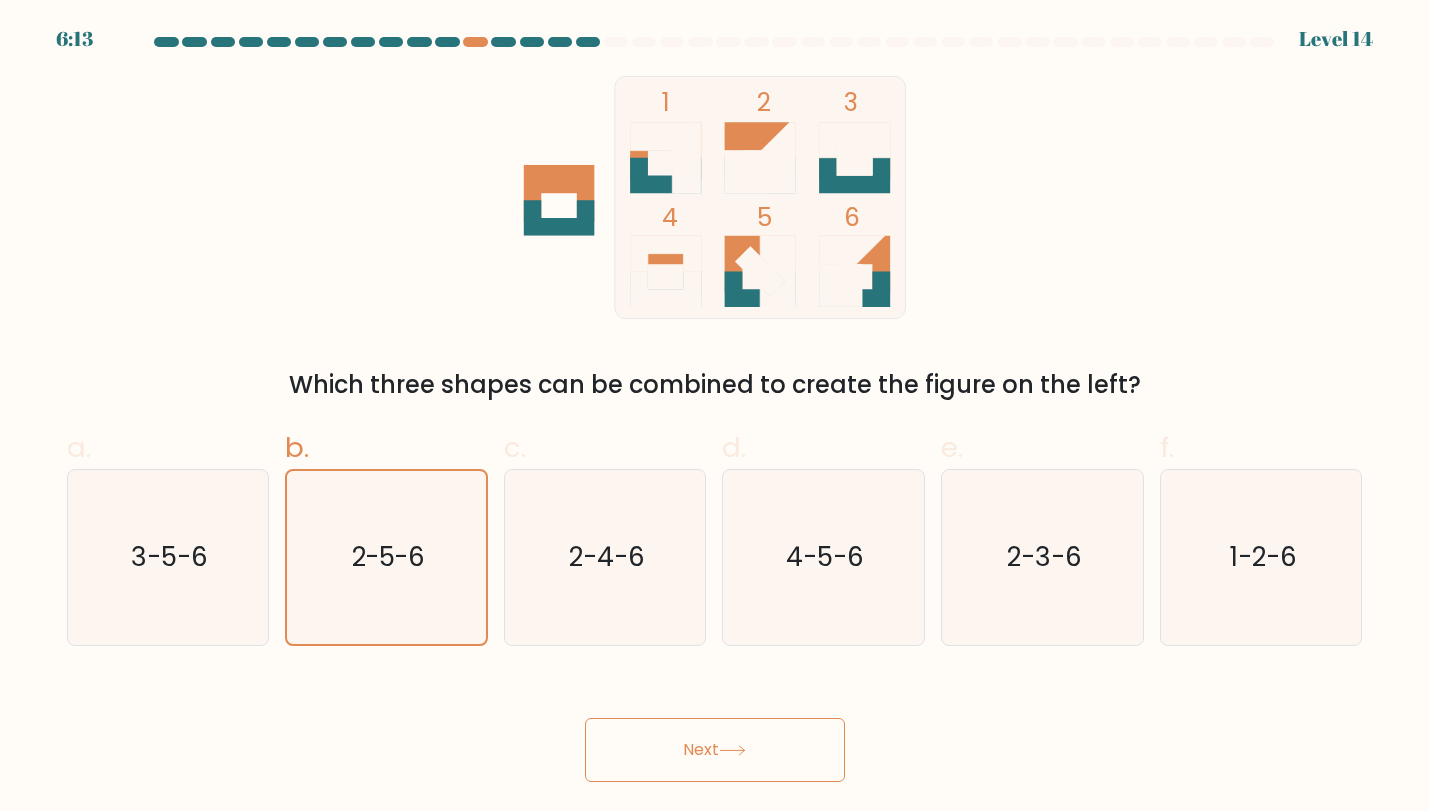 click on "Next" at bounding box center [715, 750] 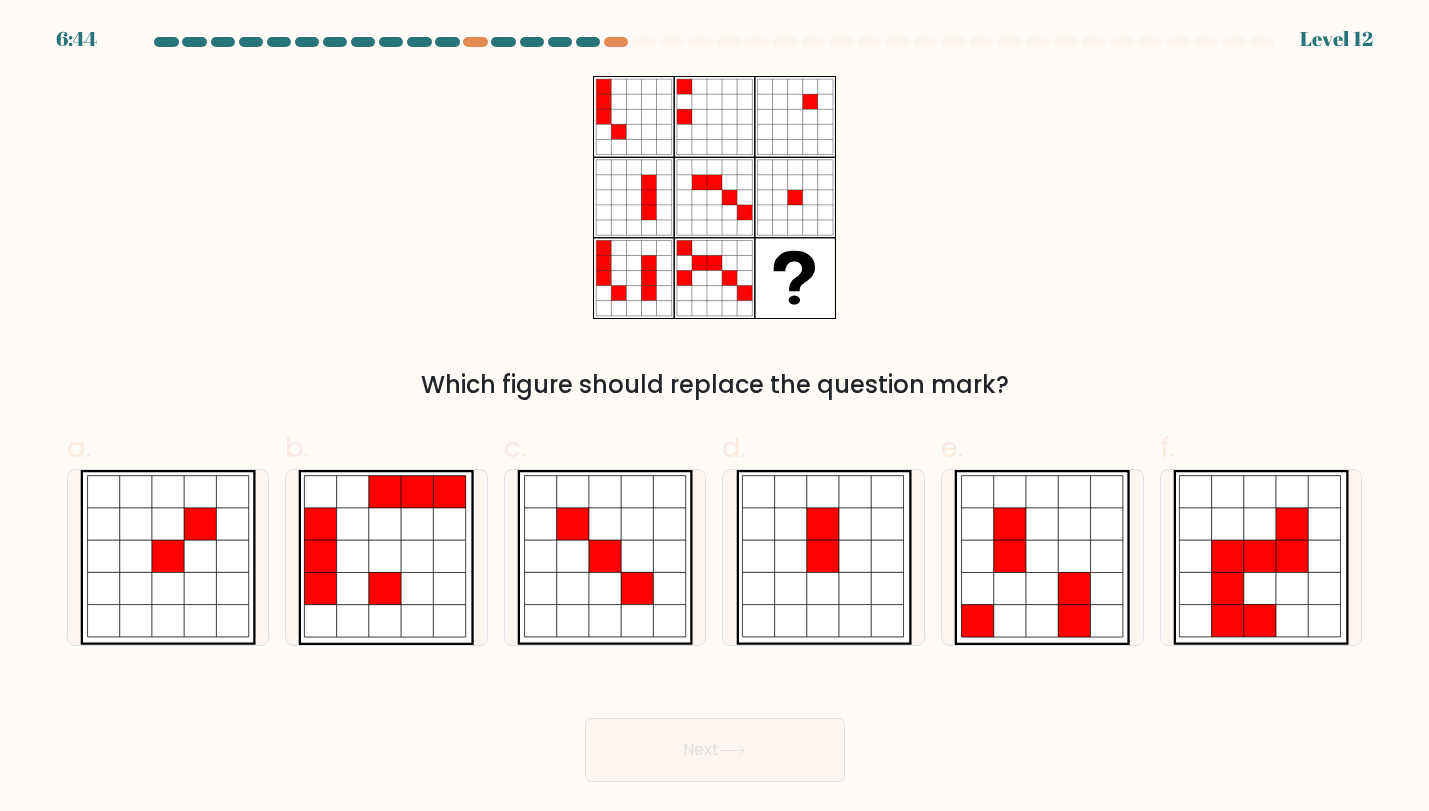 drag, startPoint x: 180, startPoint y: 608, endPoint x: 285, endPoint y: 657, distance: 115.87062 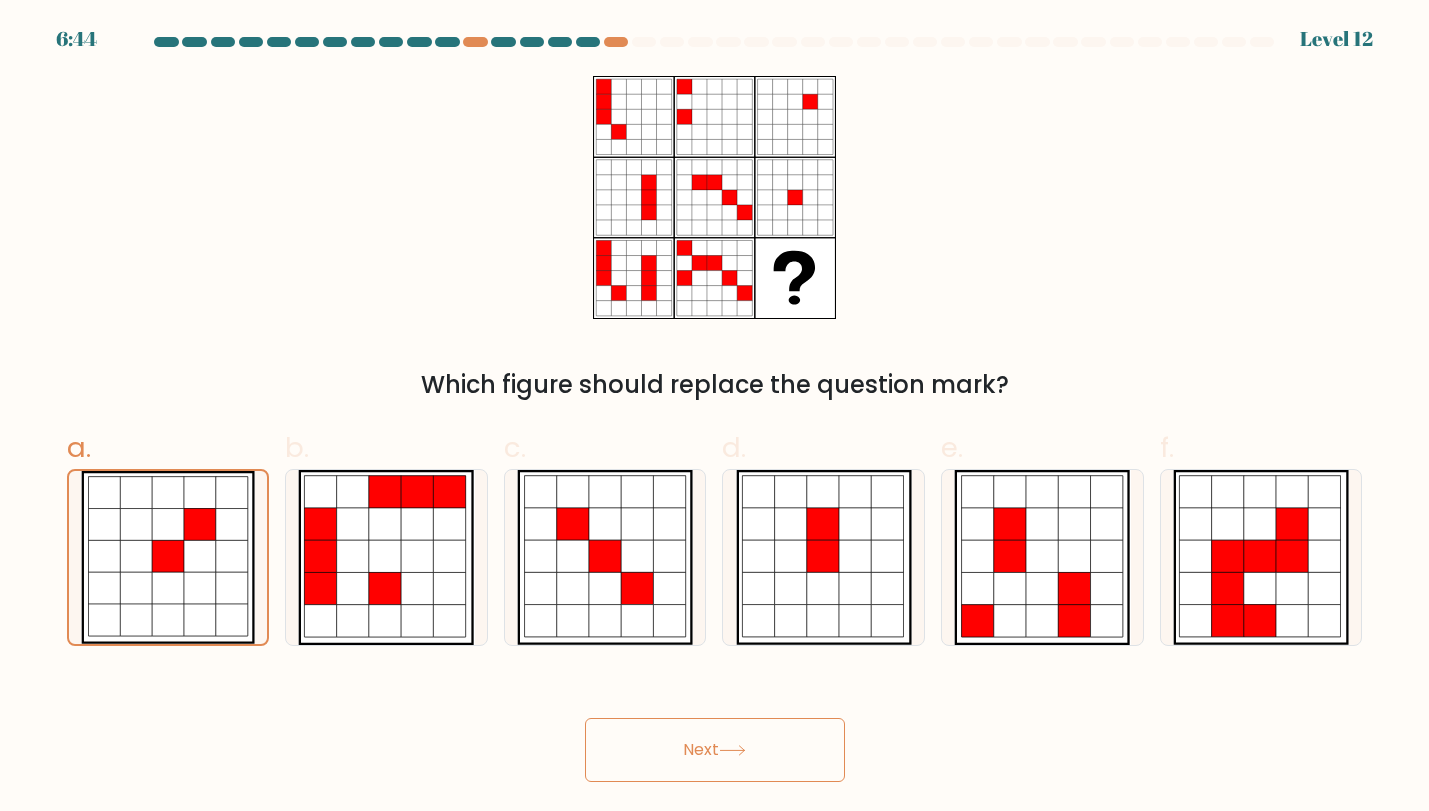 click on "Next" at bounding box center (715, 750) 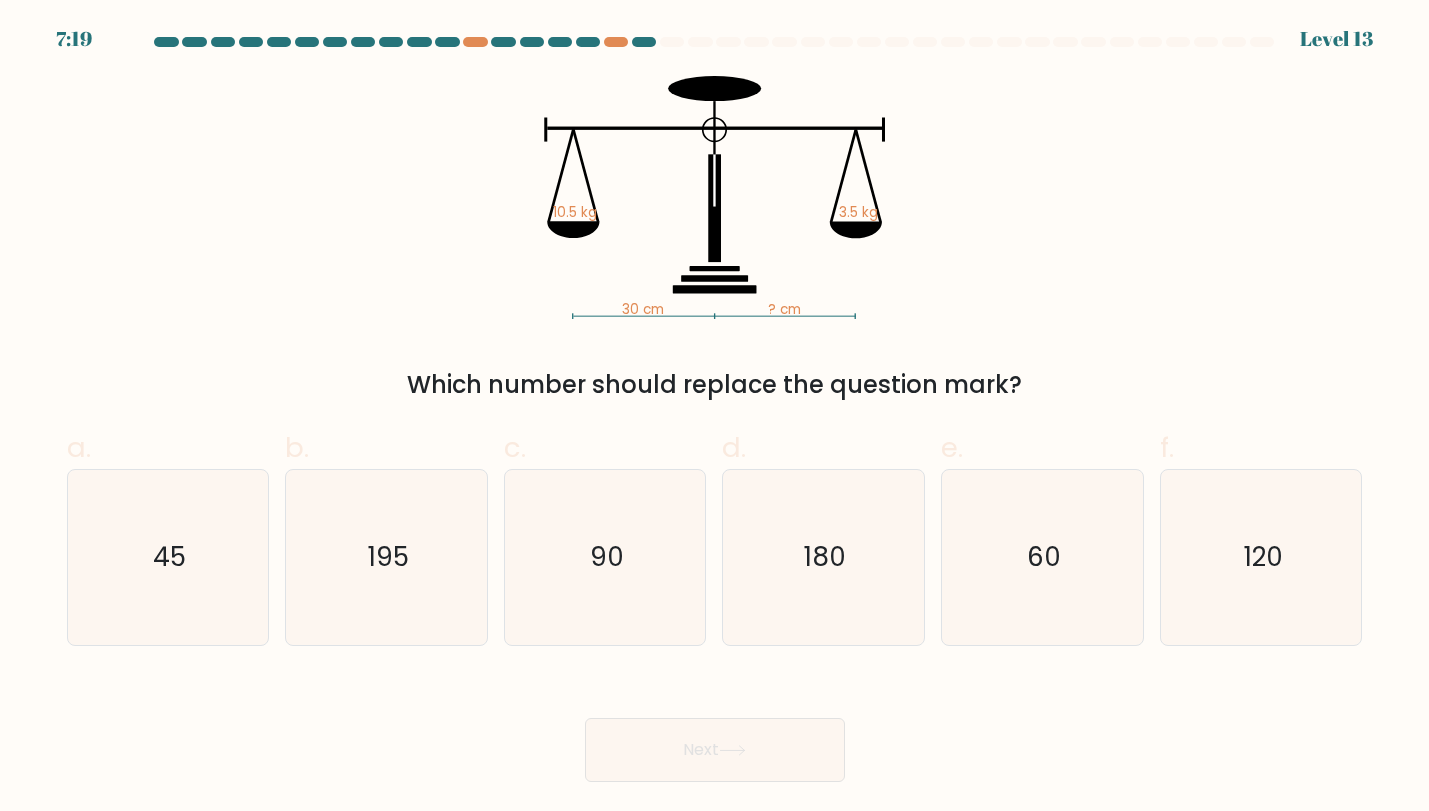 type 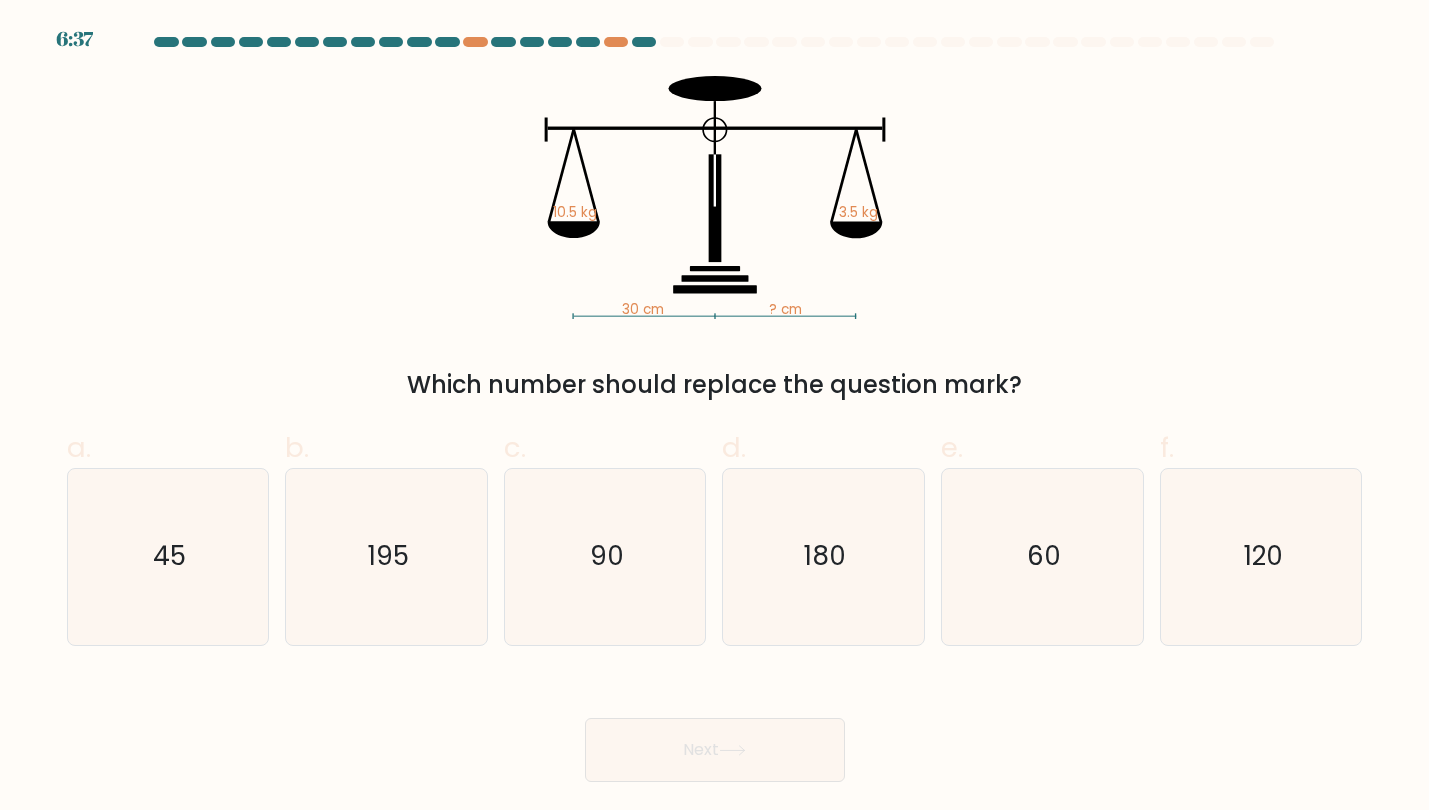 scroll, scrollTop: 0, scrollLeft: 0, axis: both 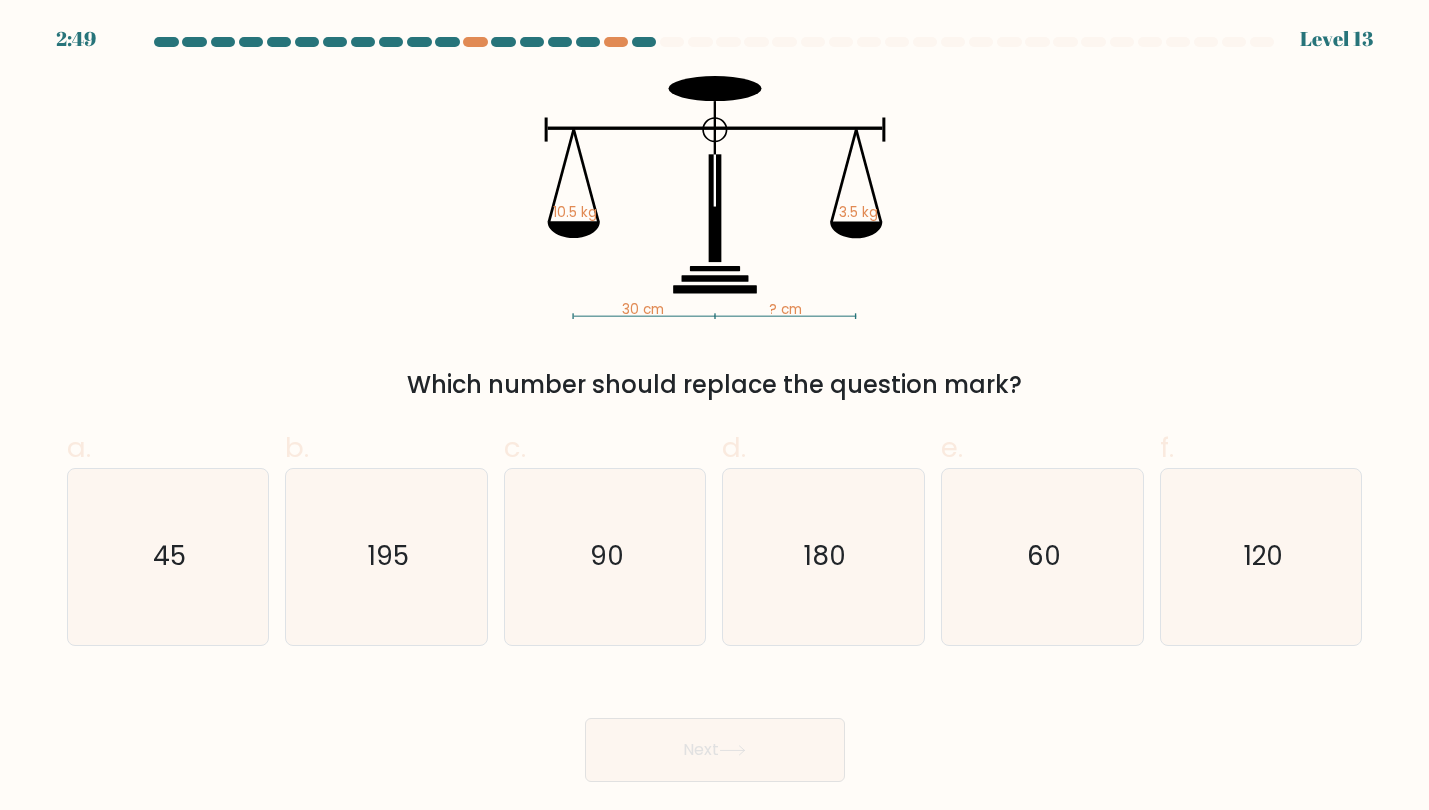 click on "30 cm   ? cm   10.5 kg   3.5 kg" 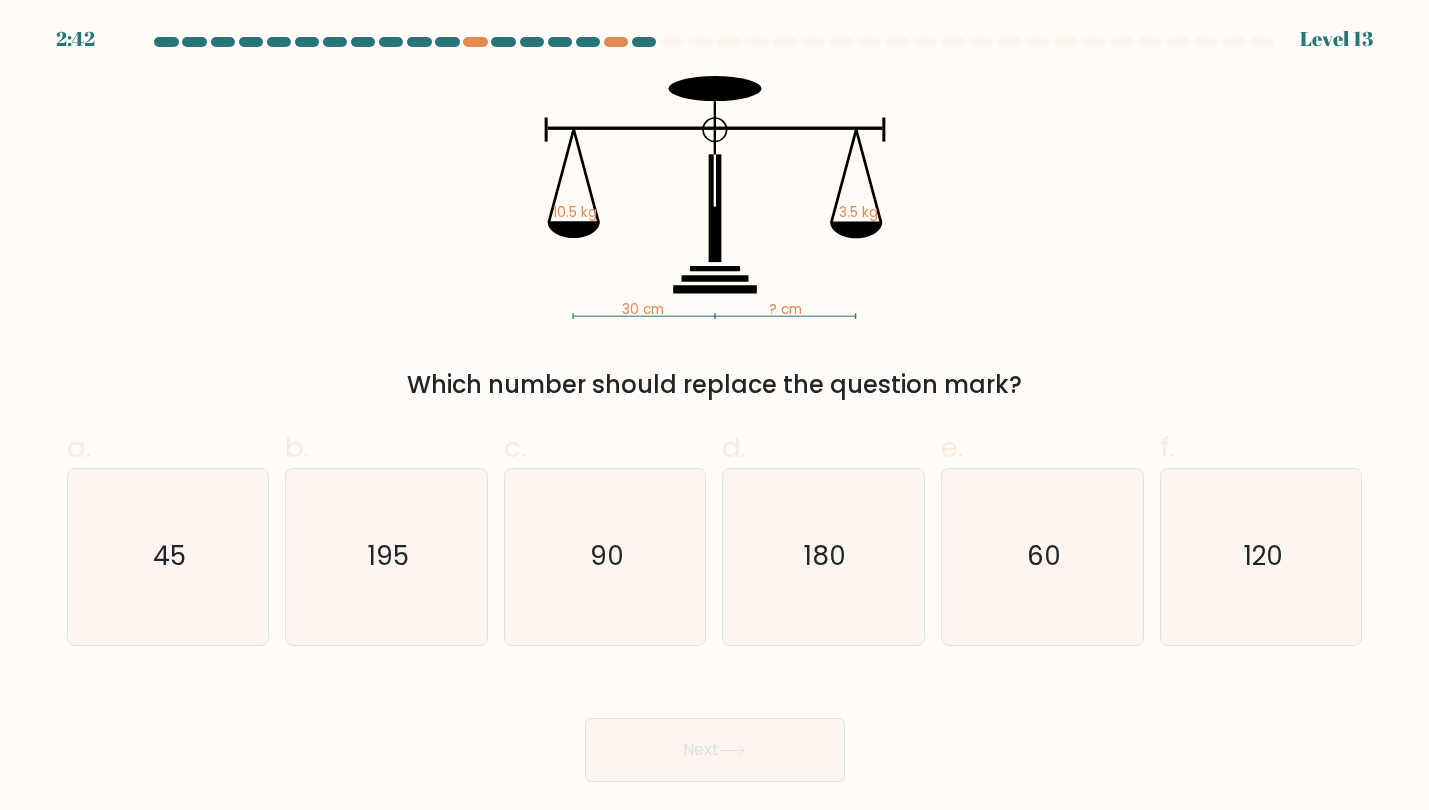 click on "Next" at bounding box center (715, 726) 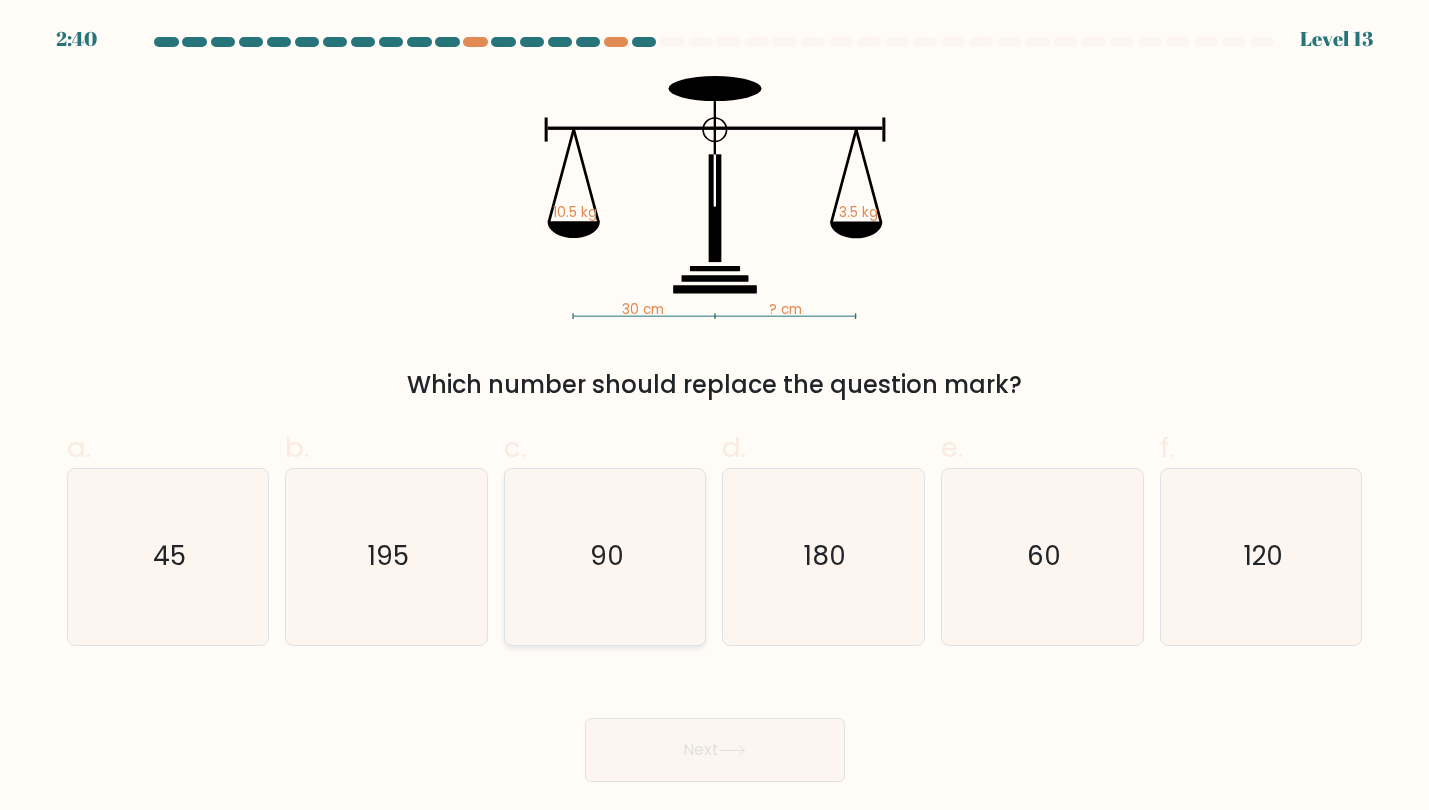 click on "90" 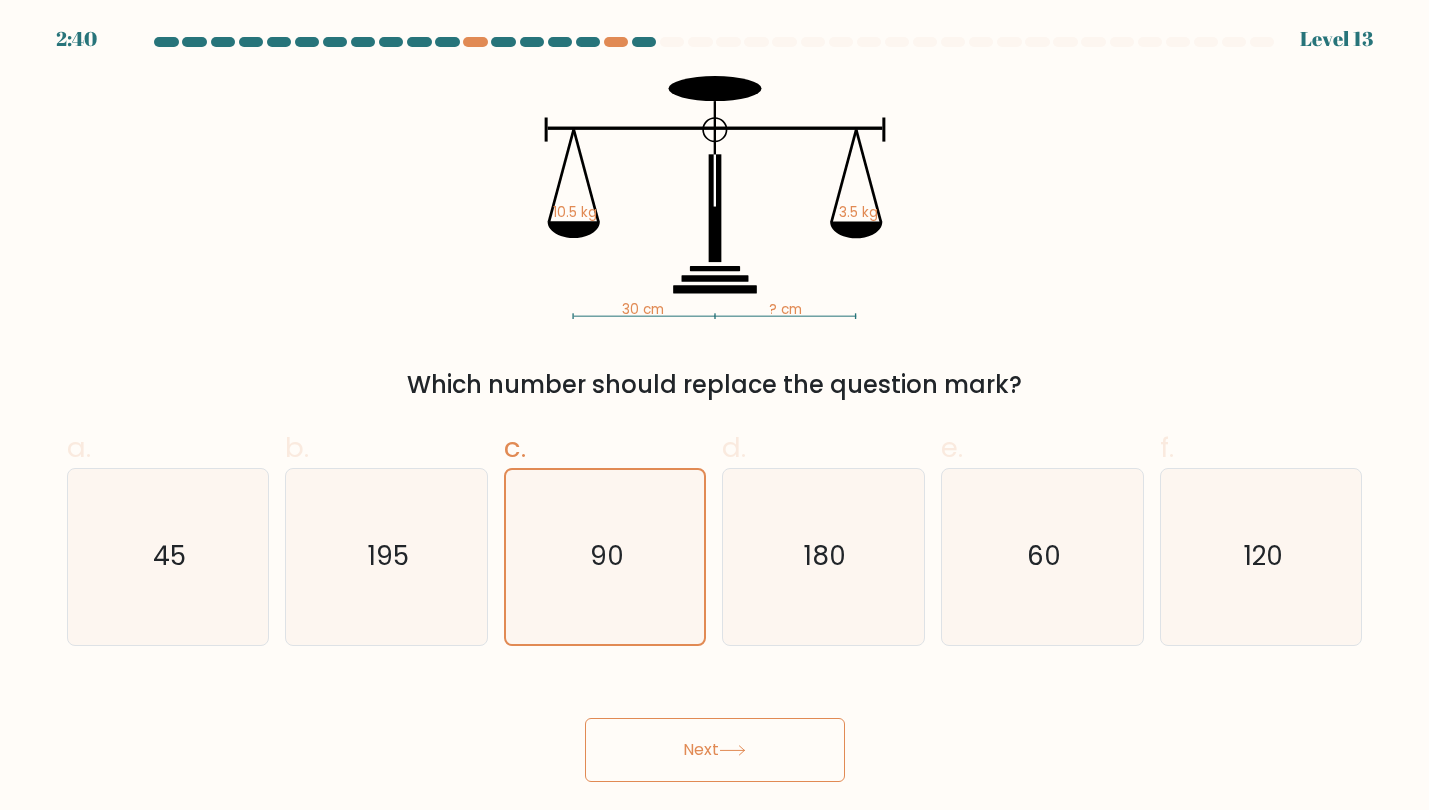 click on "Next" at bounding box center (715, 750) 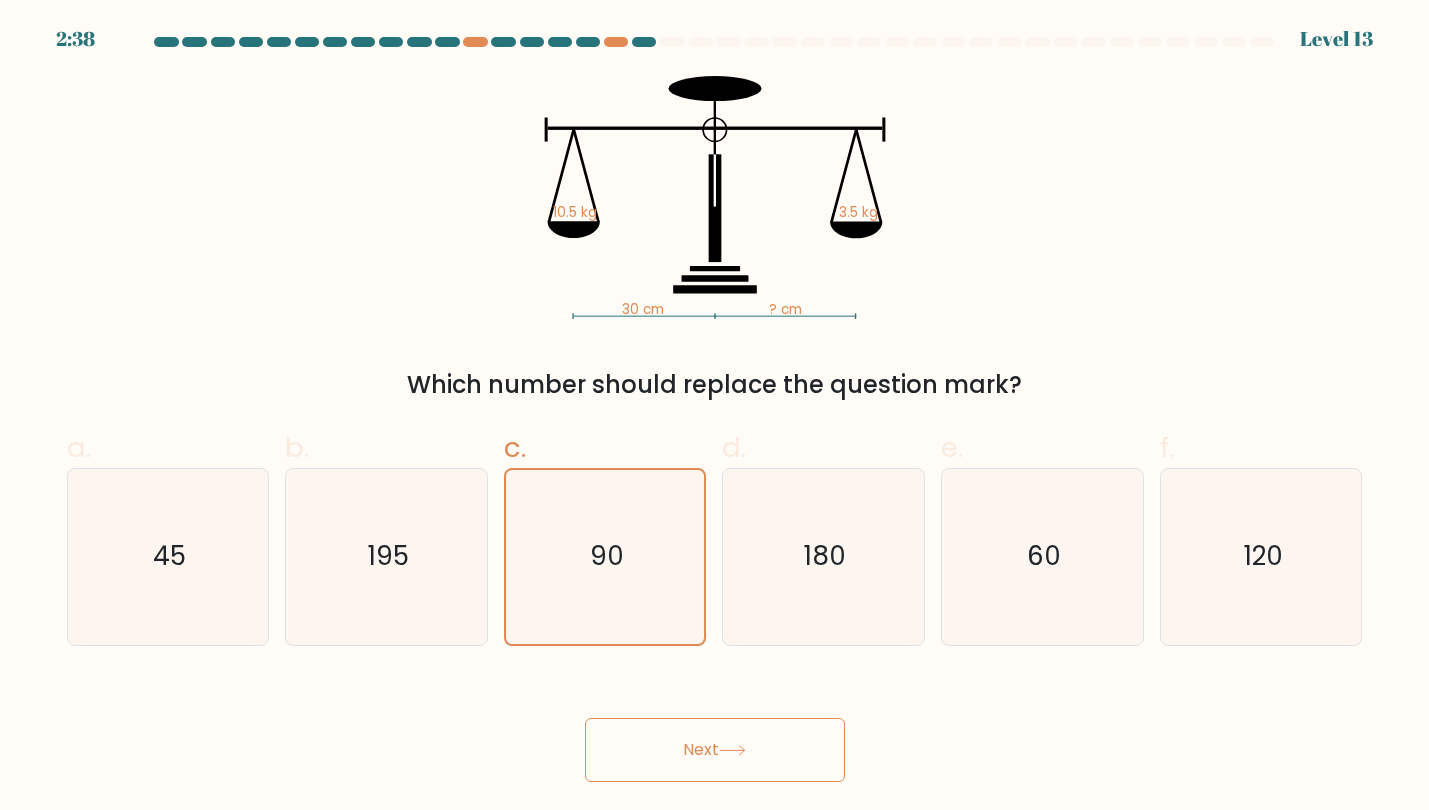 click on "Next" at bounding box center (715, 750) 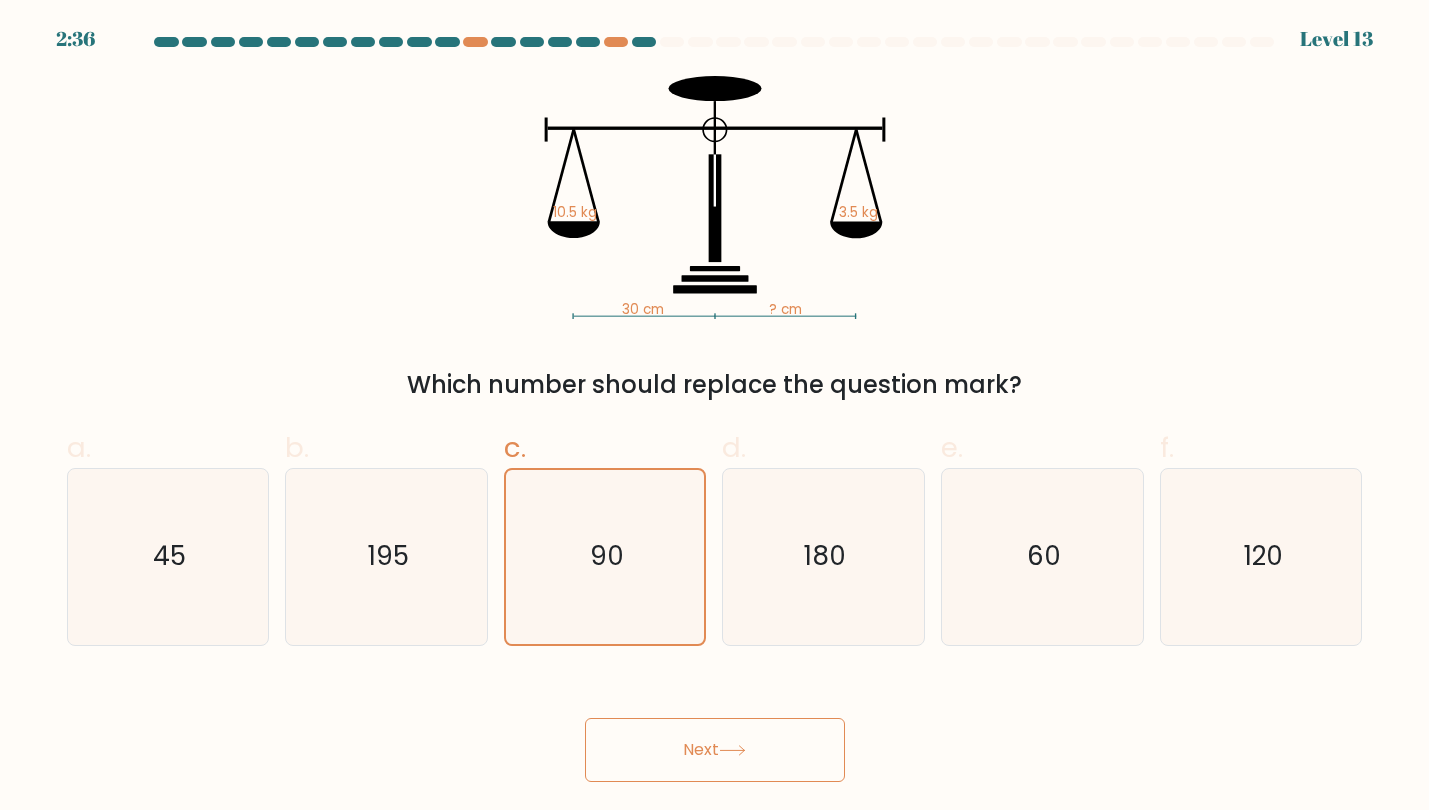 click on "Next" at bounding box center (715, 750) 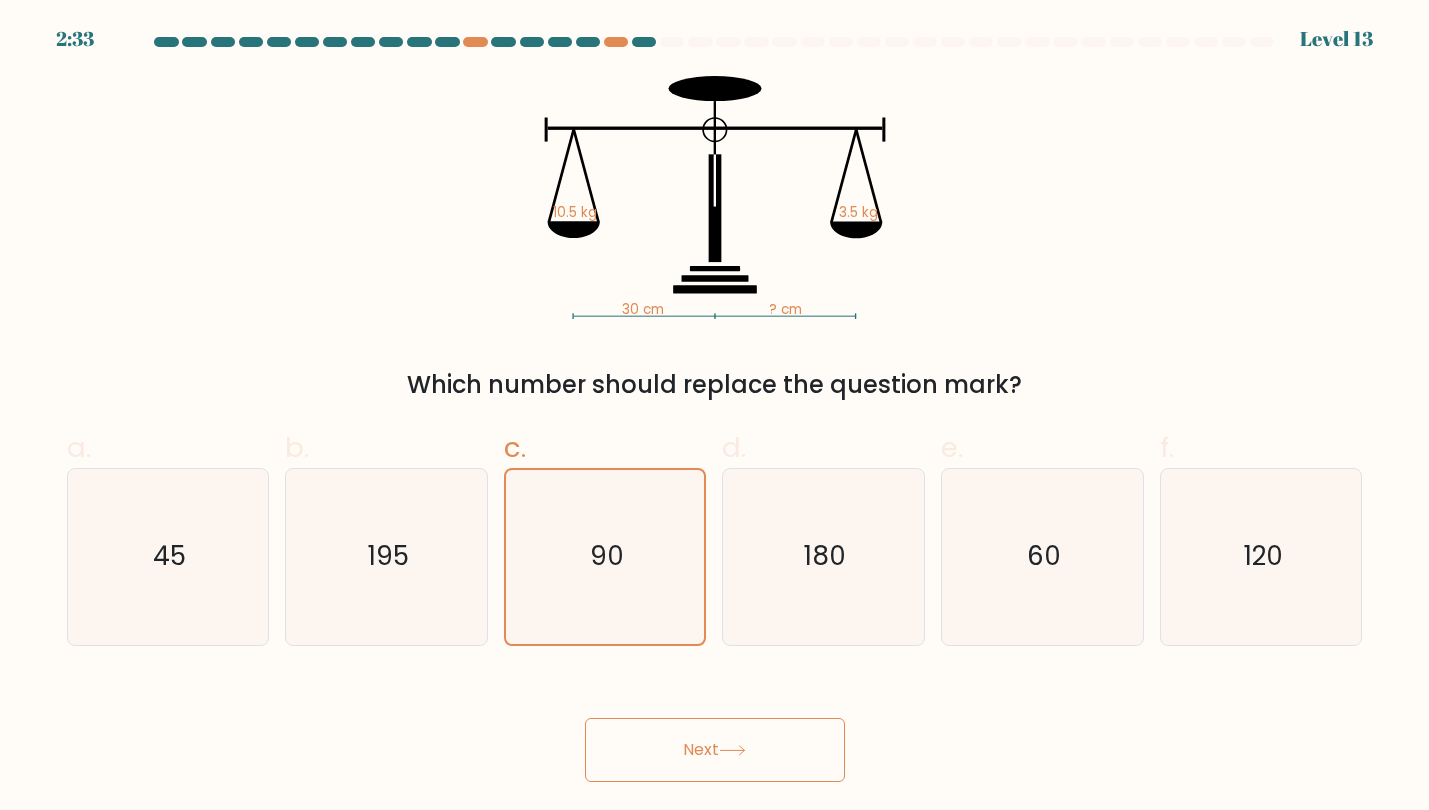 click on "Next" at bounding box center [715, 750] 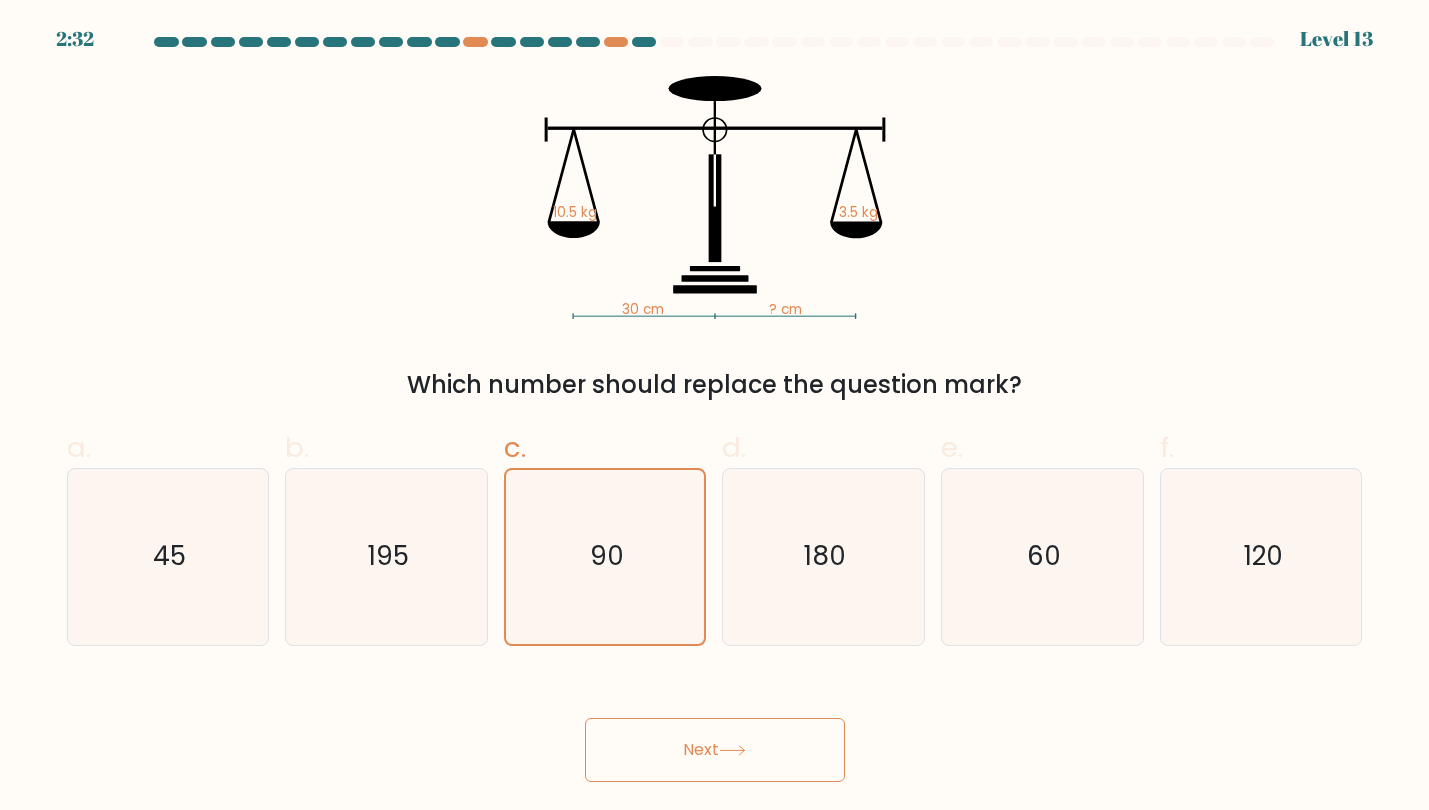 click on "Next" at bounding box center (715, 750) 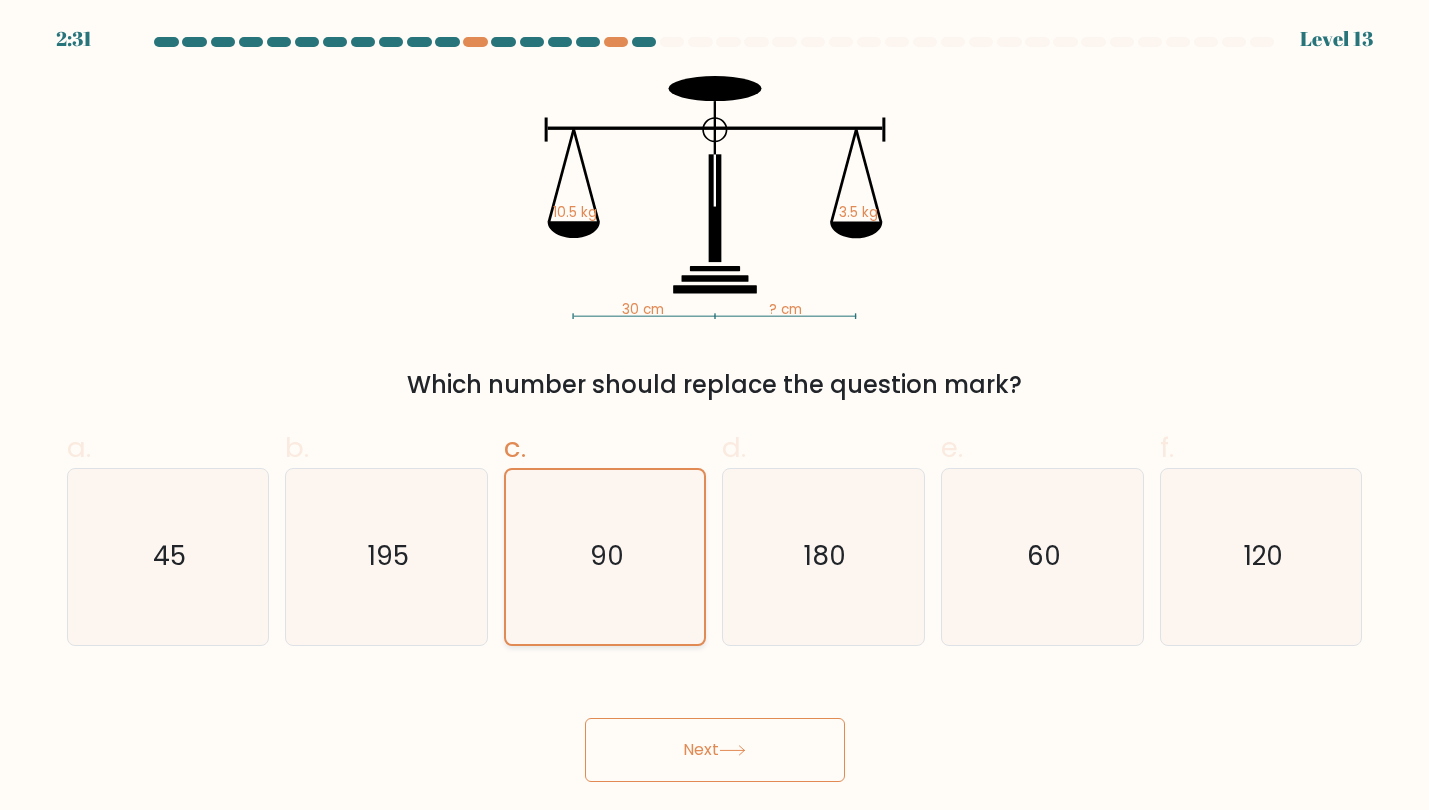 click on "90" 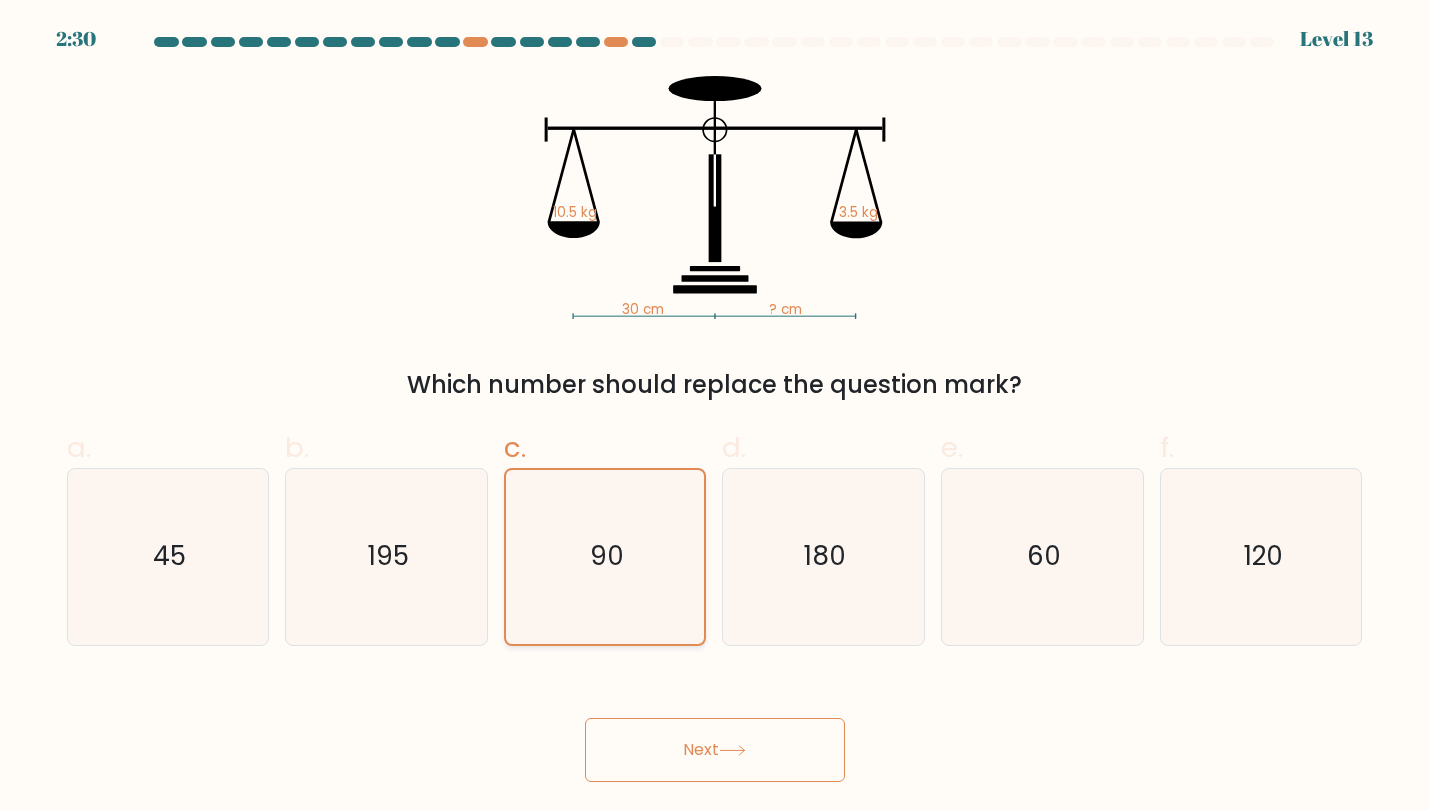 click on "90" 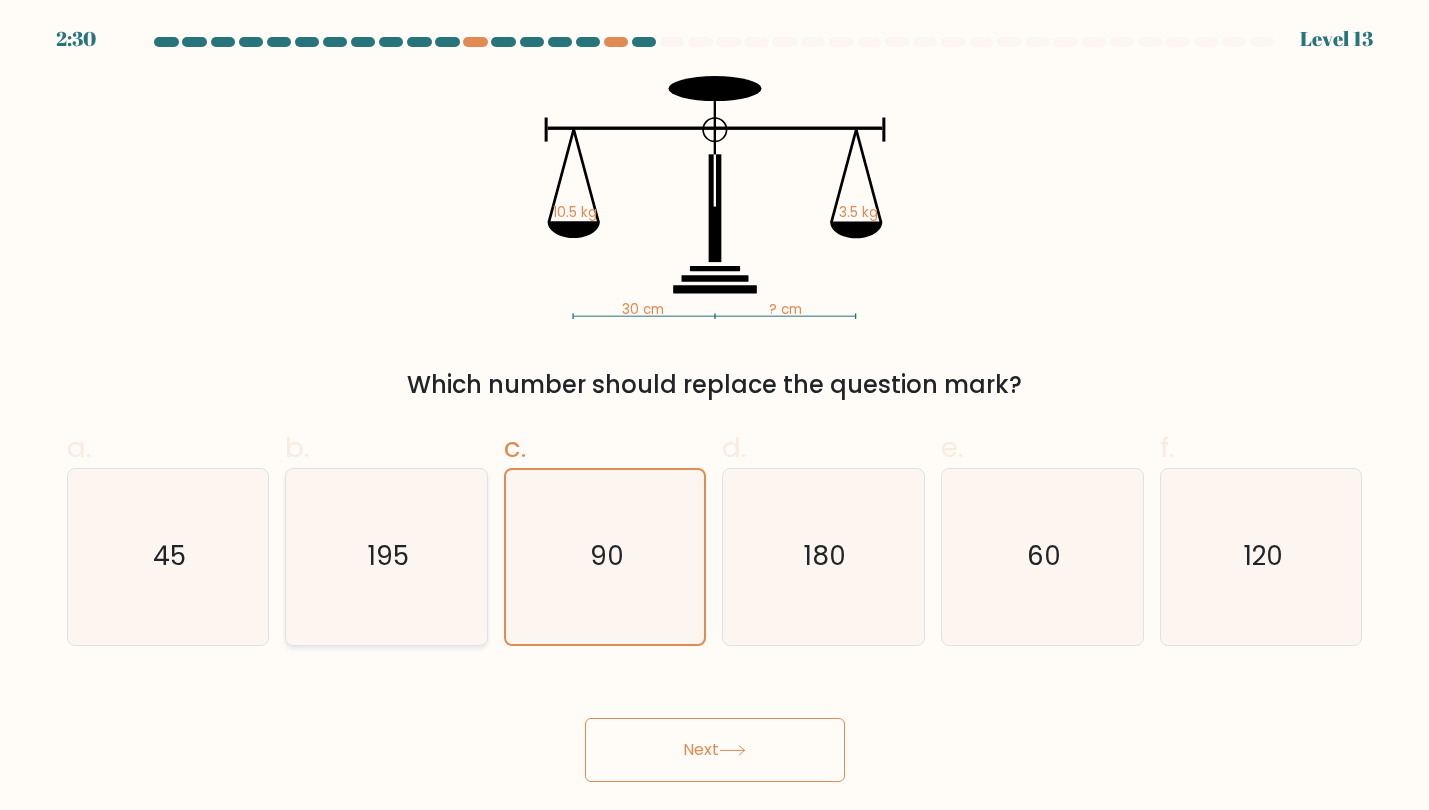 click on "195" 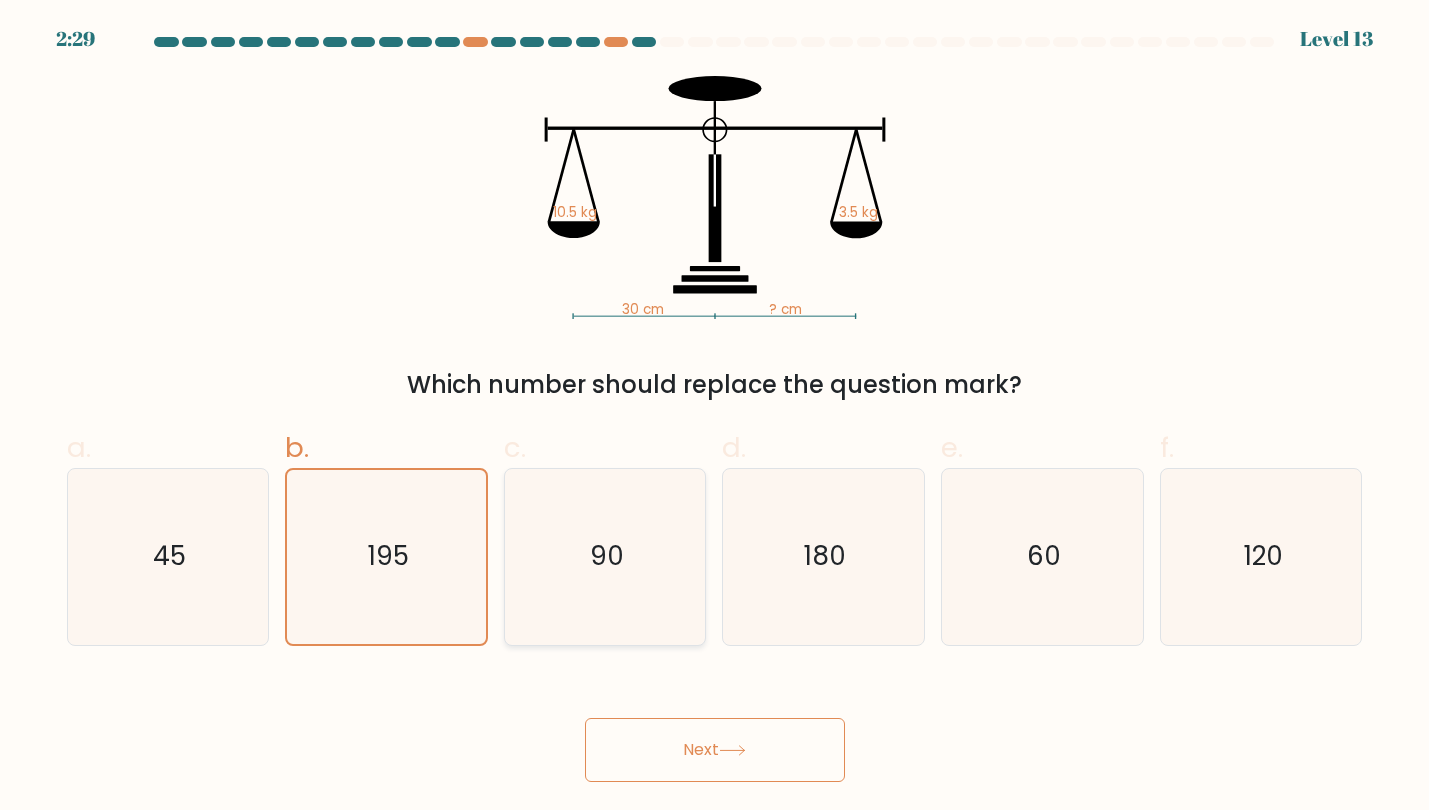 click on "90" 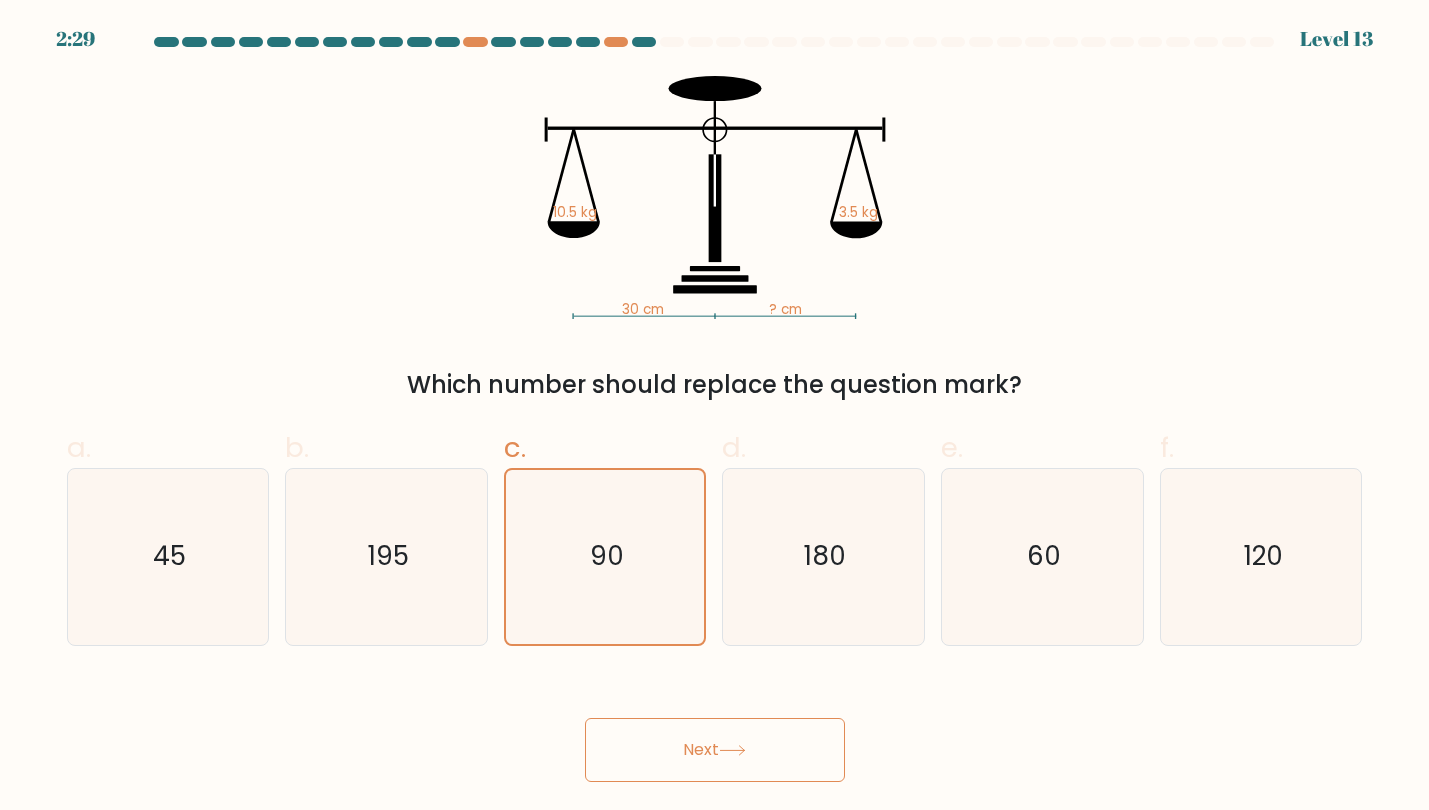 click on "Next" at bounding box center (715, 750) 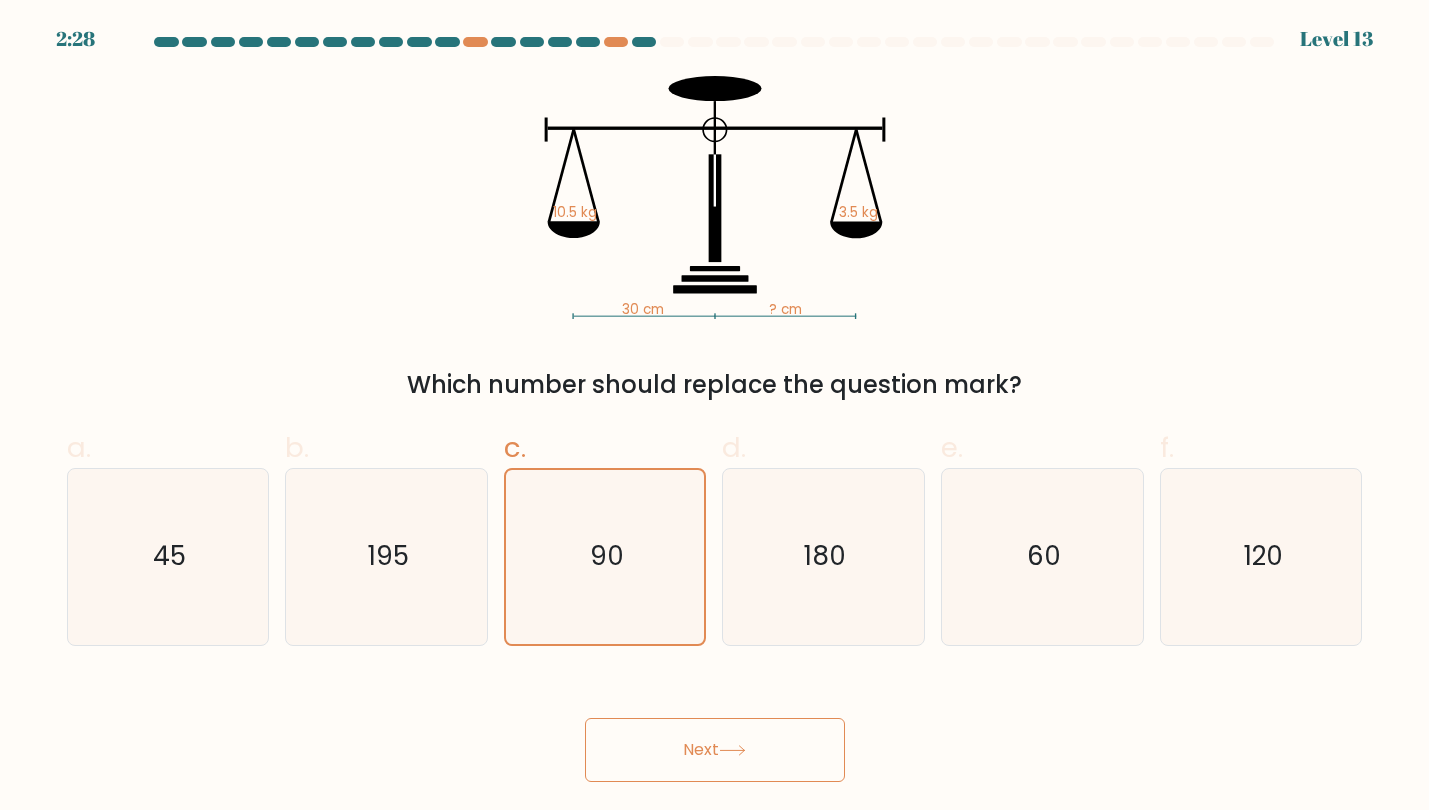 click on "Next" at bounding box center [715, 750] 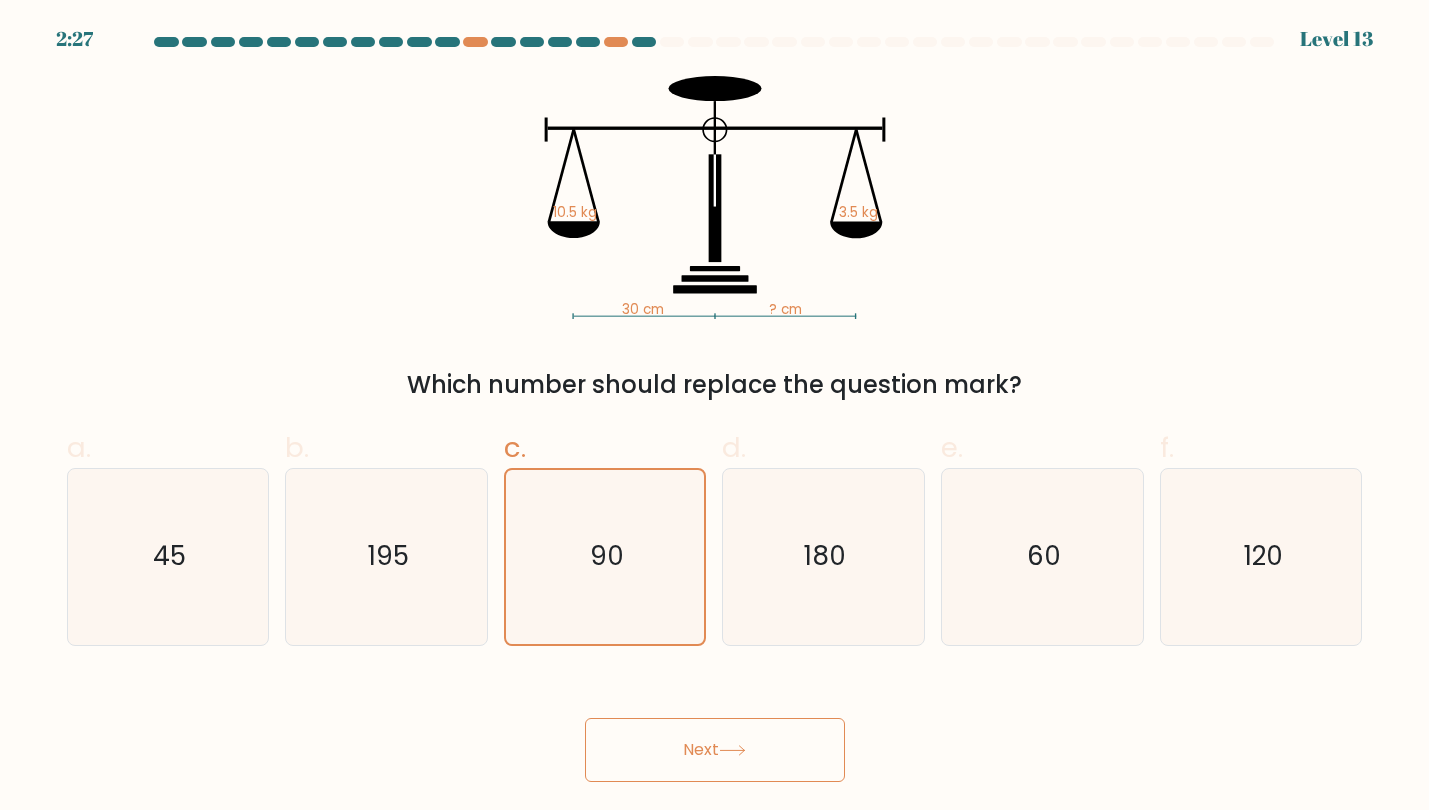 click on "Next" at bounding box center (715, 750) 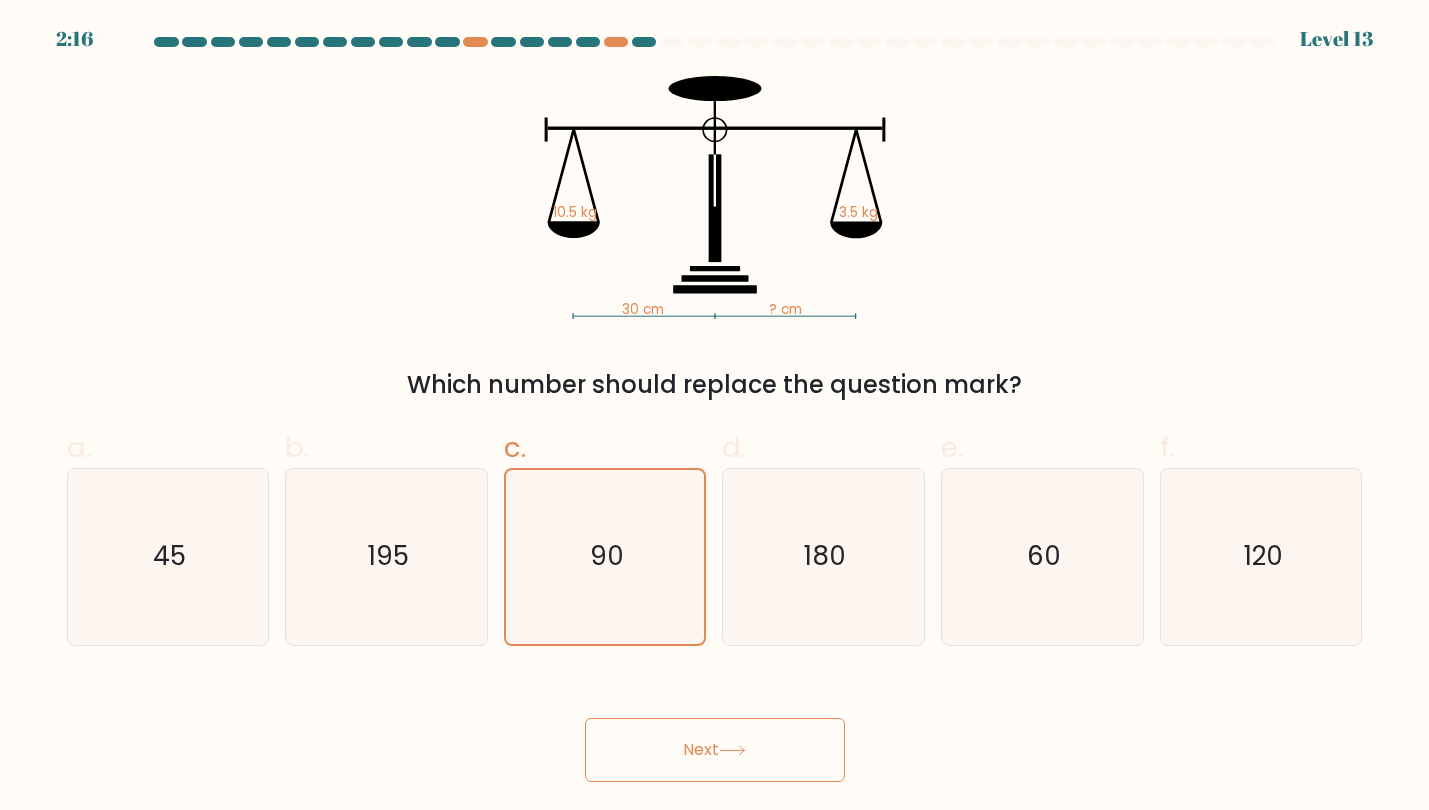 click on "Next" at bounding box center (715, 750) 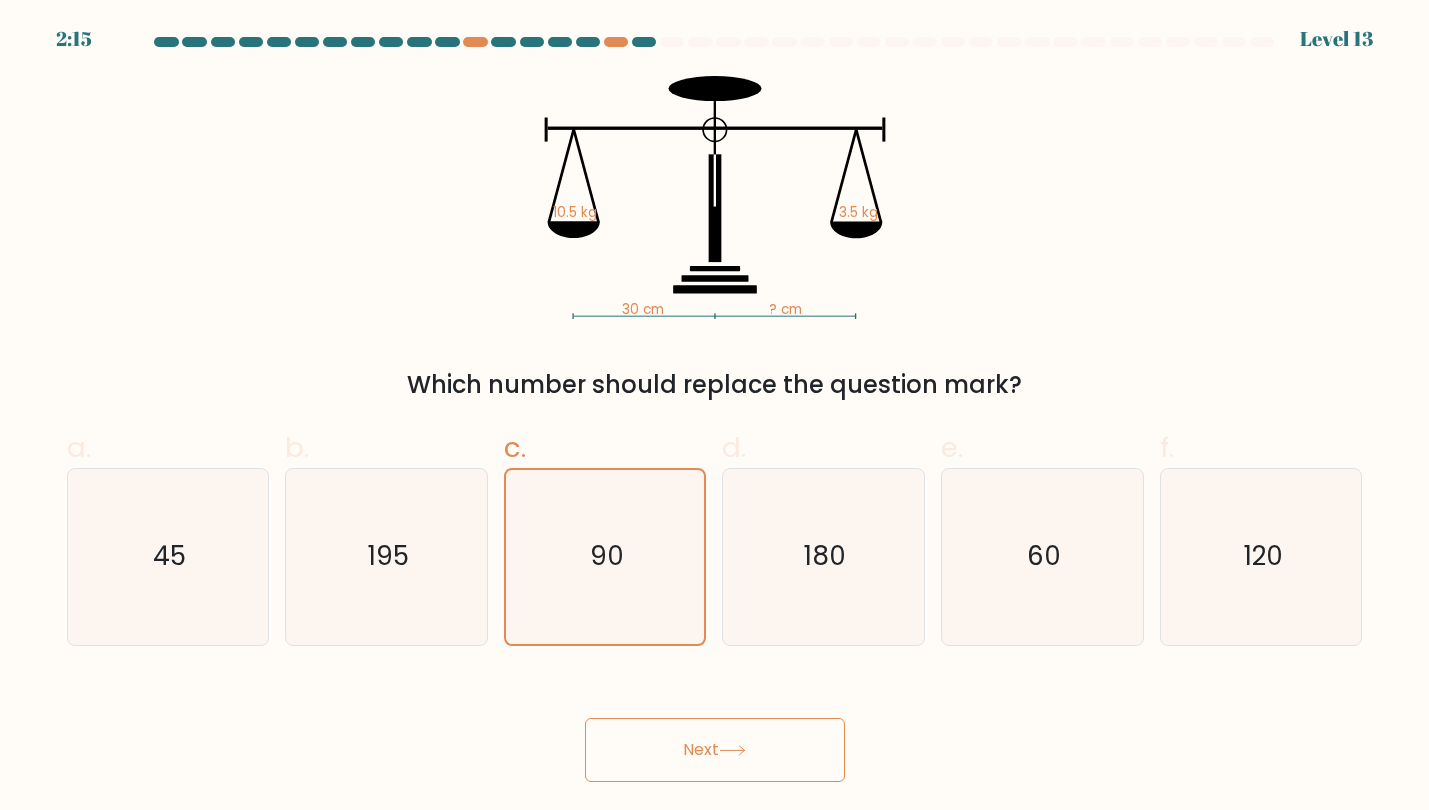 click on "Next" at bounding box center (715, 750) 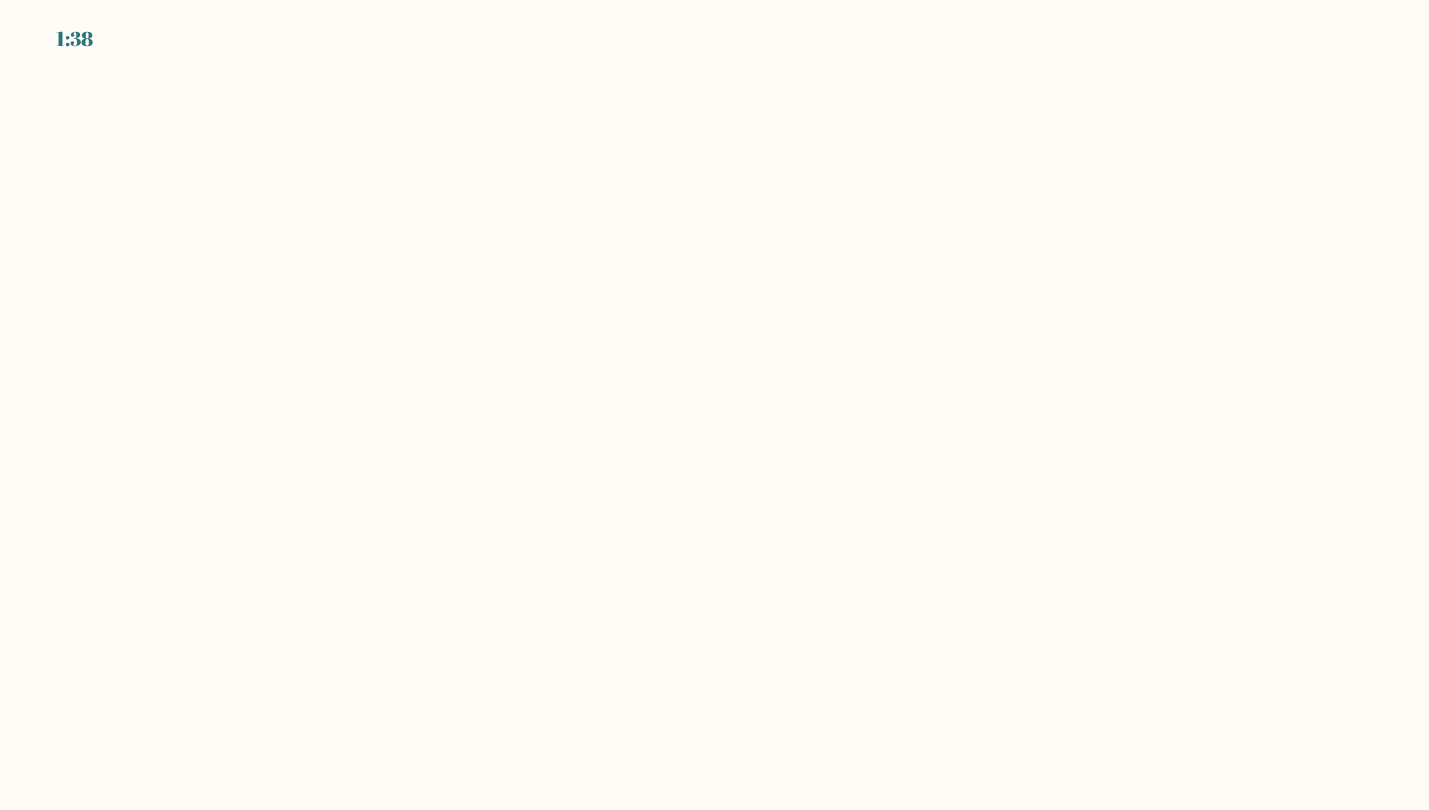 scroll, scrollTop: 0, scrollLeft: 0, axis: both 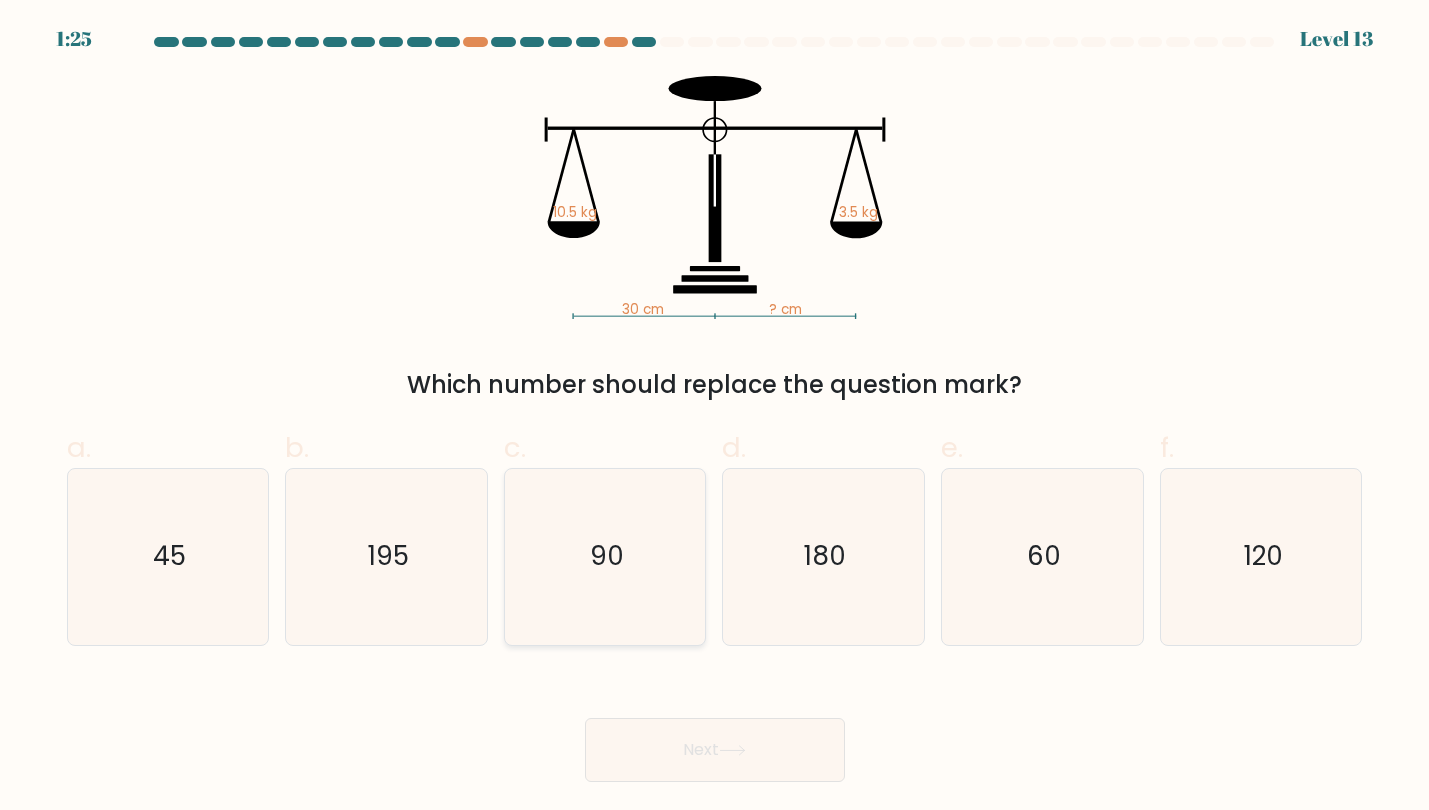 click on "90" 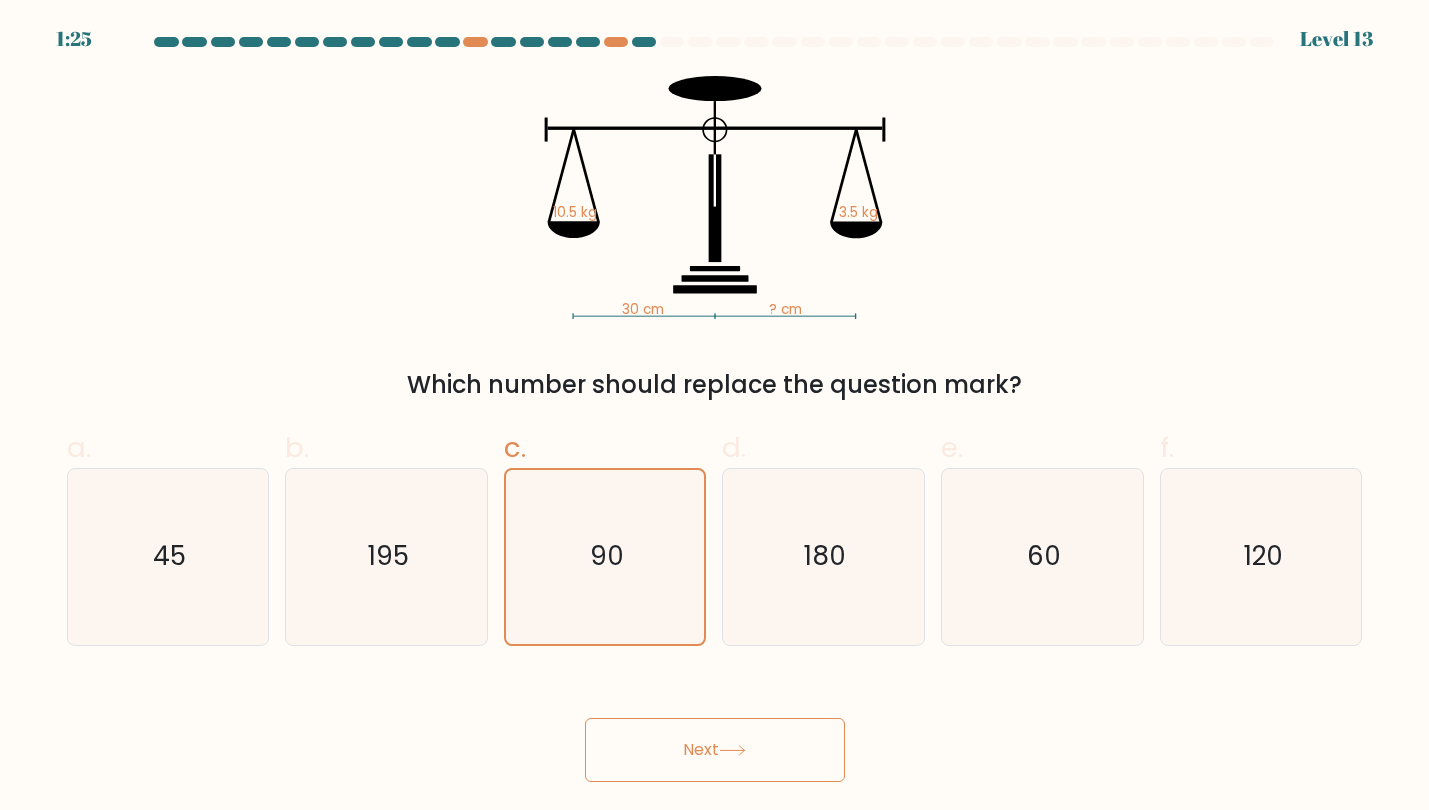 click on "Next" at bounding box center [715, 750] 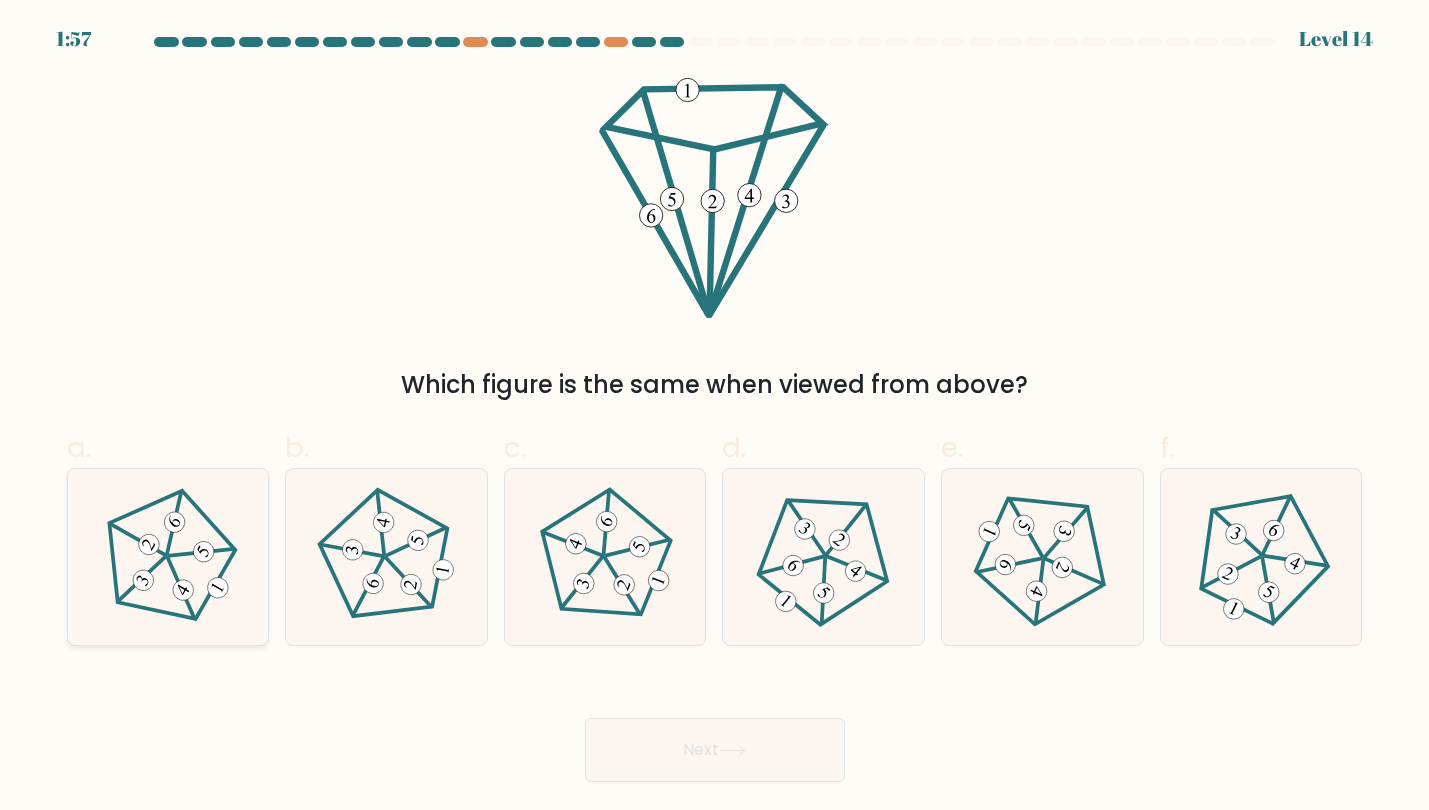 drag, startPoint x: 195, startPoint y: 584, endPoint x: 238, endPoint y: 612, distance: 51.312767 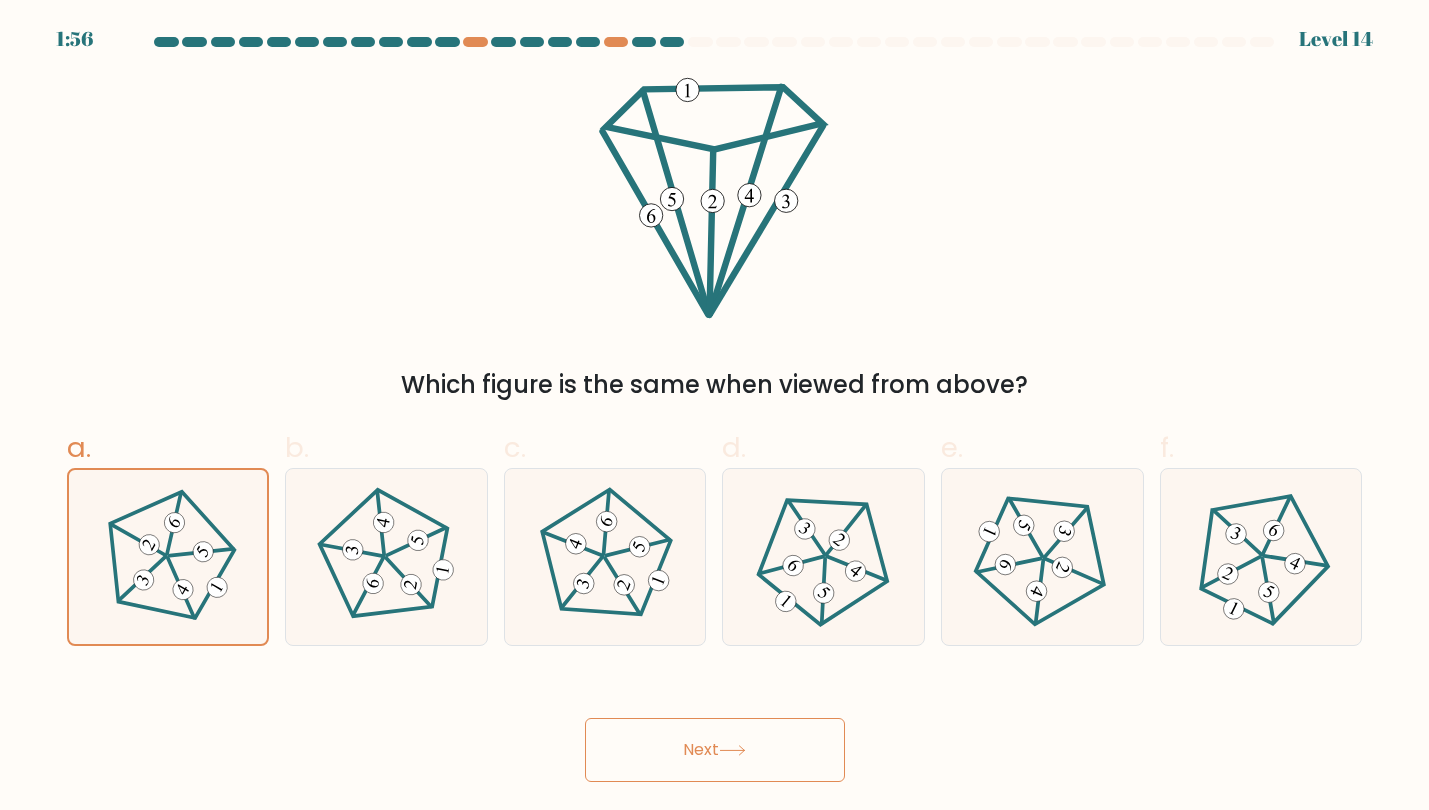 click on "Next" at bounding box center [715, 750] 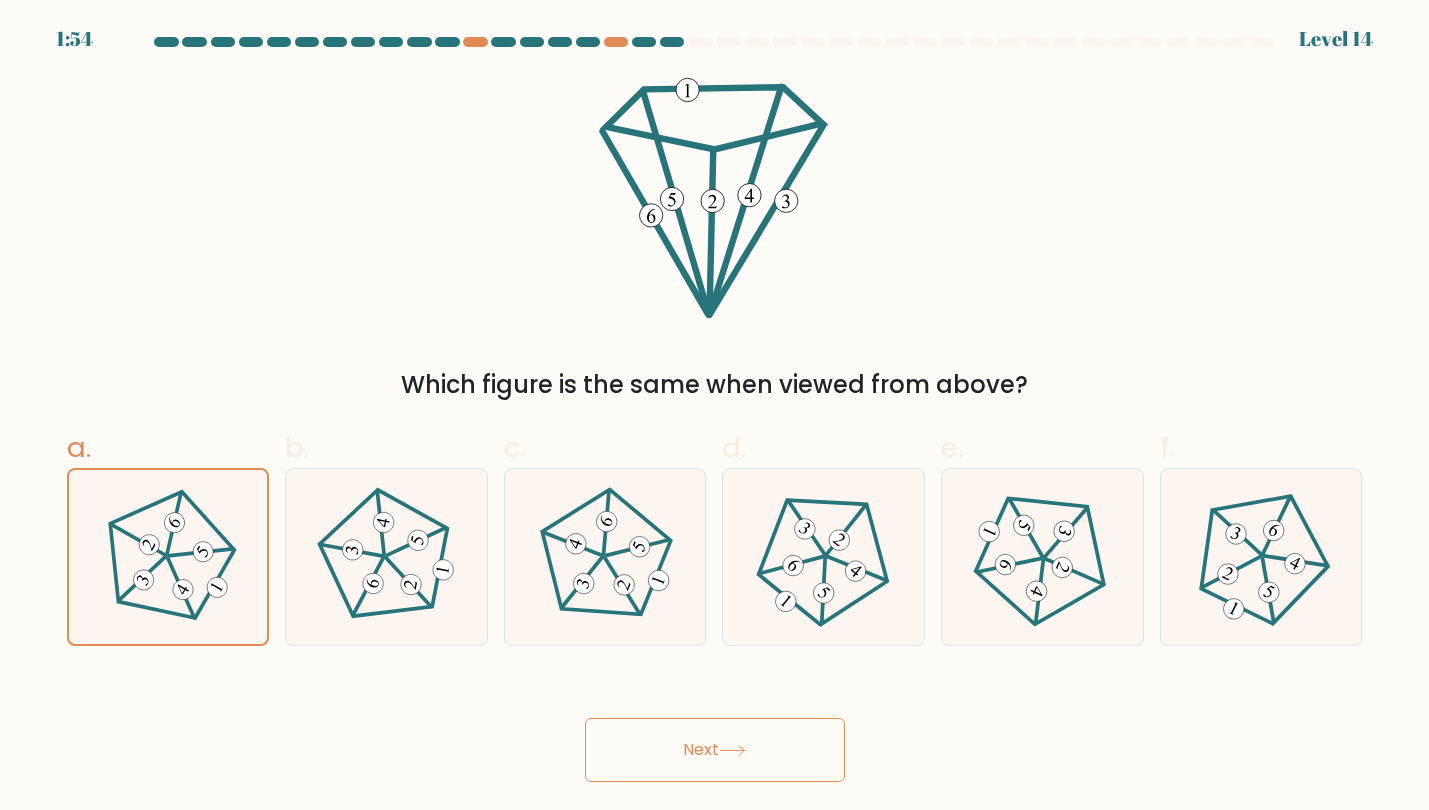 click on "Next" at bounding box center [715, 750] 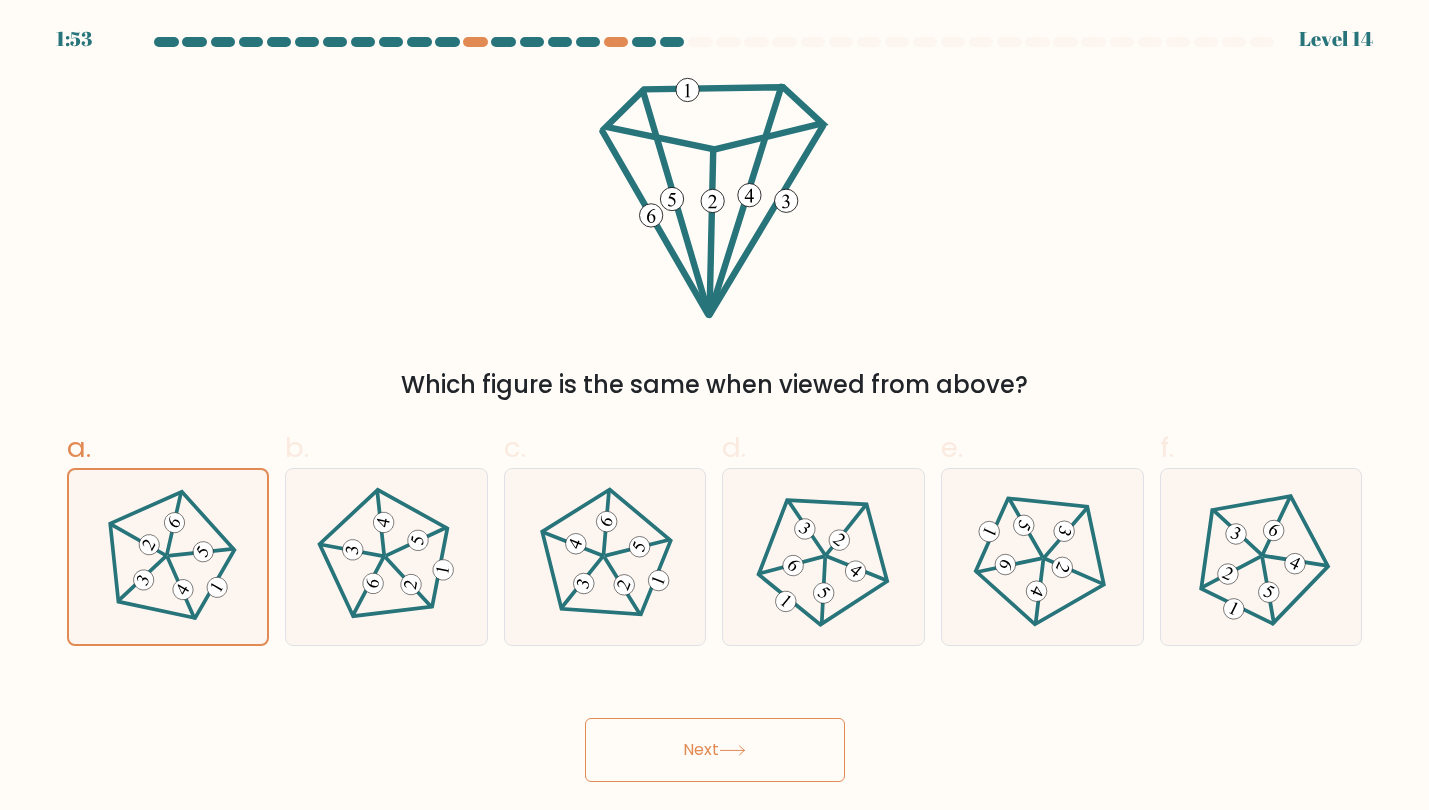 click on "Next" at bounding box center [715, 750] 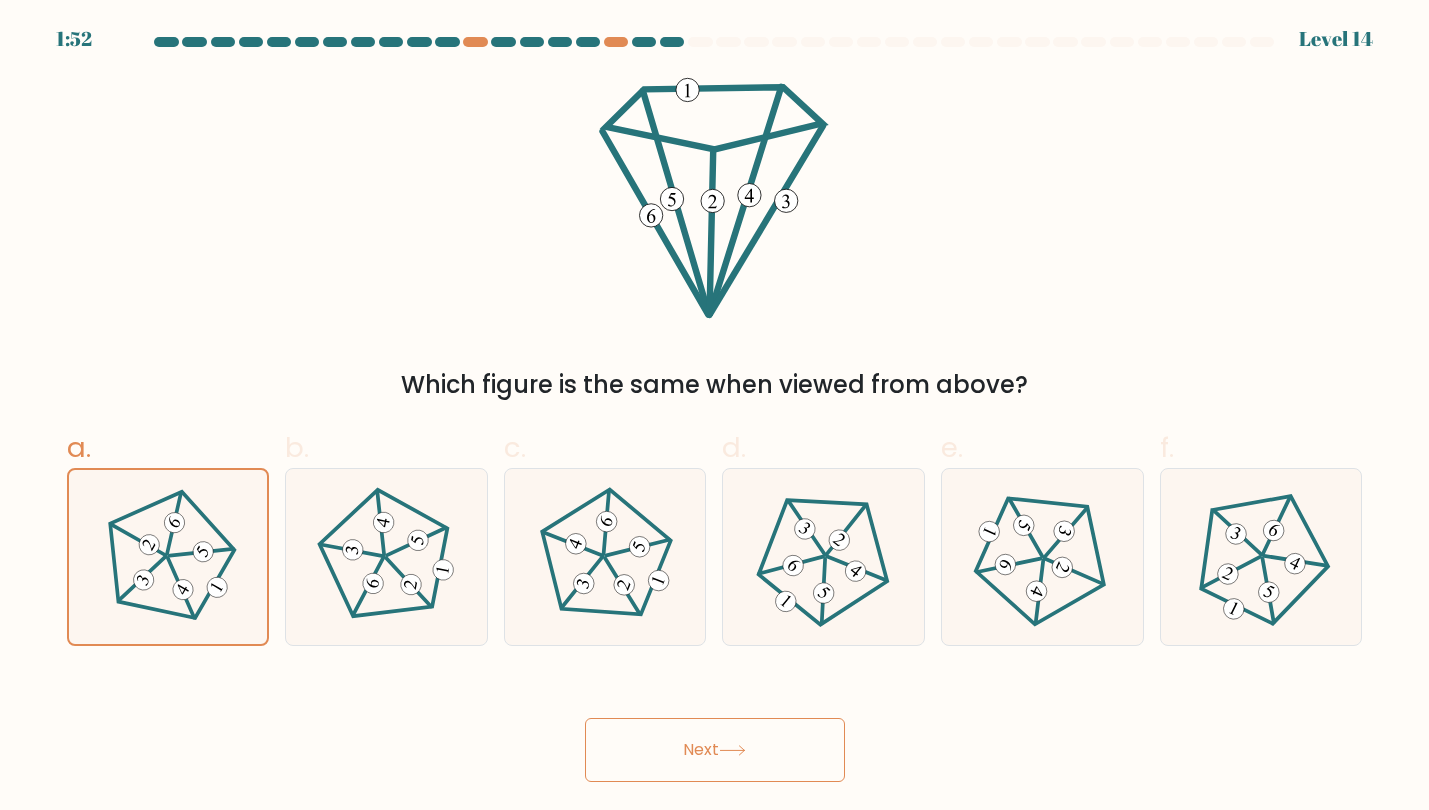 click on "Next" at bounding box center [715, 750] 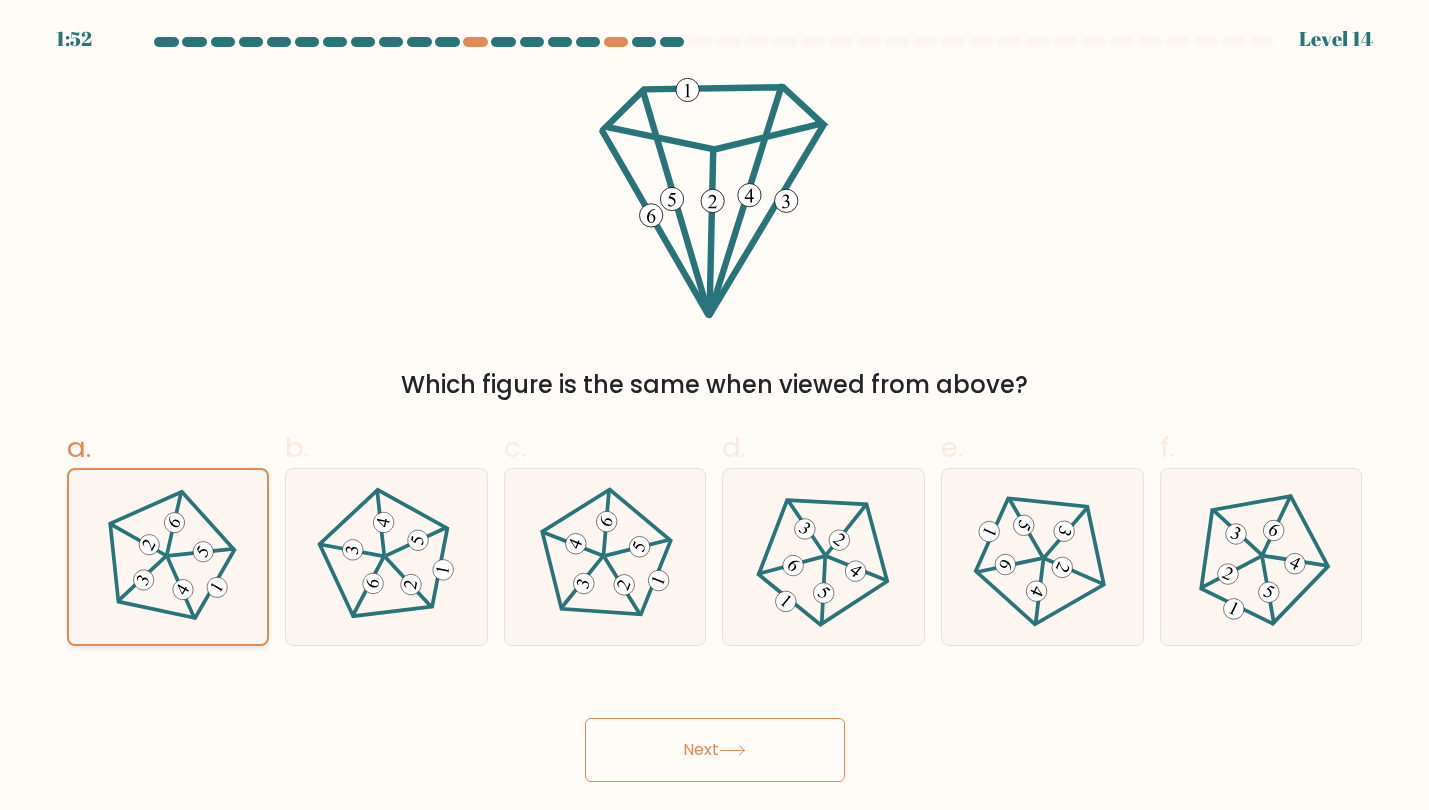 click 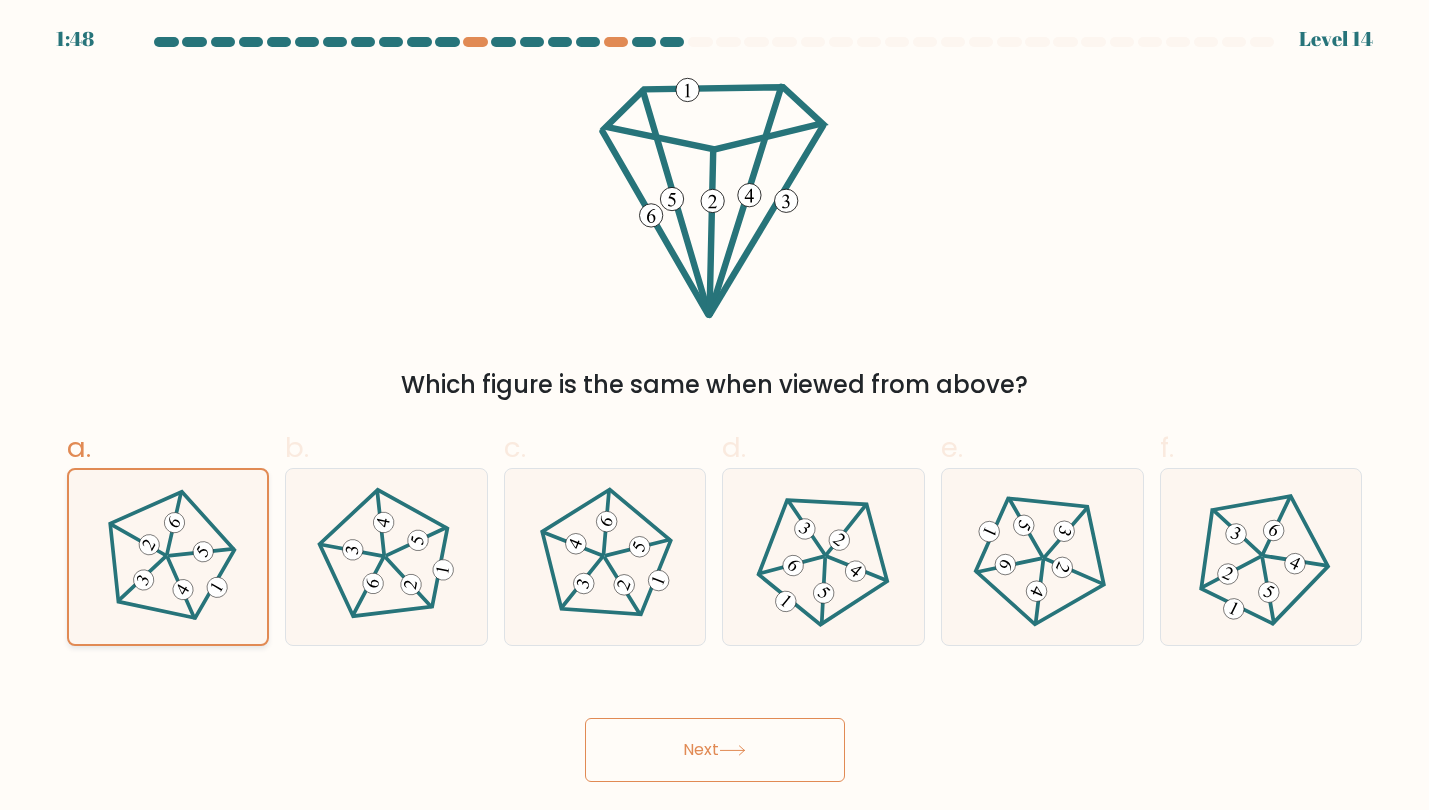 click 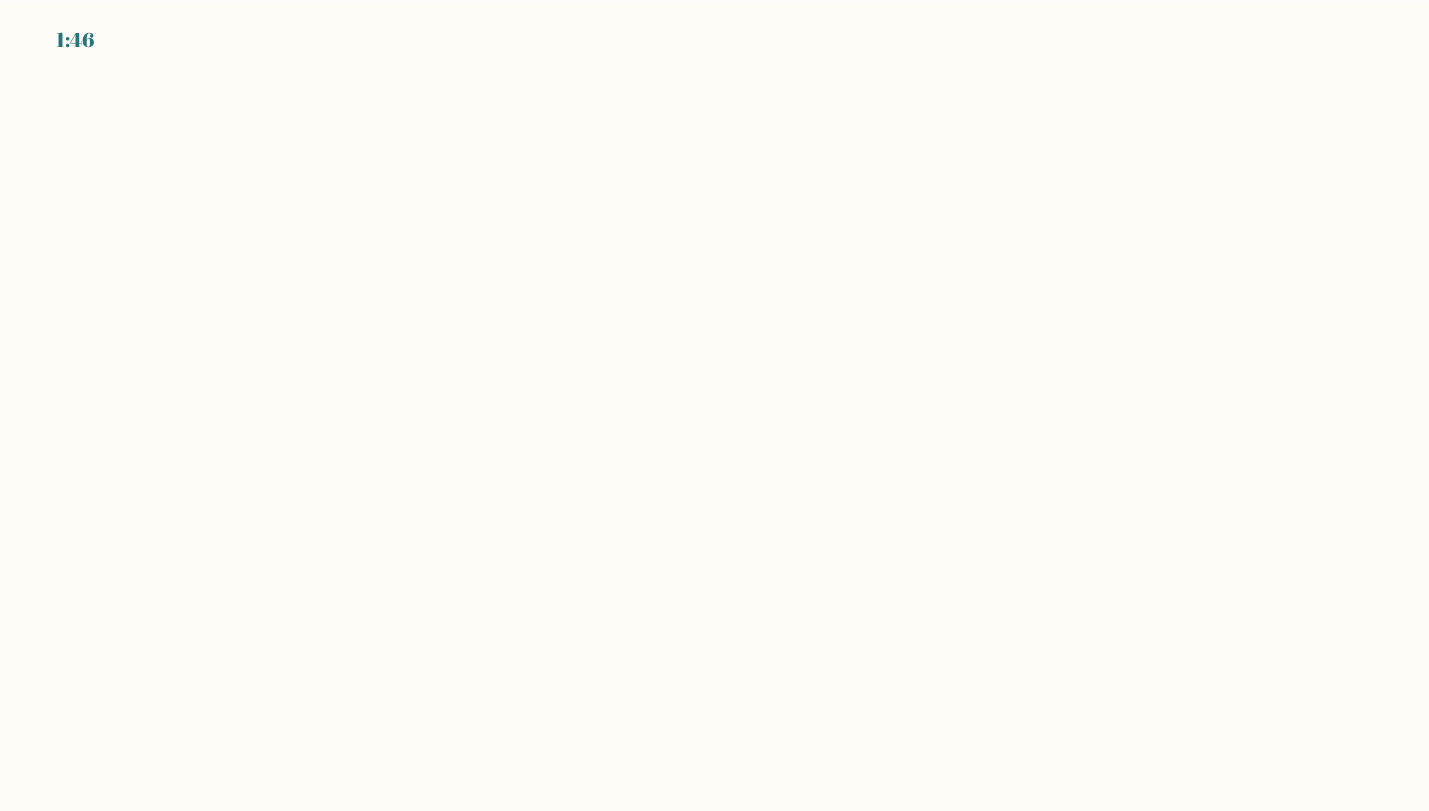scroll, scrollTop: 0, scrollLeft: 0, axis: both 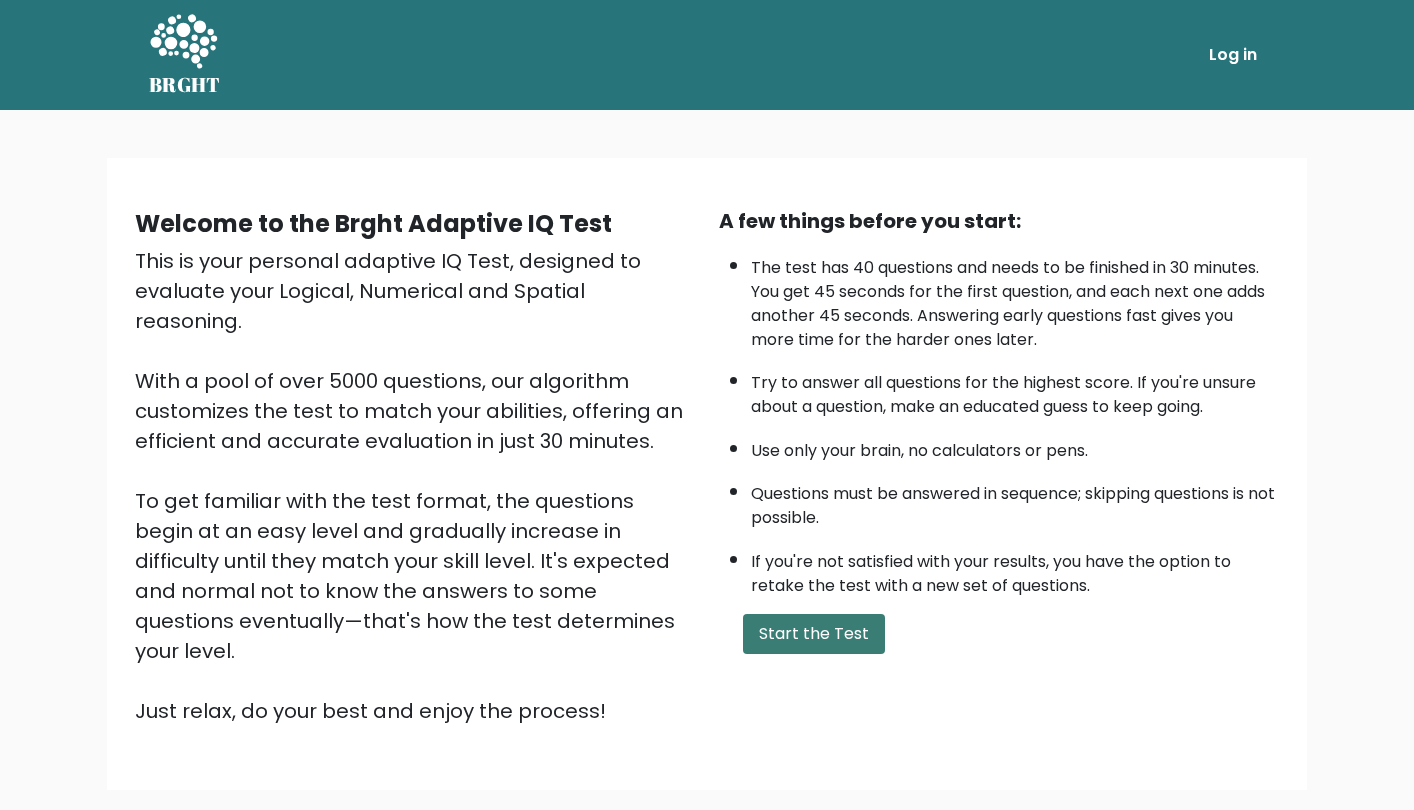click on "Start the Test" at bounding box center (814, 634) 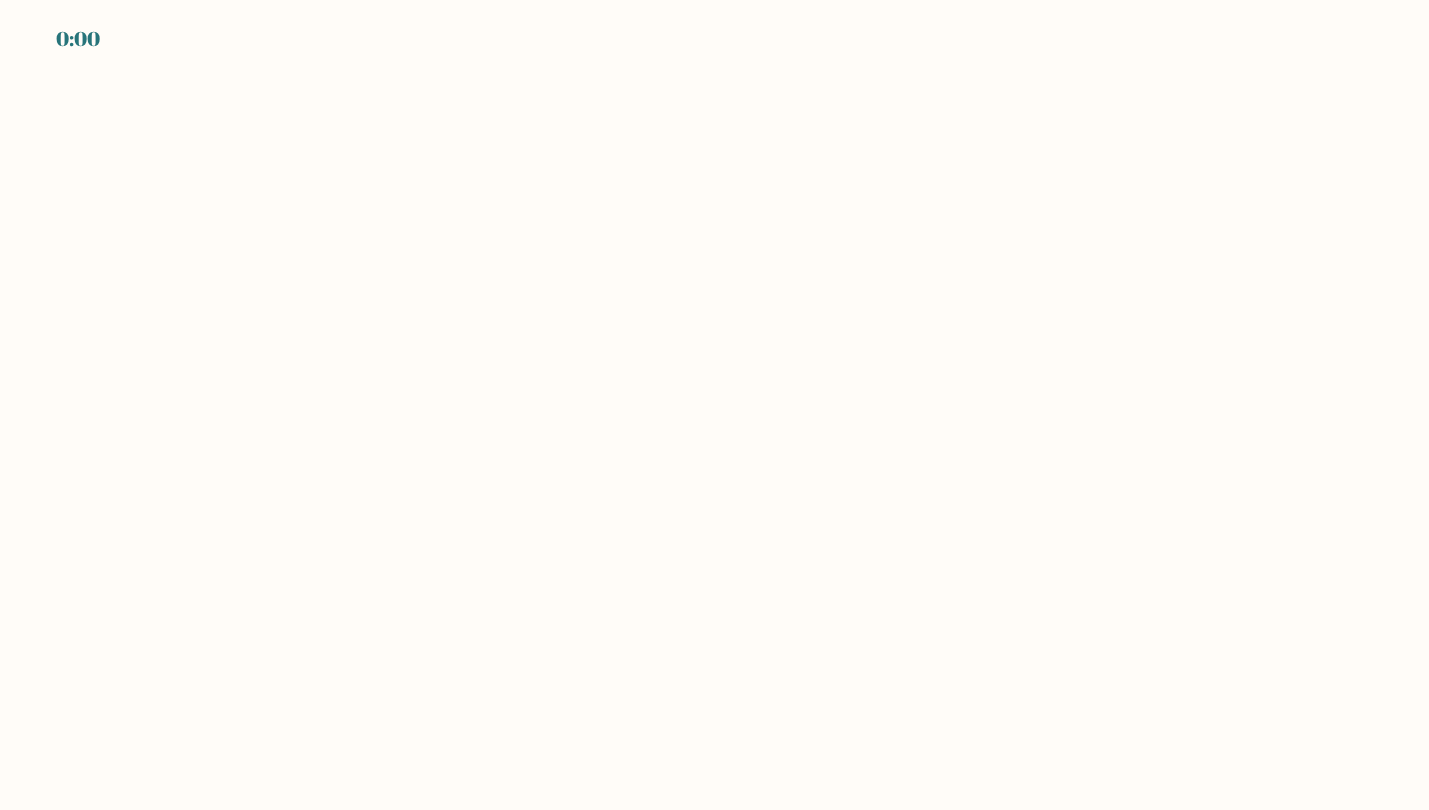 scroll, scrollTop: 0, scrollLeft: 0, axis: both 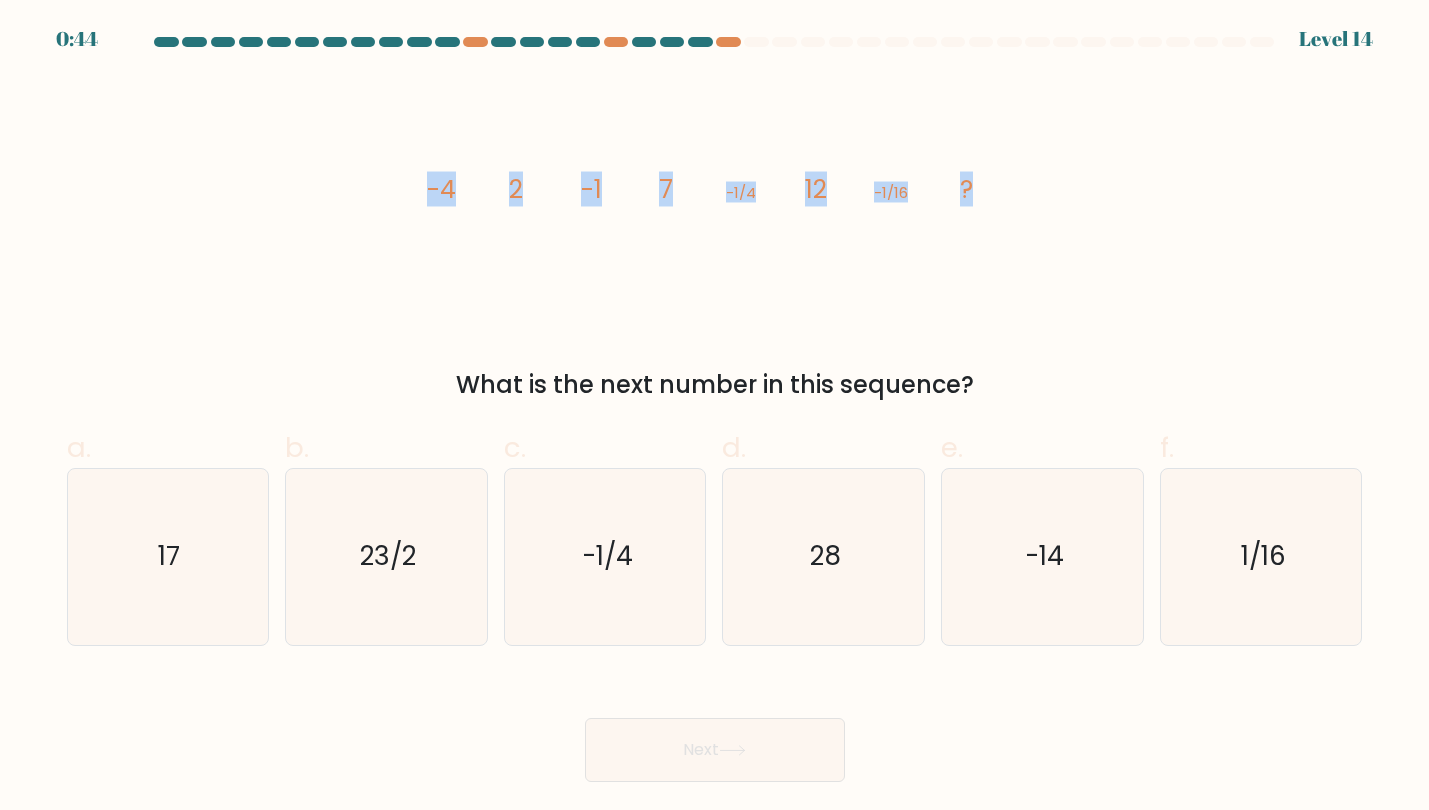 drag, startPoint x: 429, startPoint y: 187, endPoint x: 1014, endPoint y: 184, distance: 585.0077 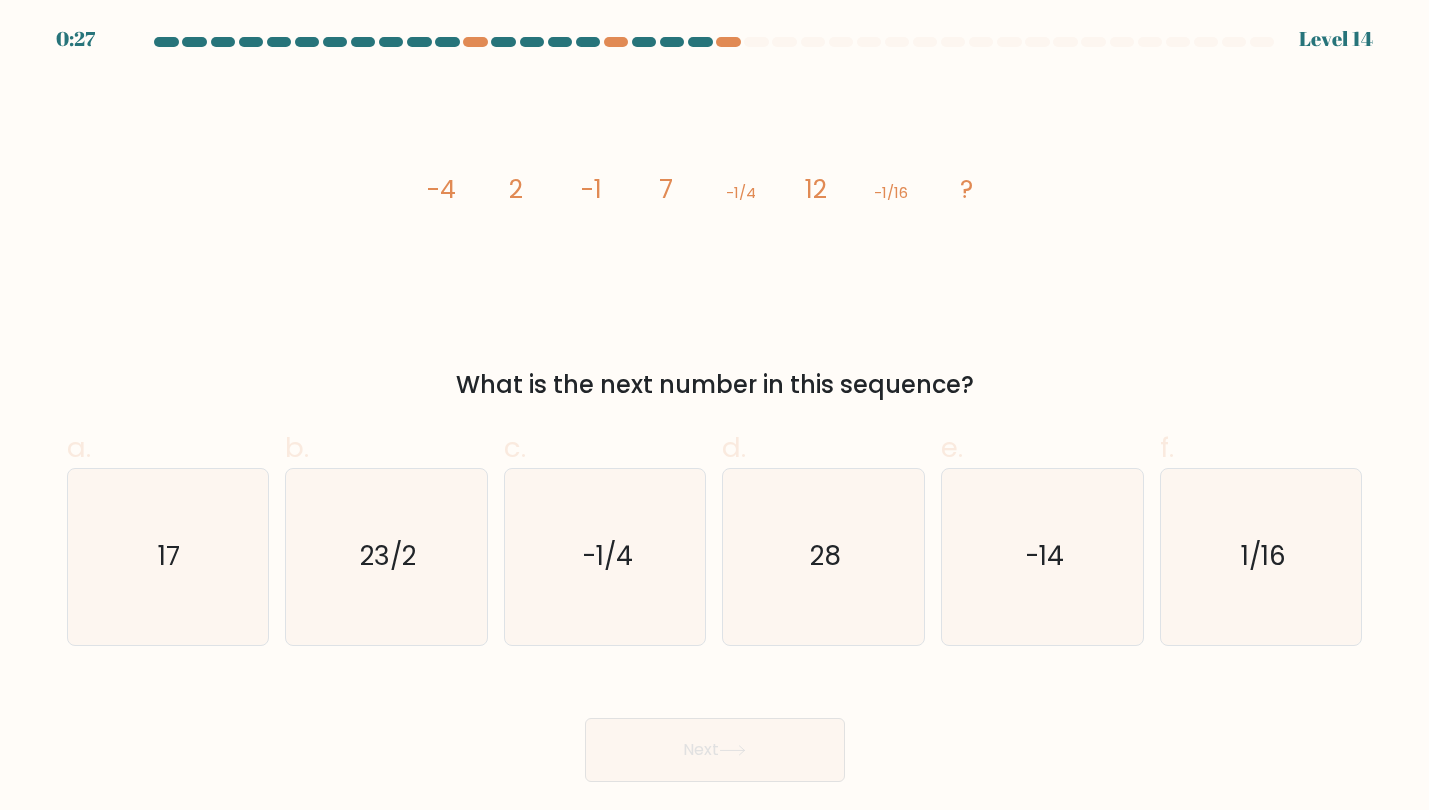 click on "Next" at bounding box center (715, 726) 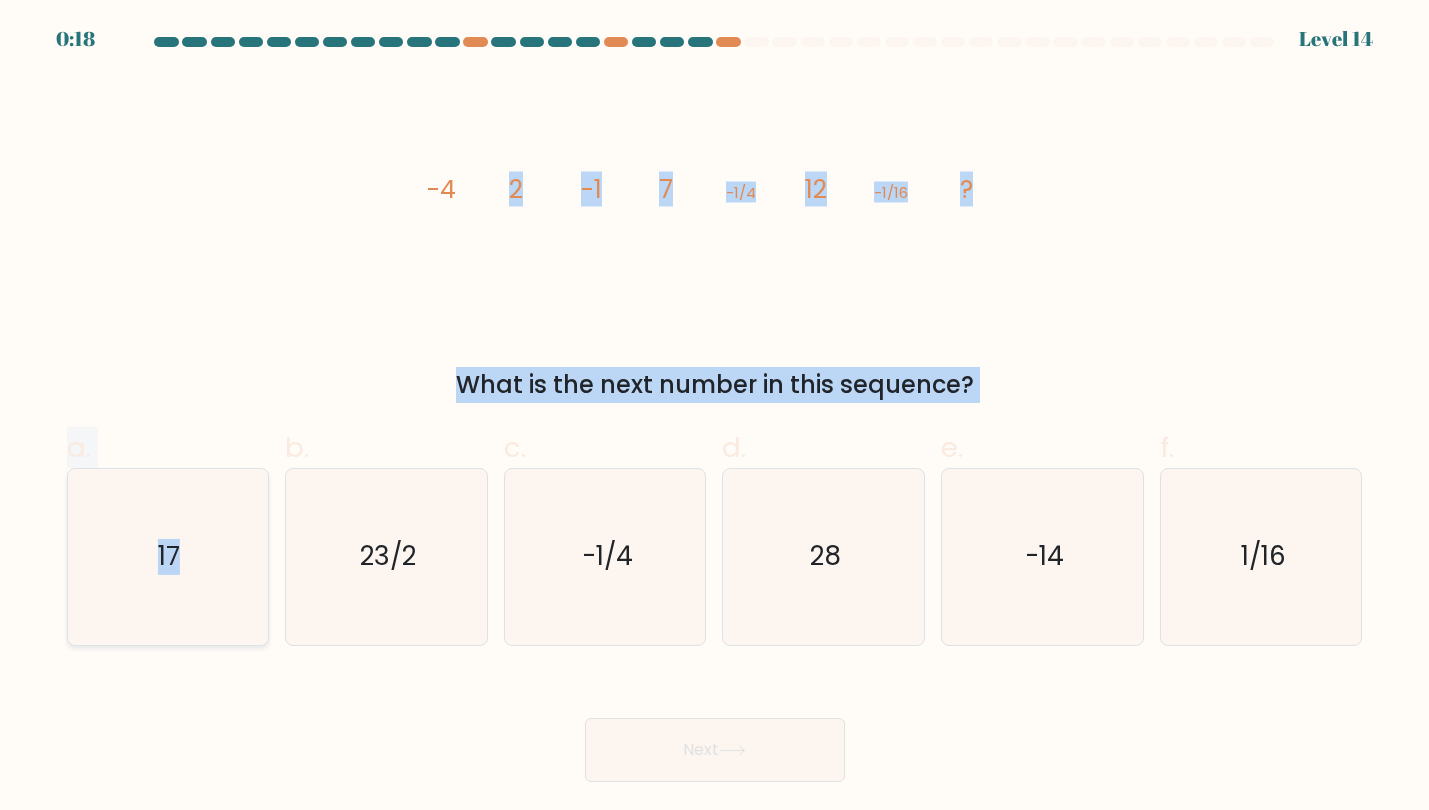 drag, startPoint x: 56, startPoint y: 137, endPoint x: 248, endPoint y: 481, distance: 393.9543 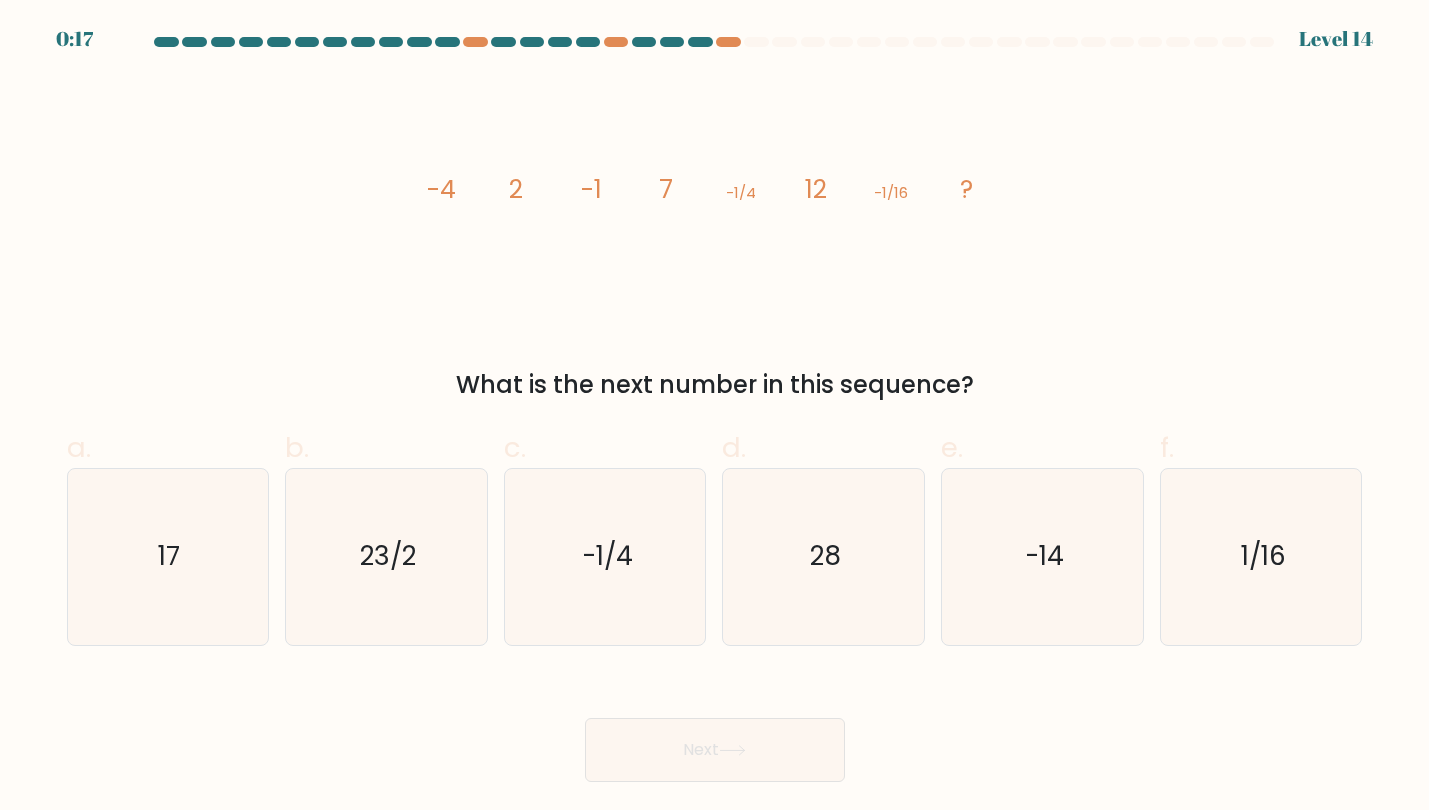 click on "image/svg+xml
-4
2
-1
7
-1/4
12
-1/16
?
What is the next number in this sequence?" at bounding box center (715, 239) 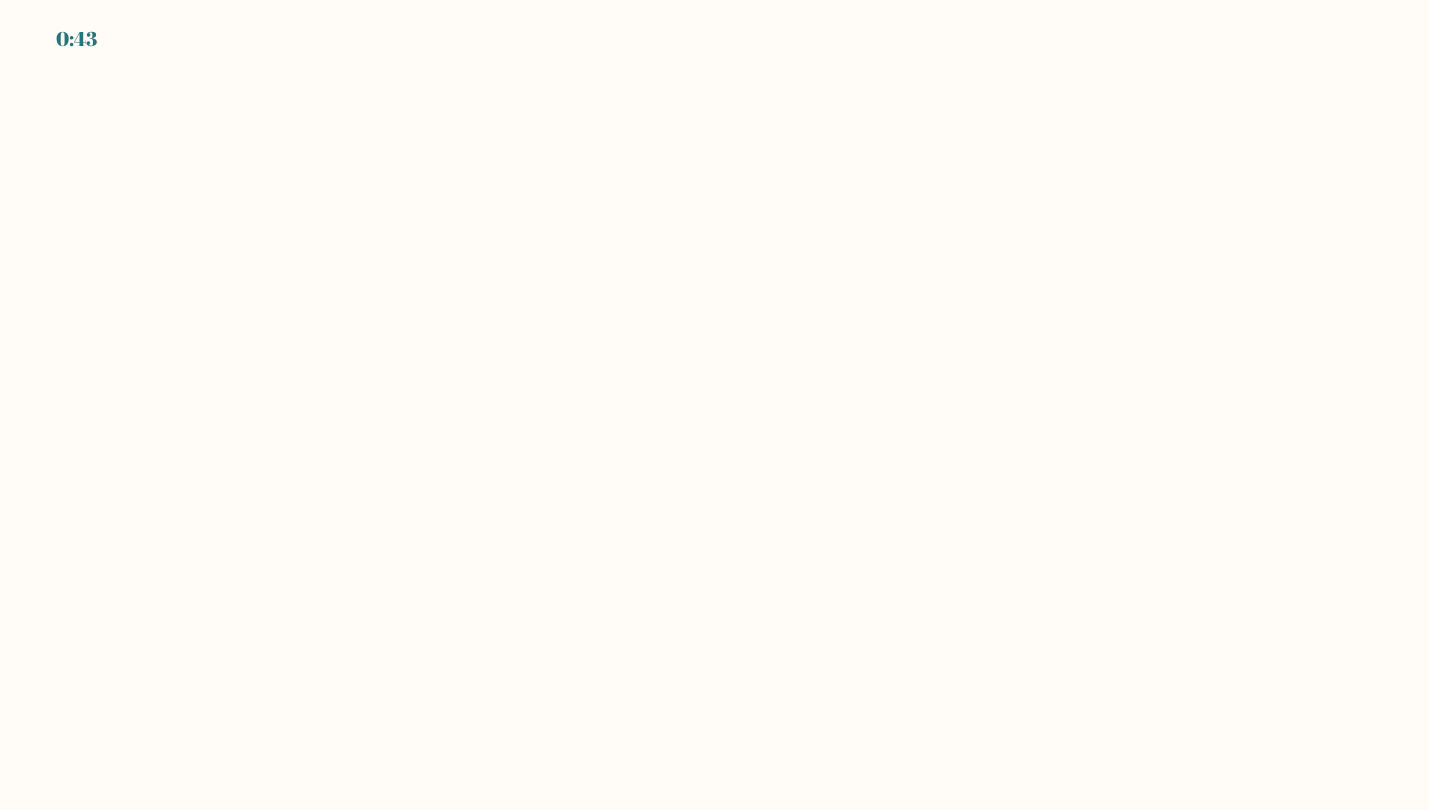 scroll, scrollTop: 0, scrollLeft: 0, axis: both 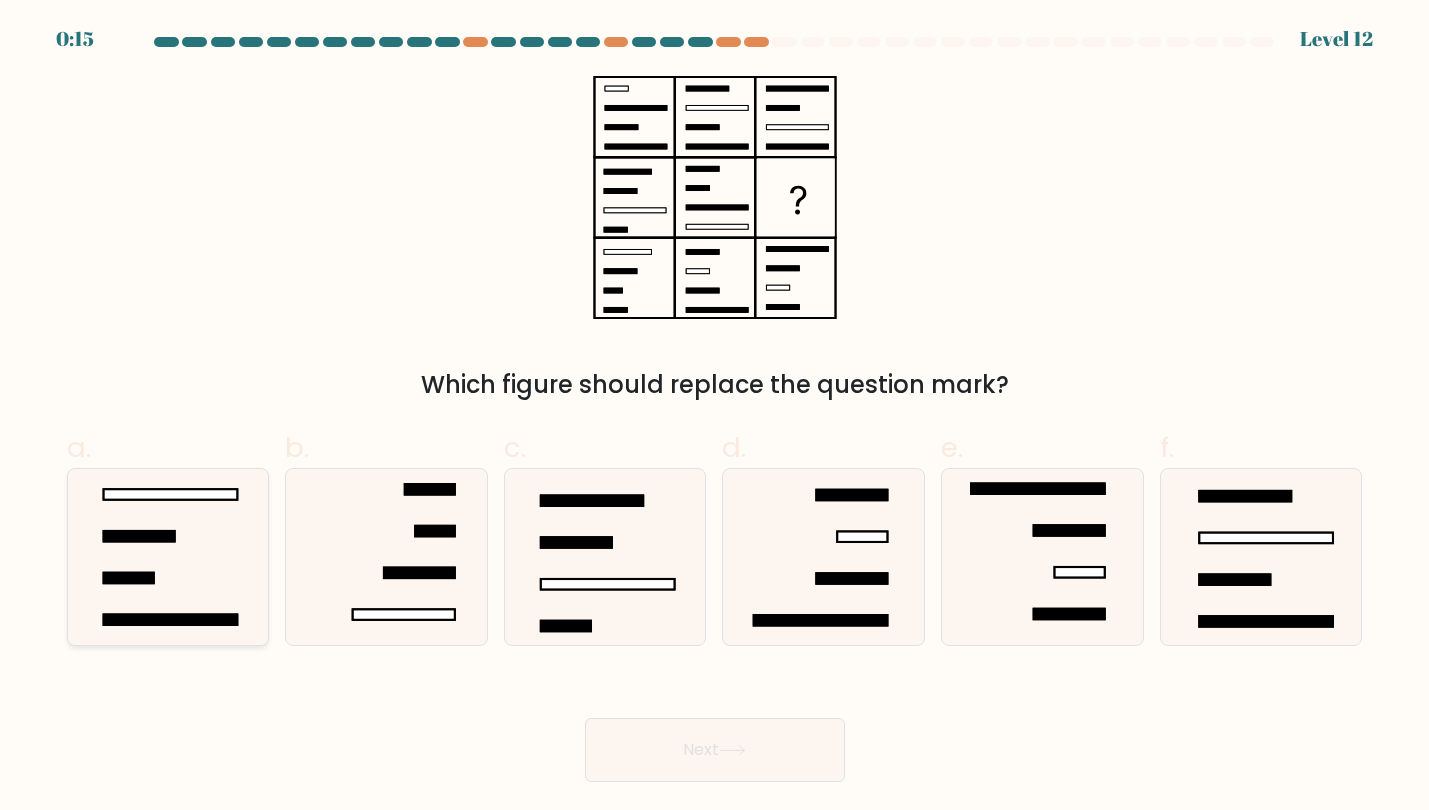 click 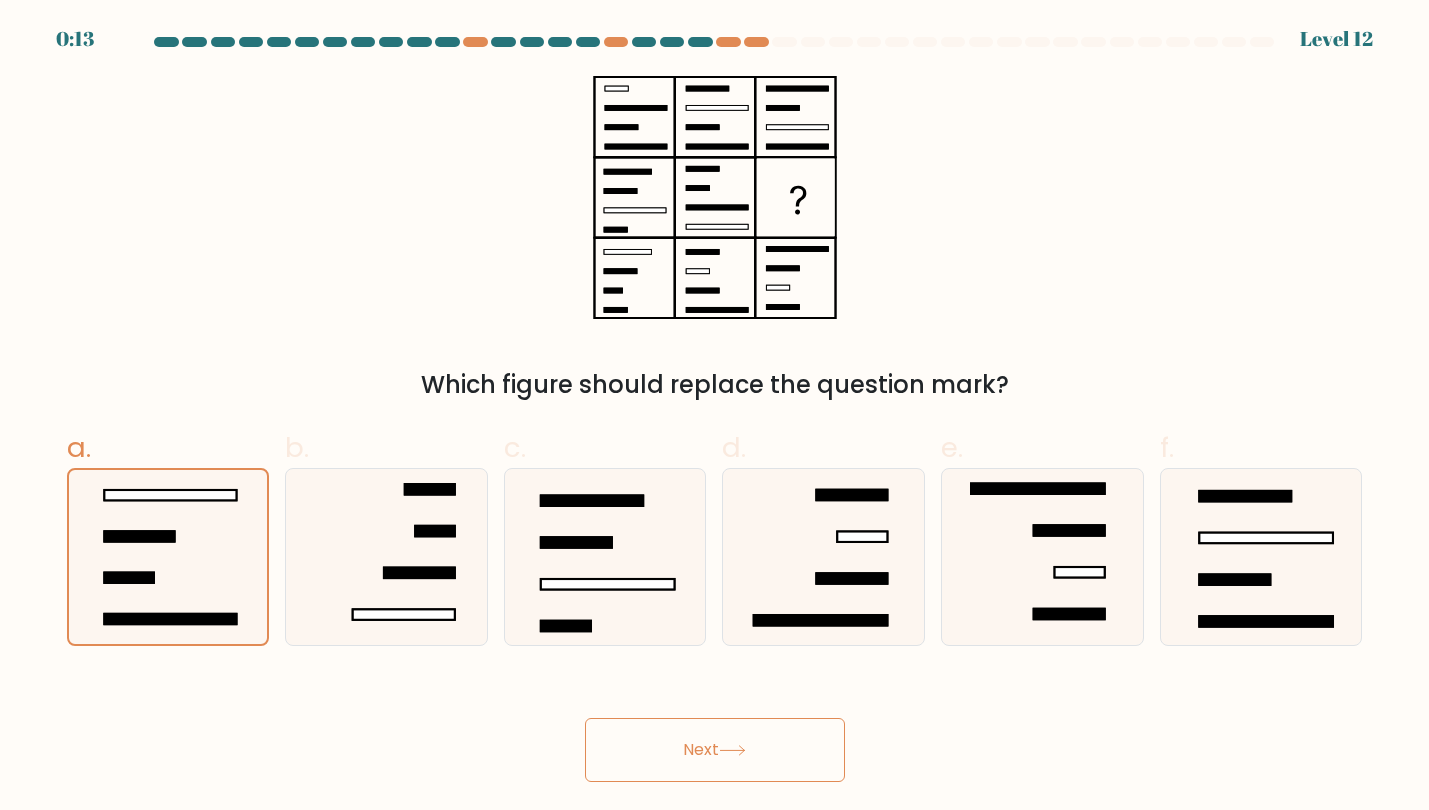 click on "Next" at bounding box center [715, 750] 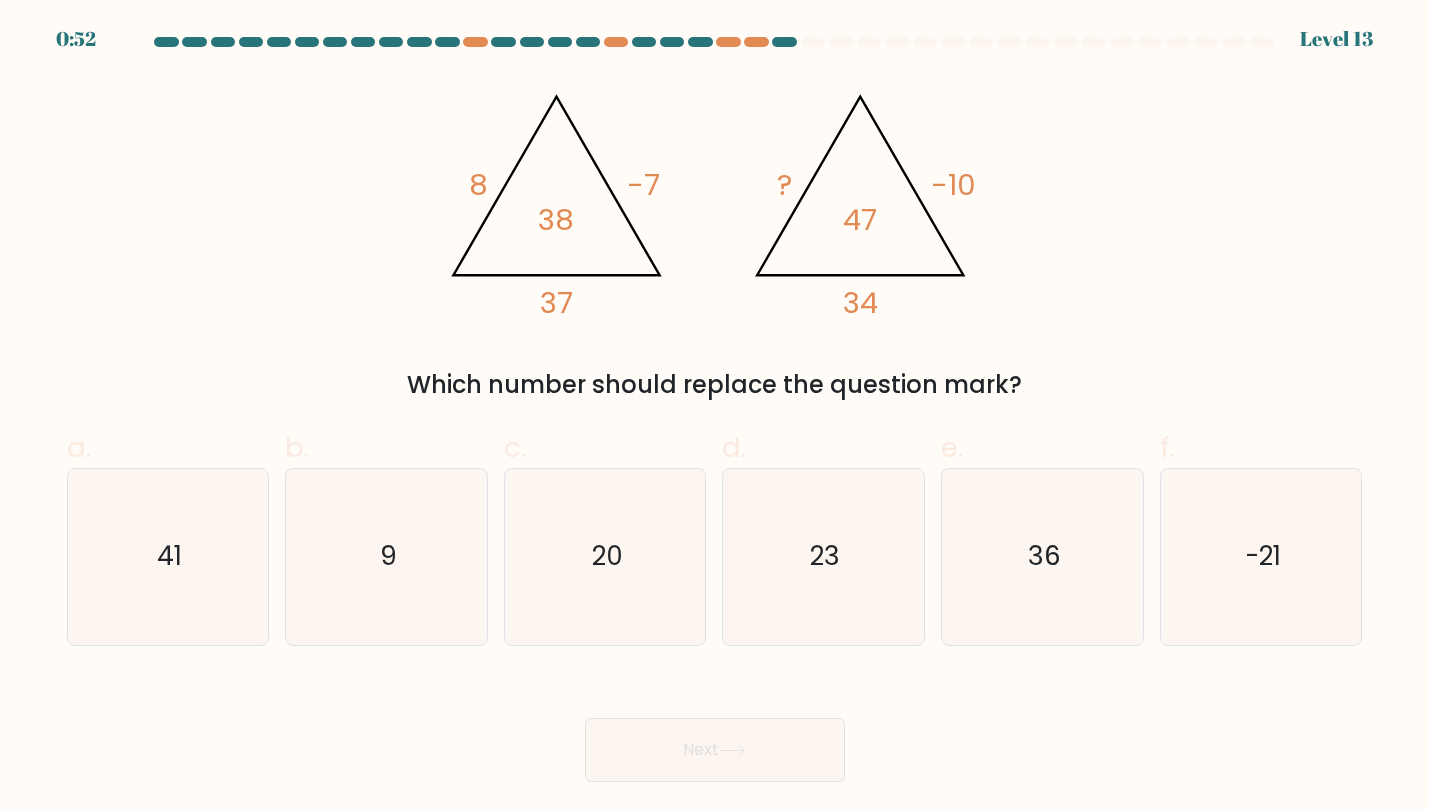 type 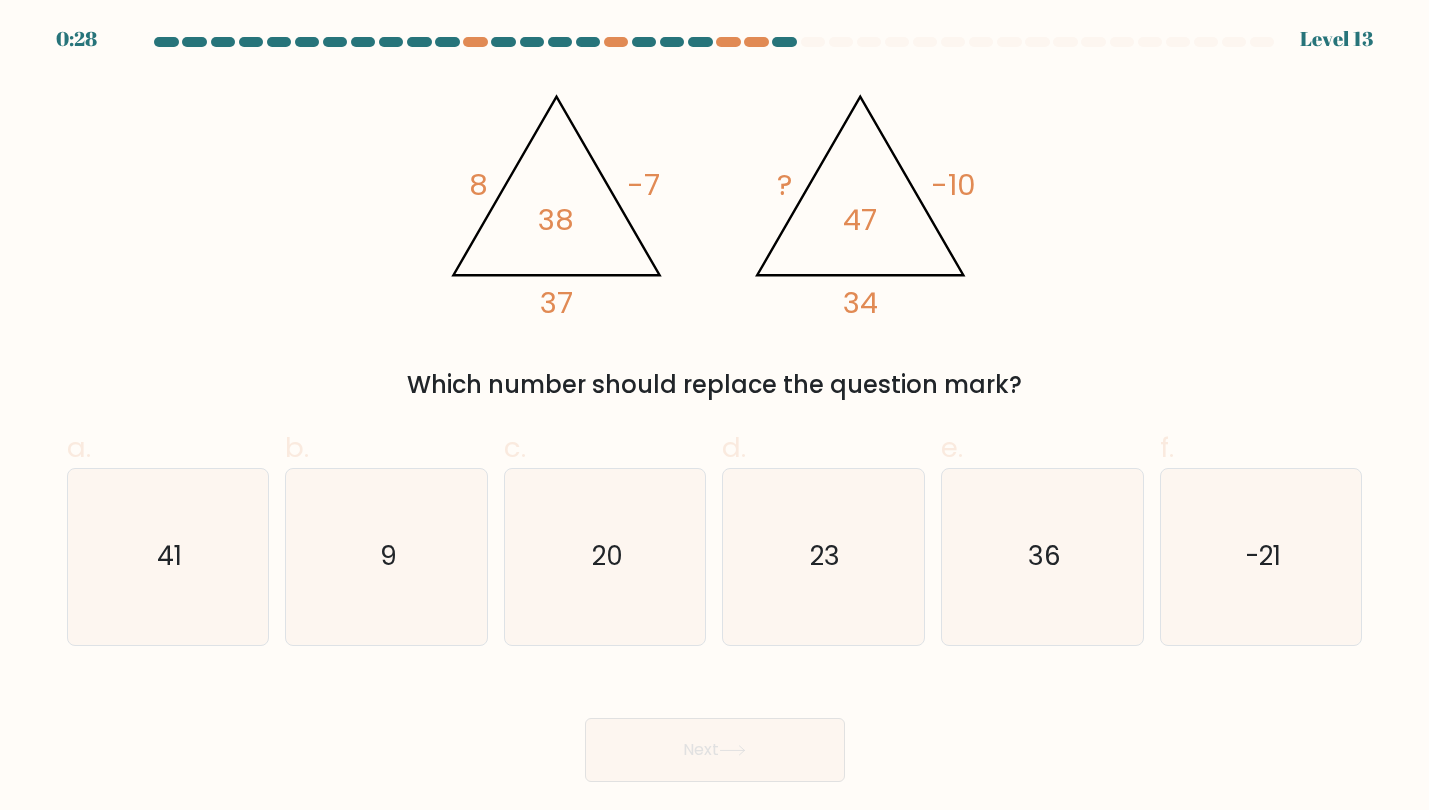 click on "0:28
Level 13" at bounding box center (714, 405) 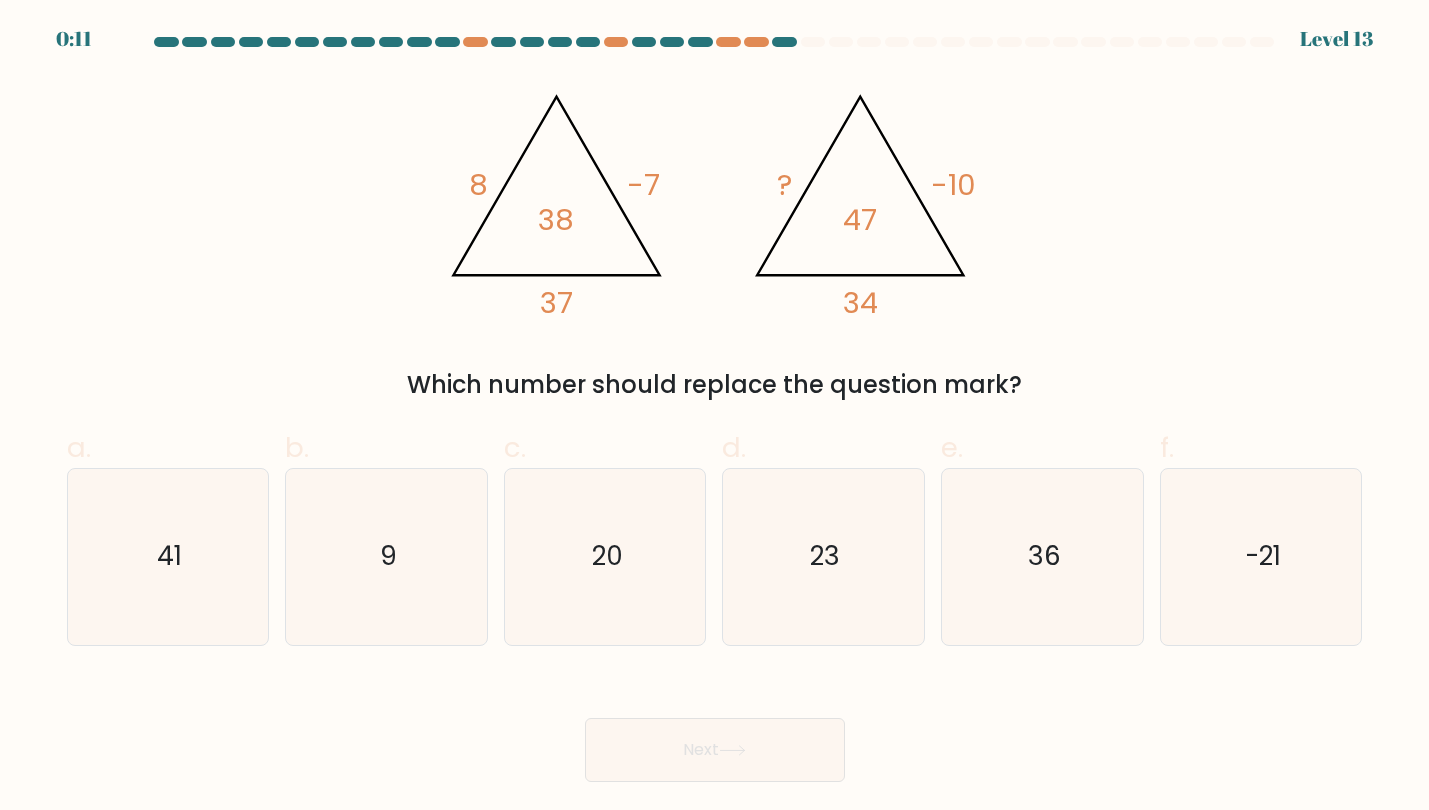 click on "0:11
Level 13" at bounding box center (714, 405) 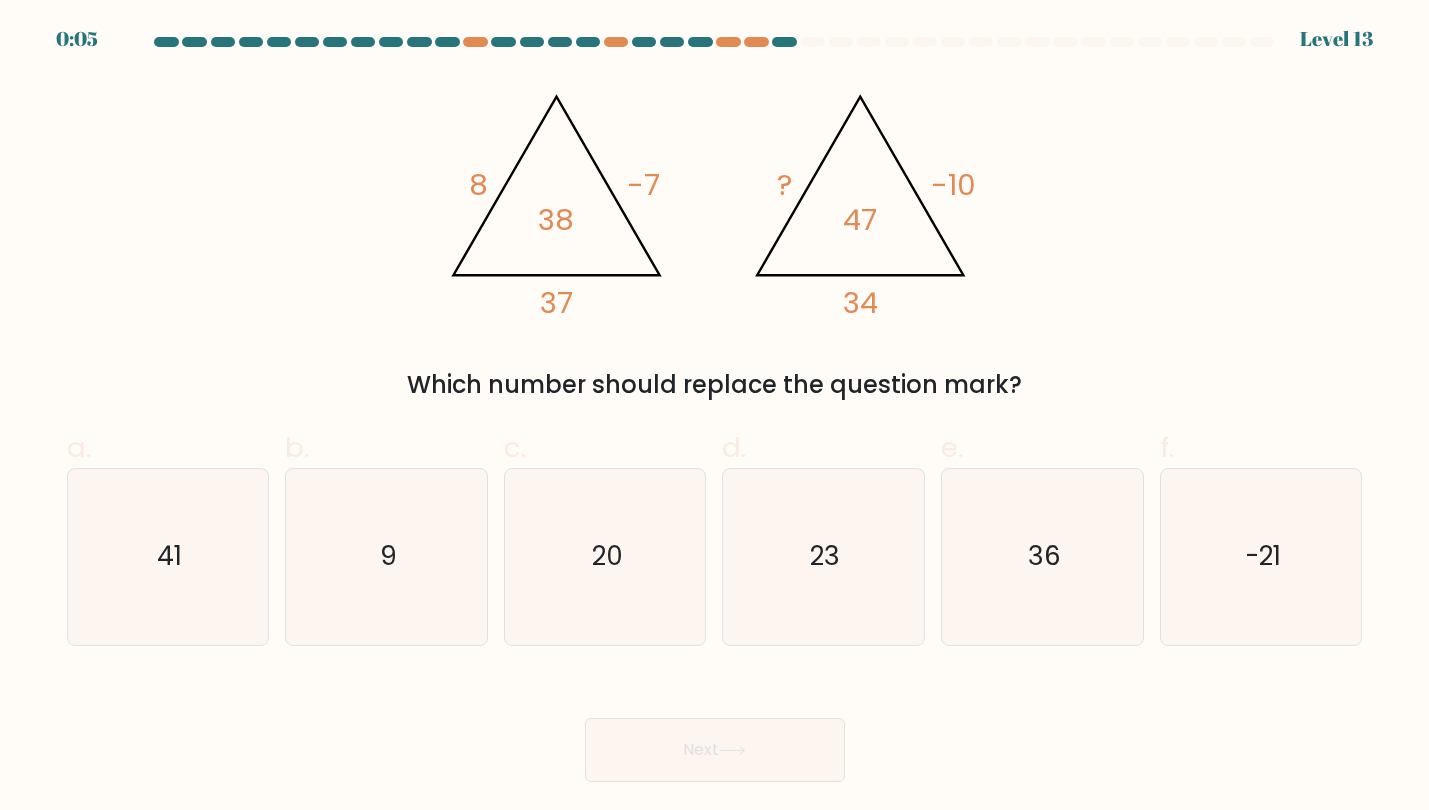 click on "Next" at bounding box center [715, 726] 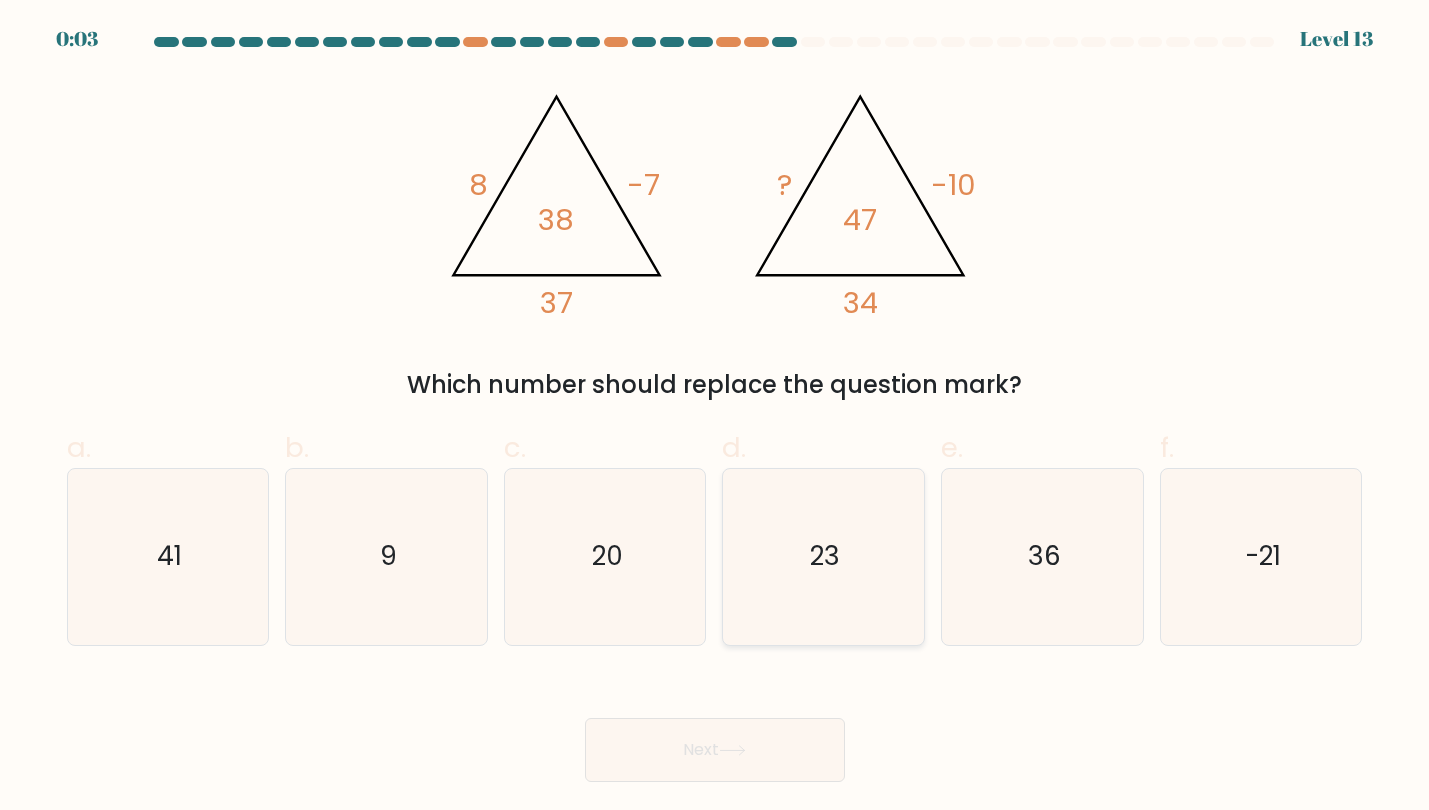 click on "23" 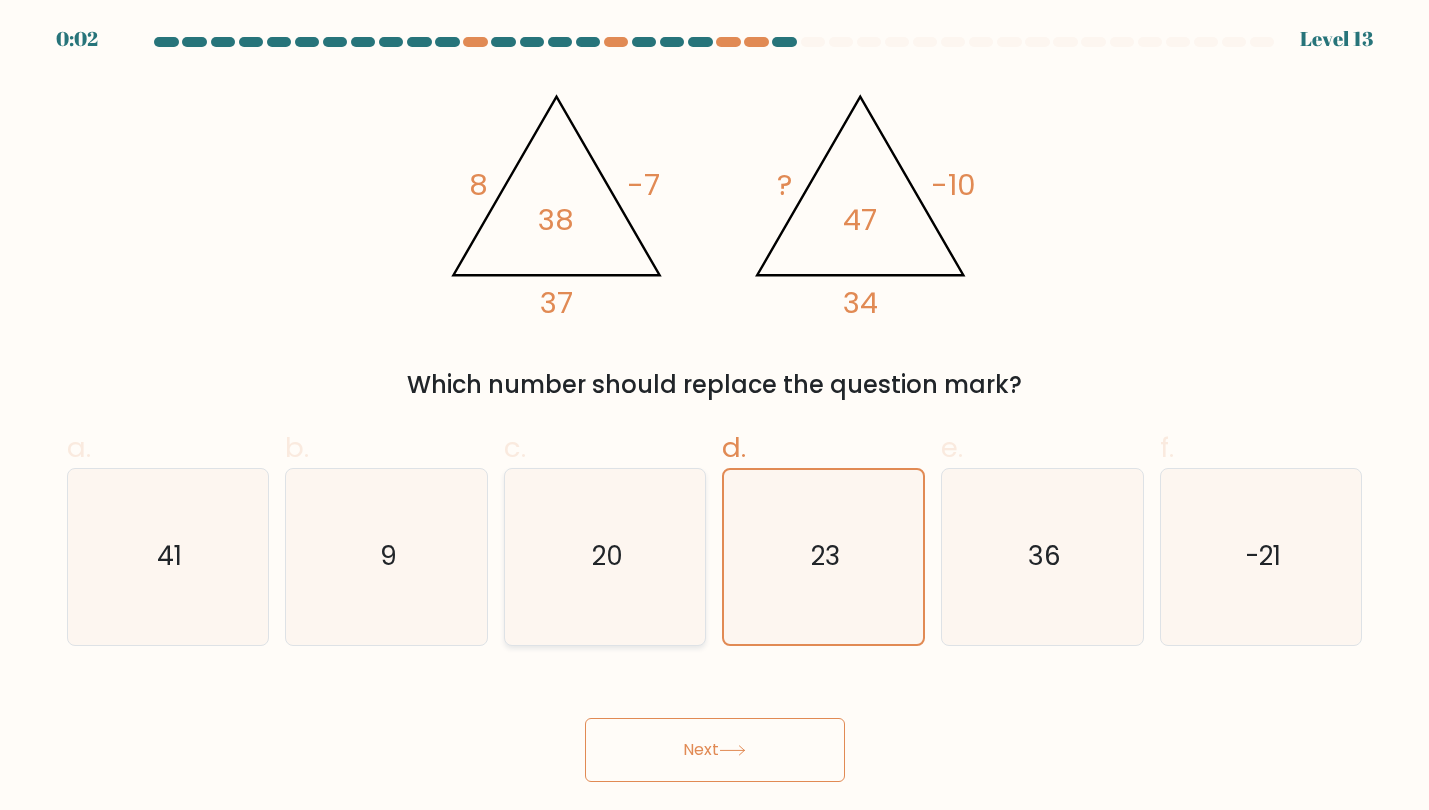 click on "20" 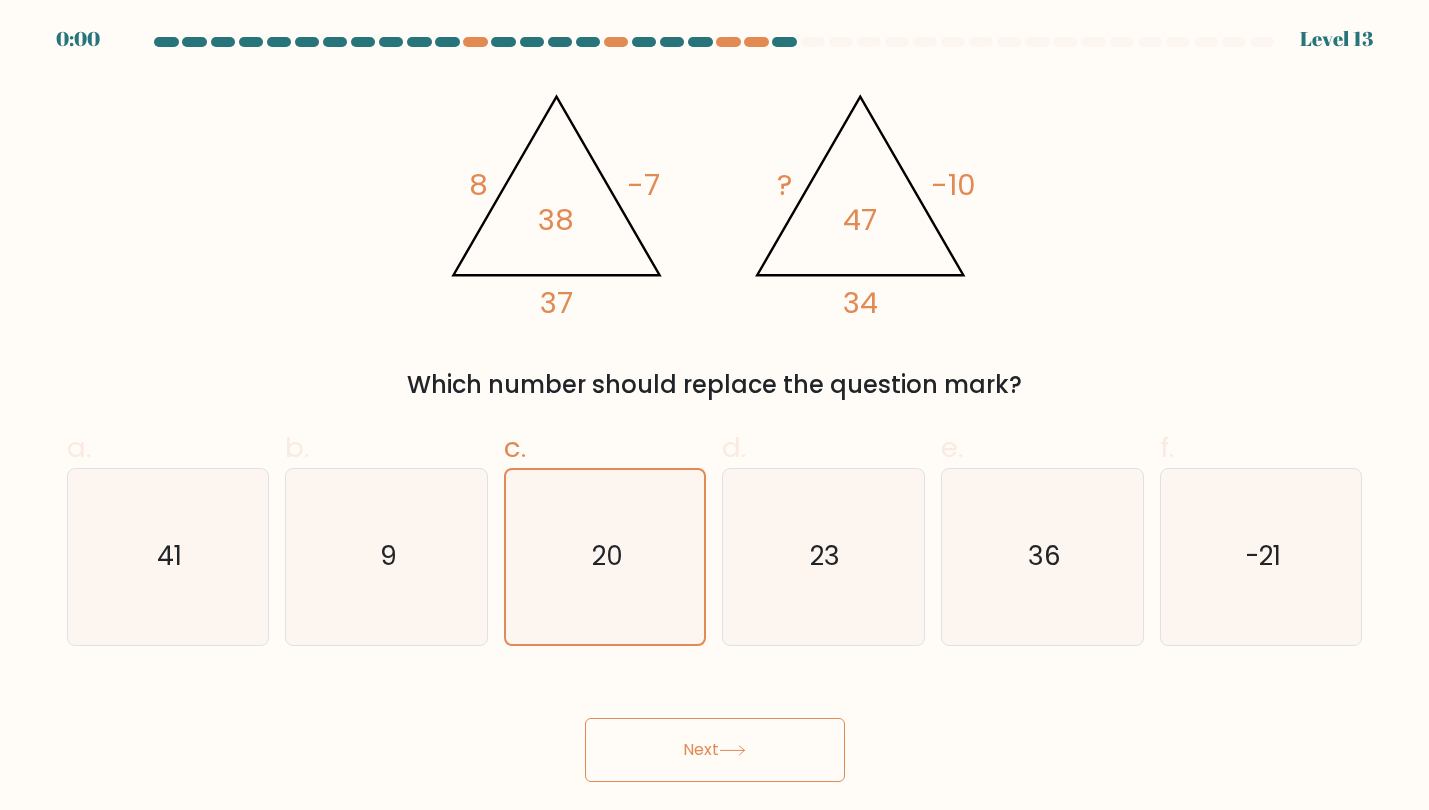 drag, startPoint x: 362, startPoint y: 603, endPoint x: 673, endPoint y: 743, distance: 341.05865 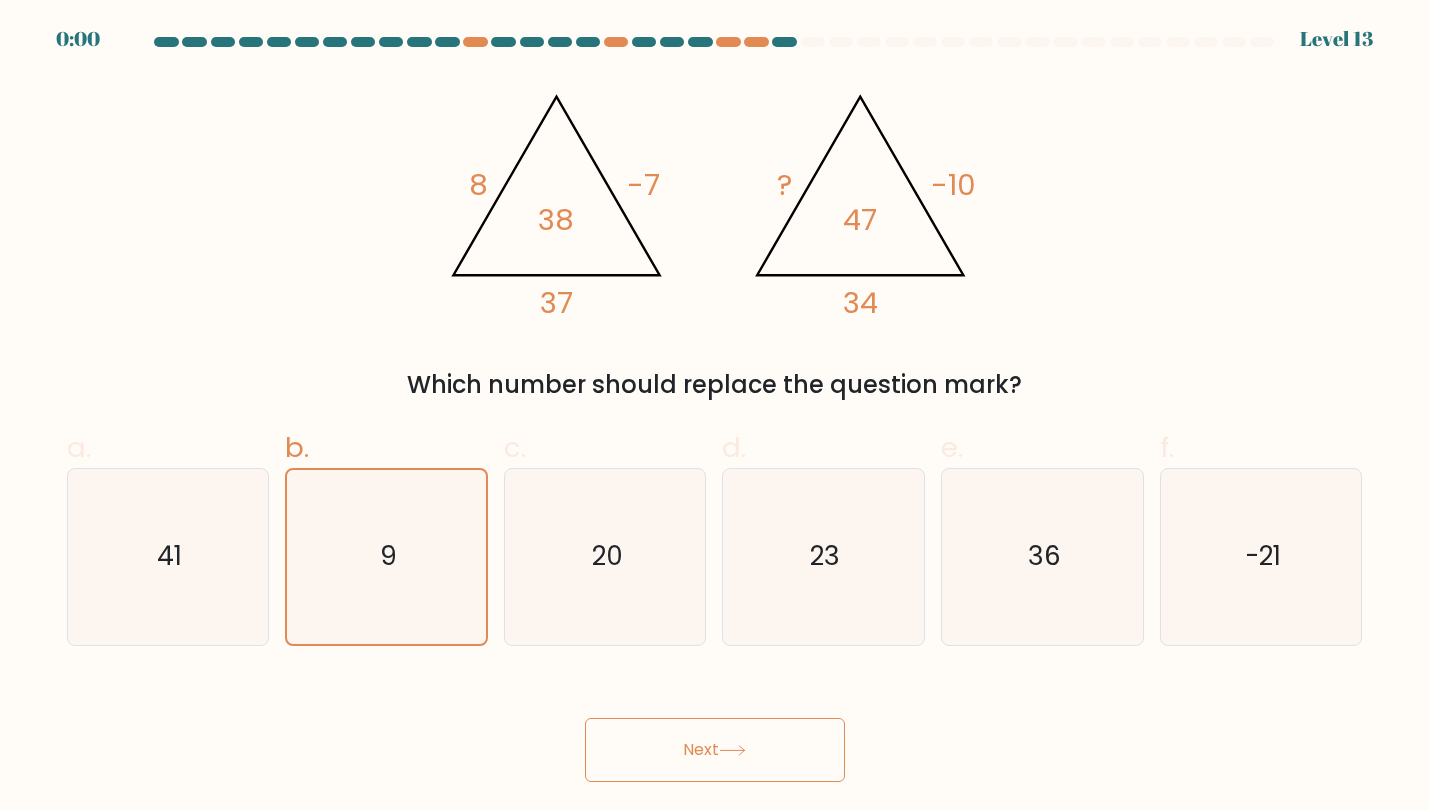 click on "Next" at bounding box center [715, 750] 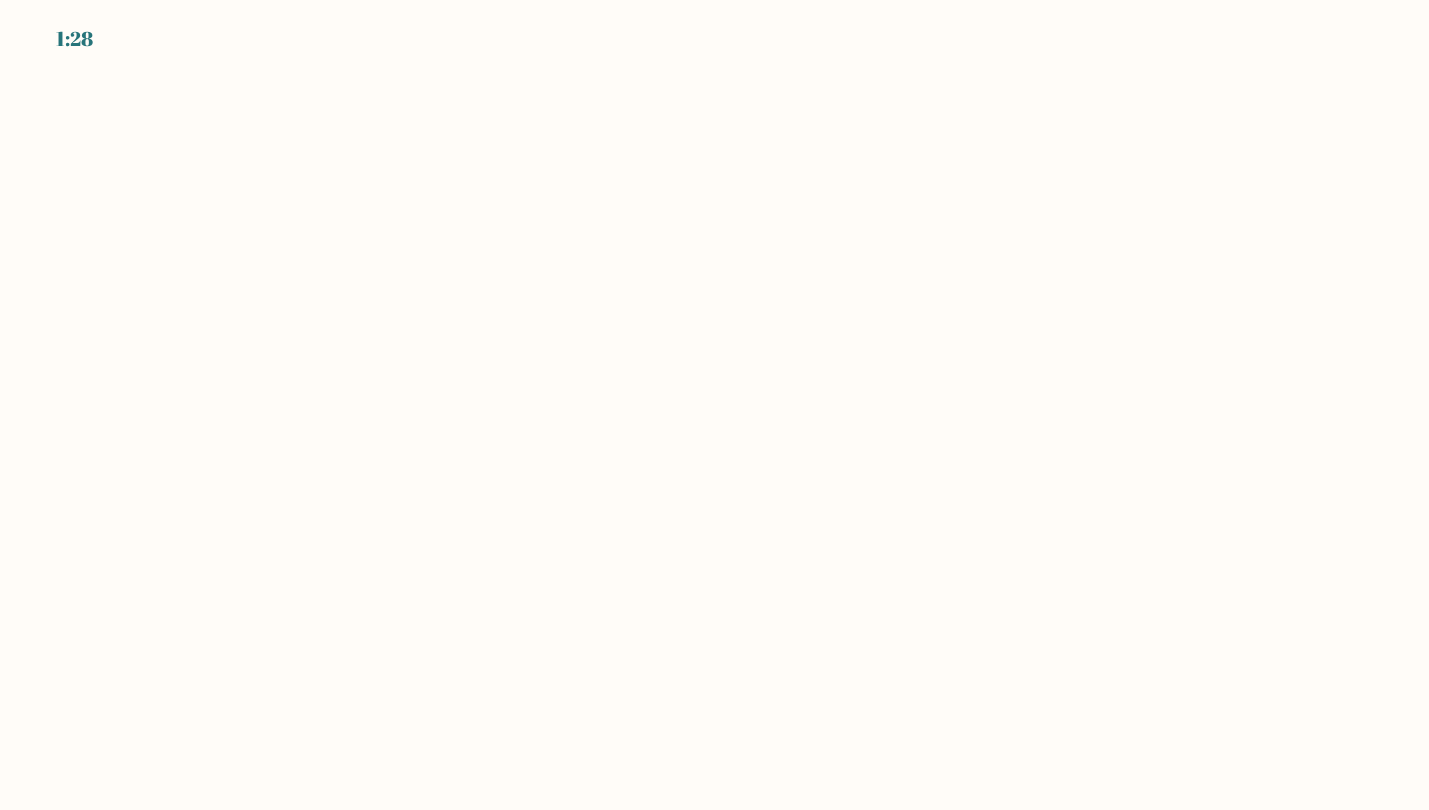 scroll, scrollTop: 0, scrollLeft: 0, axis: both 